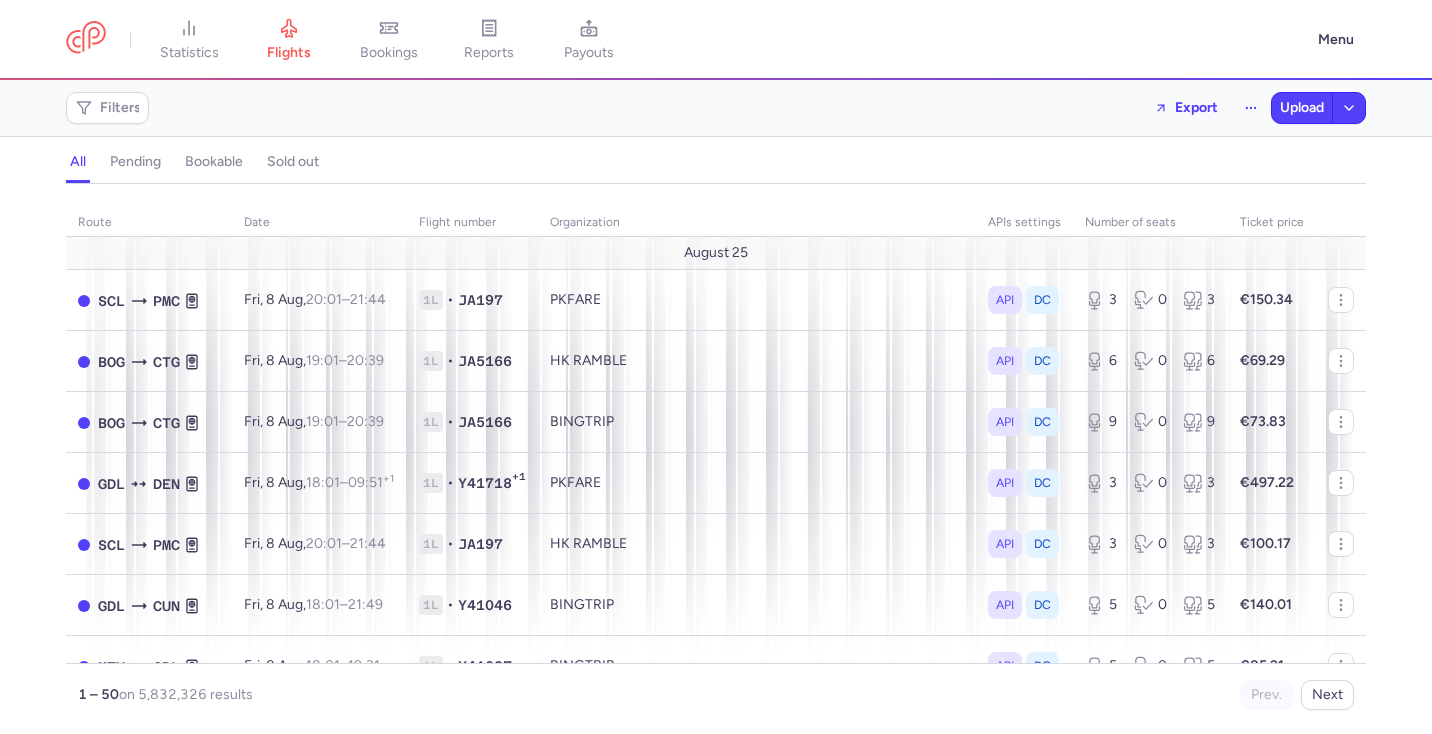 scroll, scrollTop: 0, scrollLeft: 0, axis: both 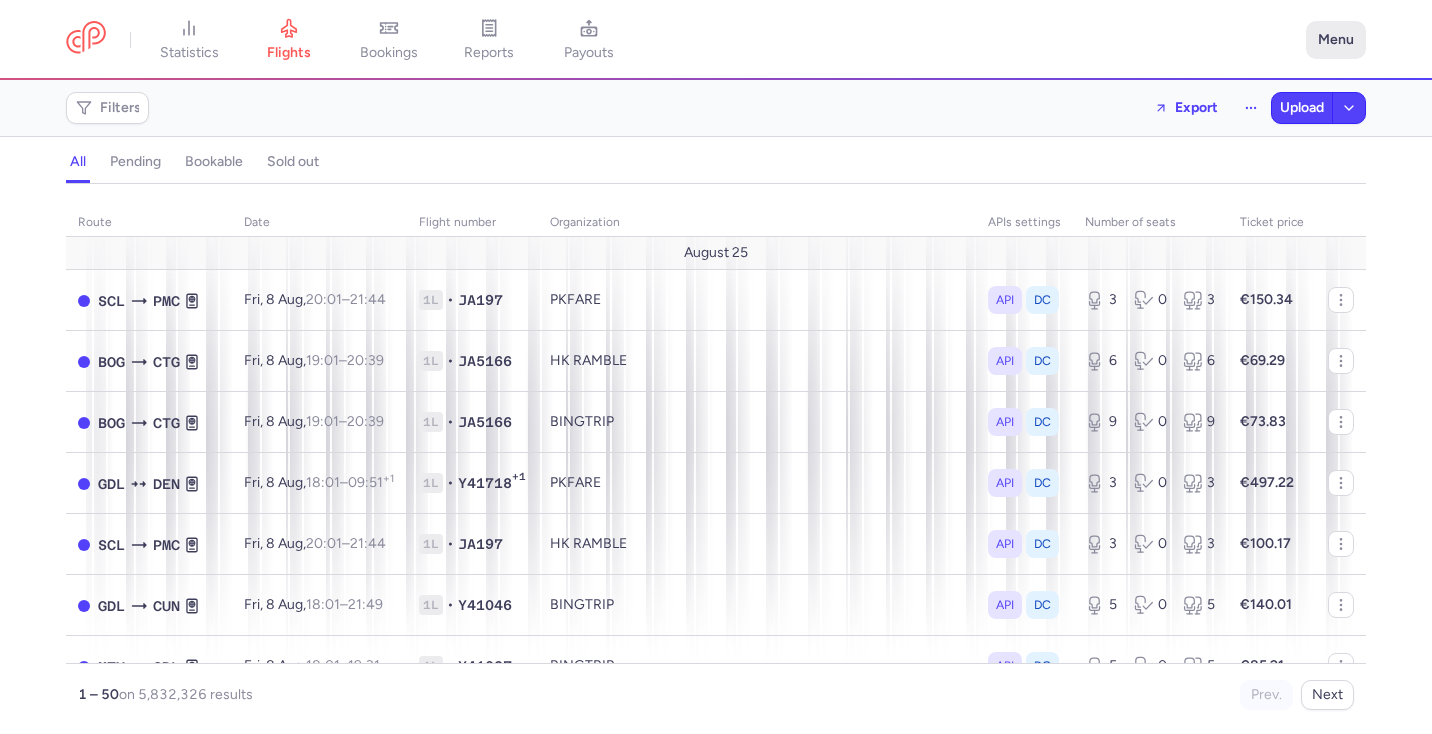 click on "Menu" at bounding box center [1336, 40] 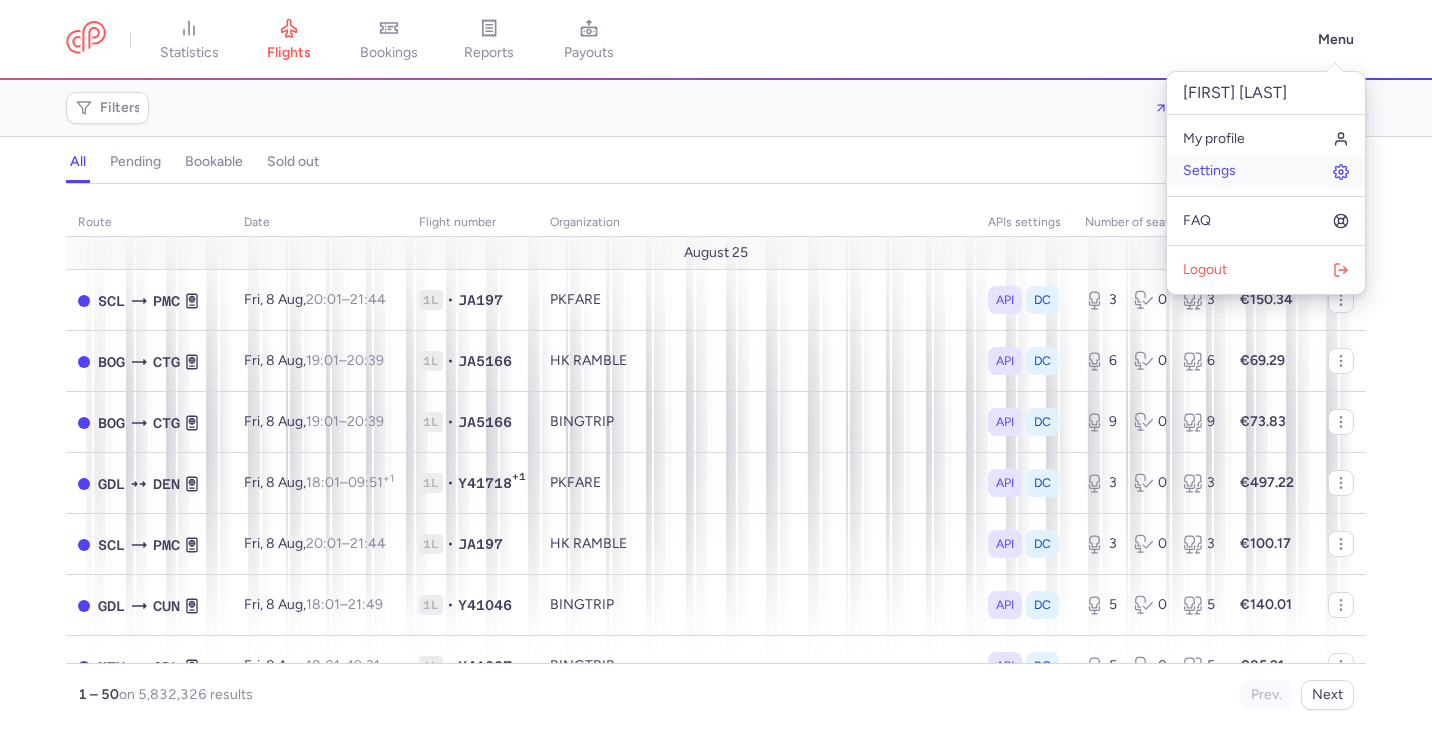 click on "Settings" at bounding box center (1209, 171) 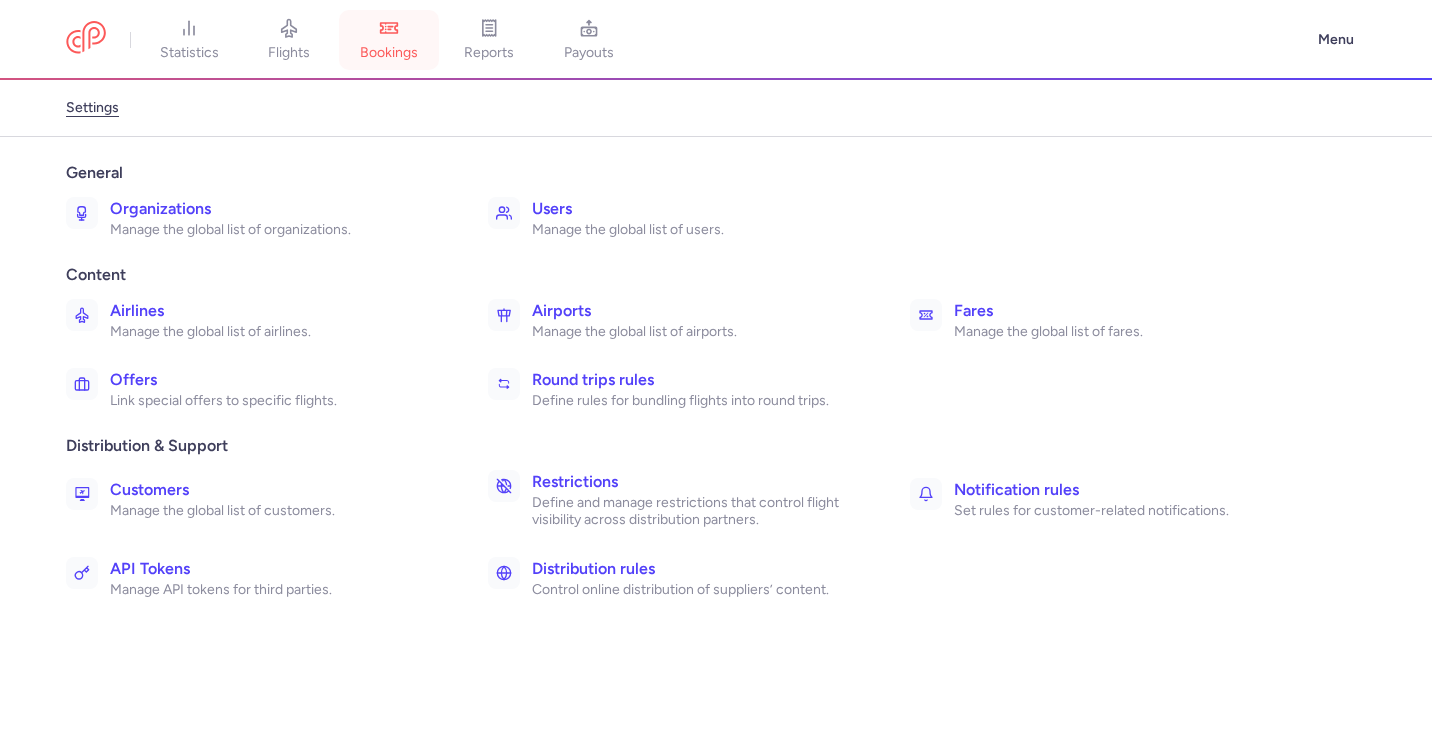 click on "bookings" at bounding box center [389, 53] 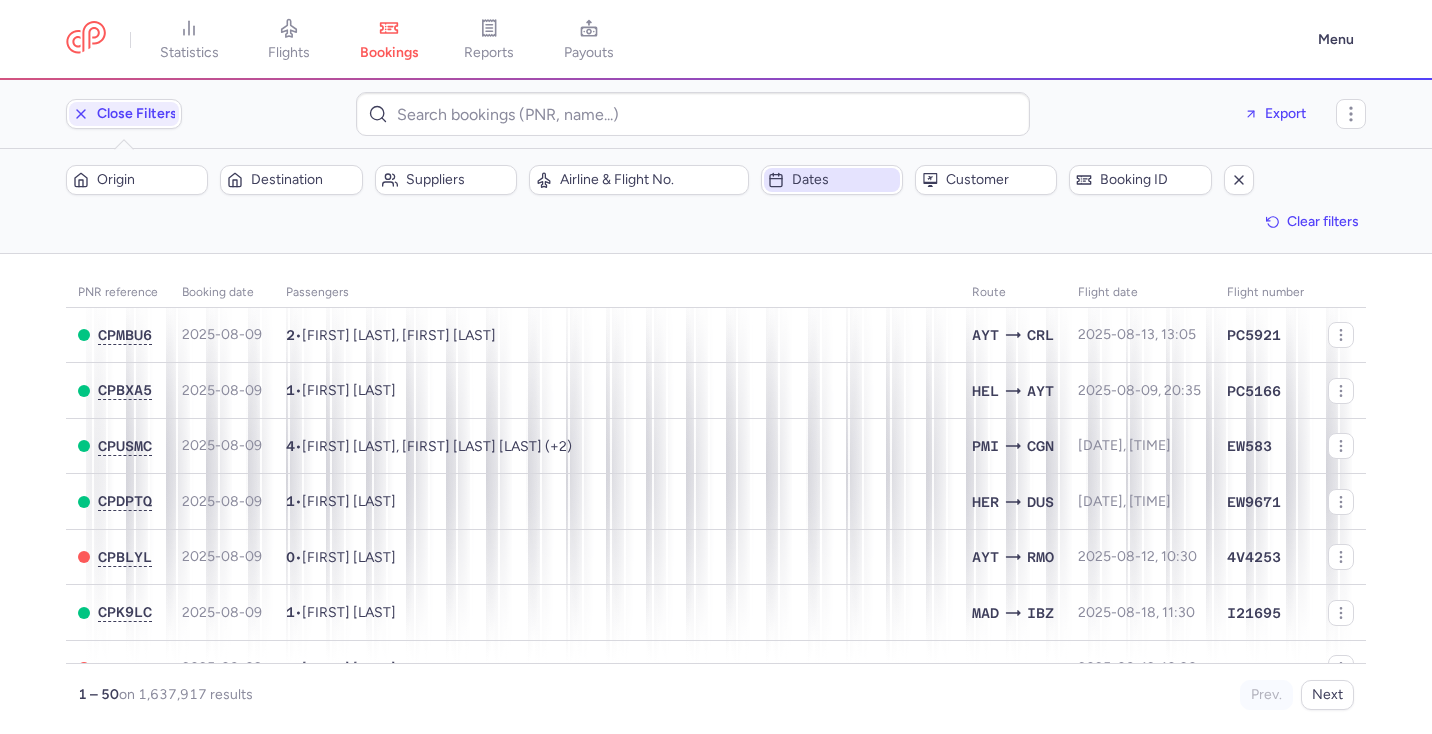 click on "Dates" at bounding box center (844, 180) 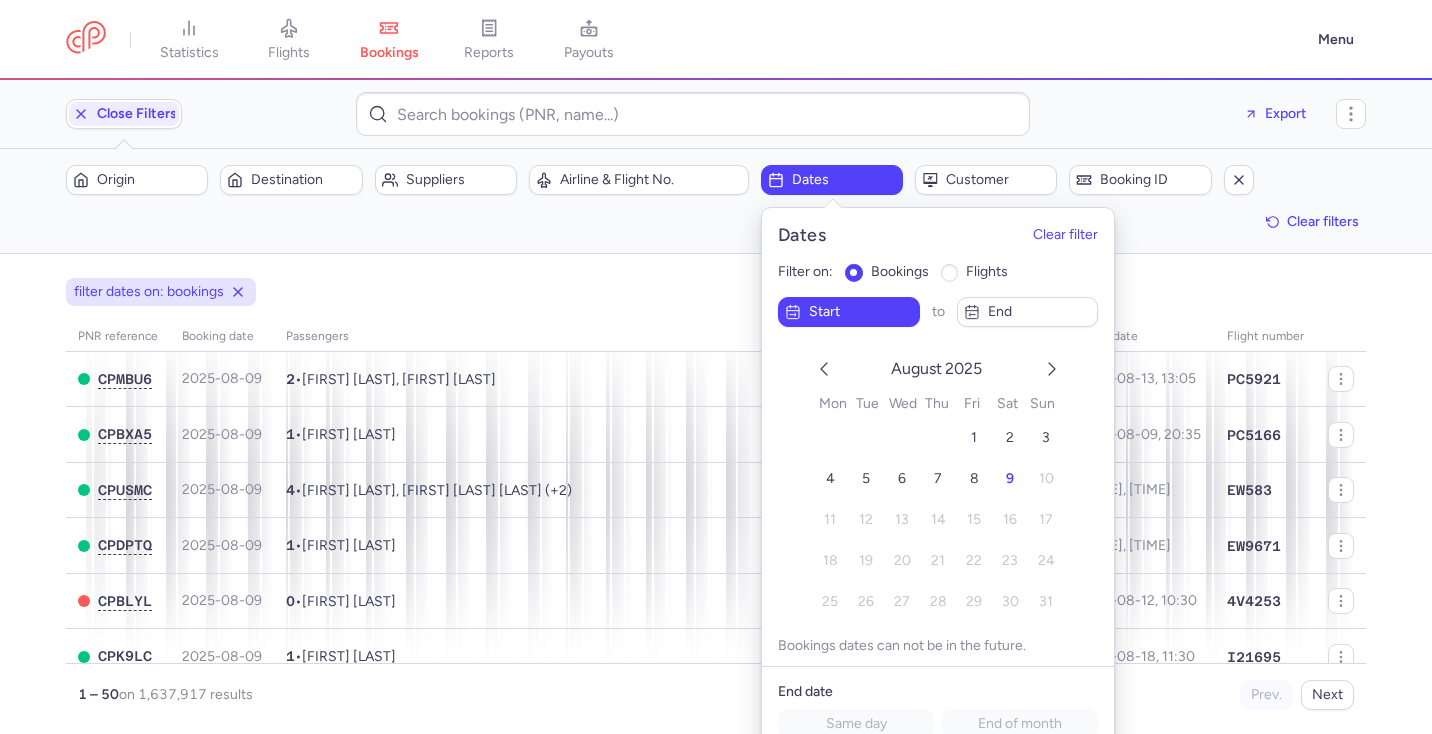 scroll, scrollTop: 29, scrollLeft: 0, axis: vertical 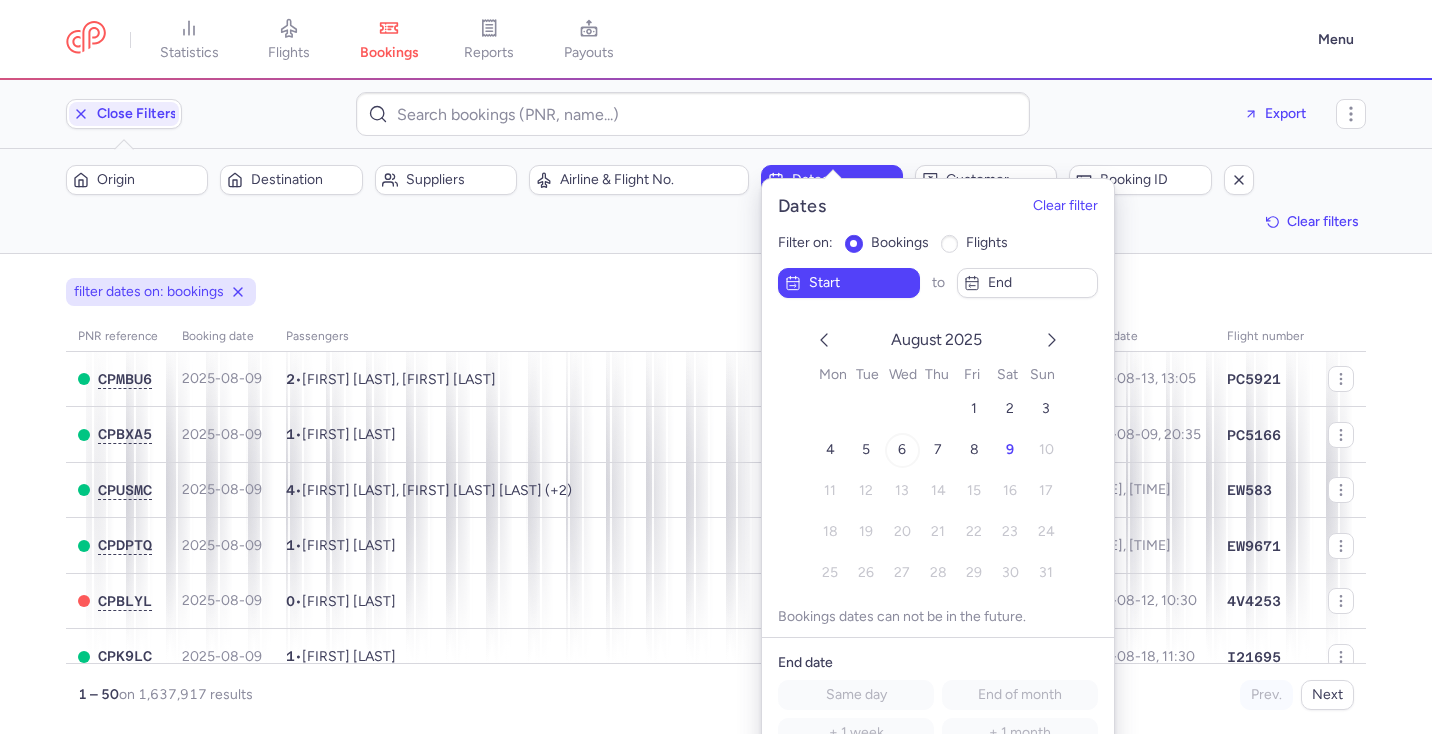 click on "6" at bounding box center [902, 449] 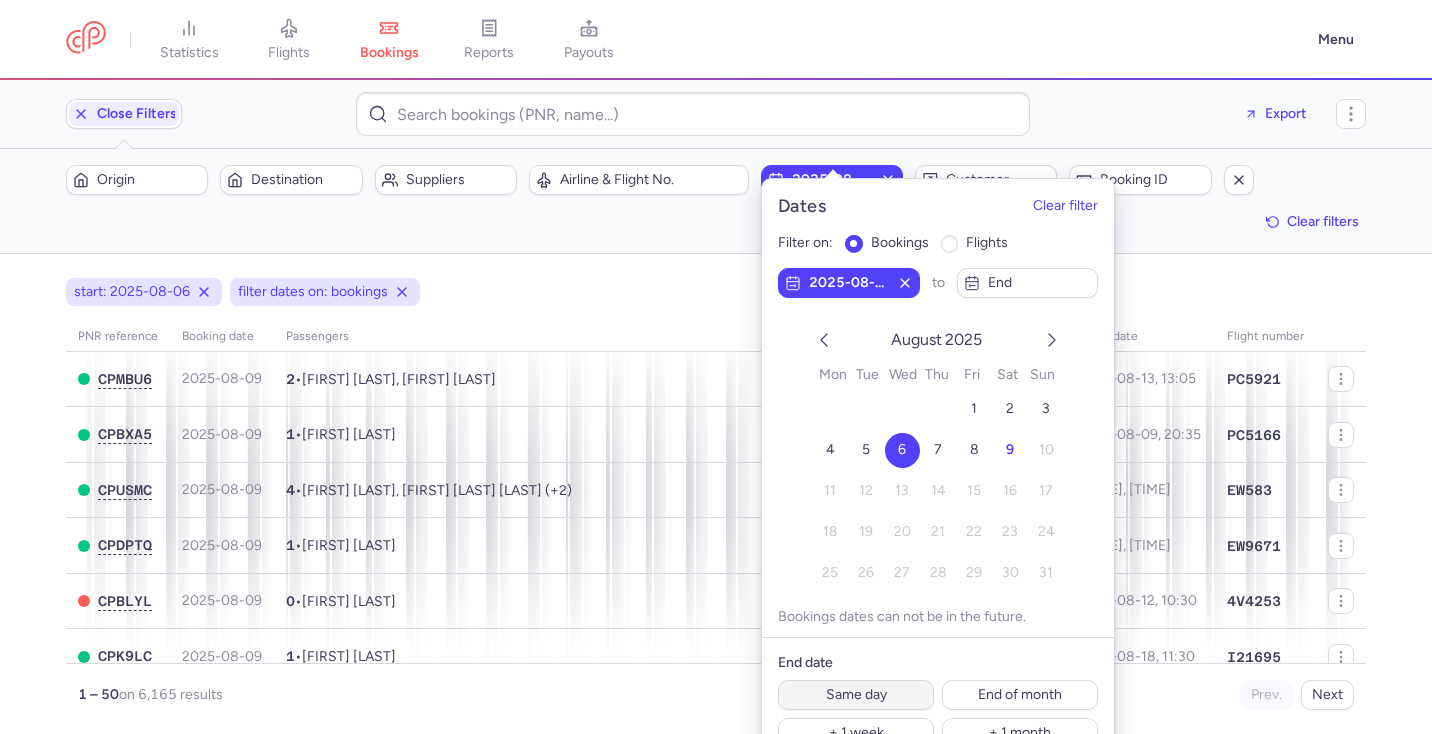 click on "Same day" at bounding box center (856, 695) 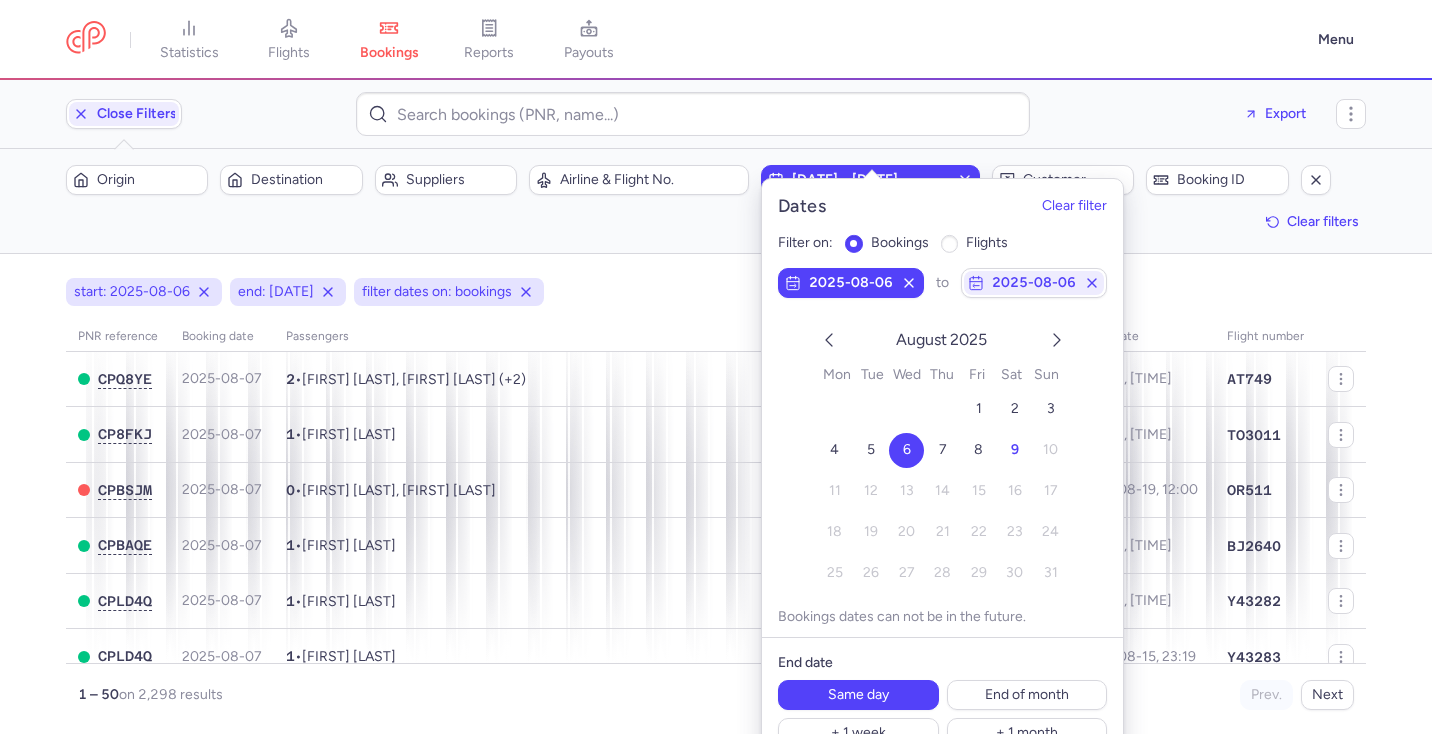 click on "start: 2025-08-06 end: 2025-08-06 filter dates on: bookings" at bounding box center (716, 292) 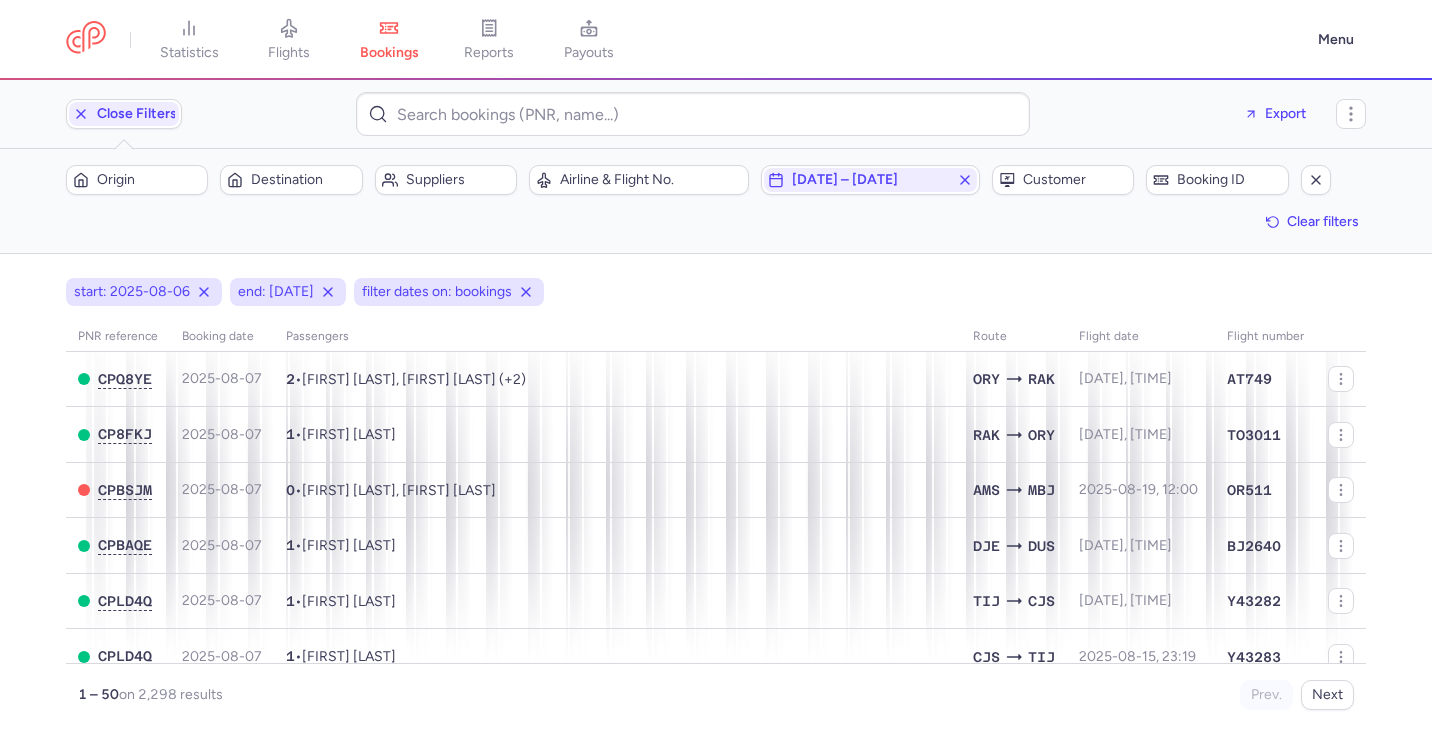 scroll, scrollTop: 0, scrollLeft: 0, axis: both 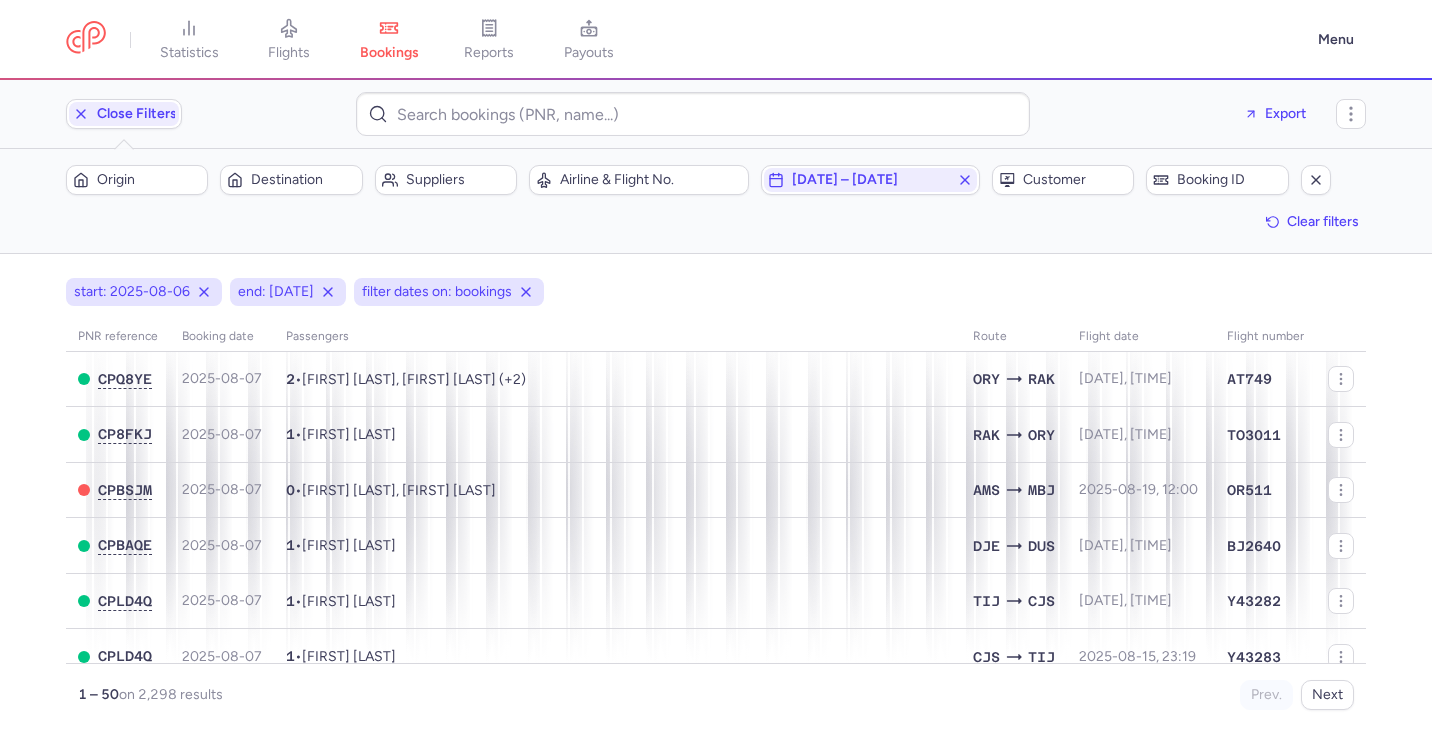 click on "Filters (3) – 2298 results  Origin  Destination Suppliers   Airline & Flight No.  2025-08-06 – 2025-08-06  Customer  Booking ID  Clear filters" at bounding box center (716, 201) 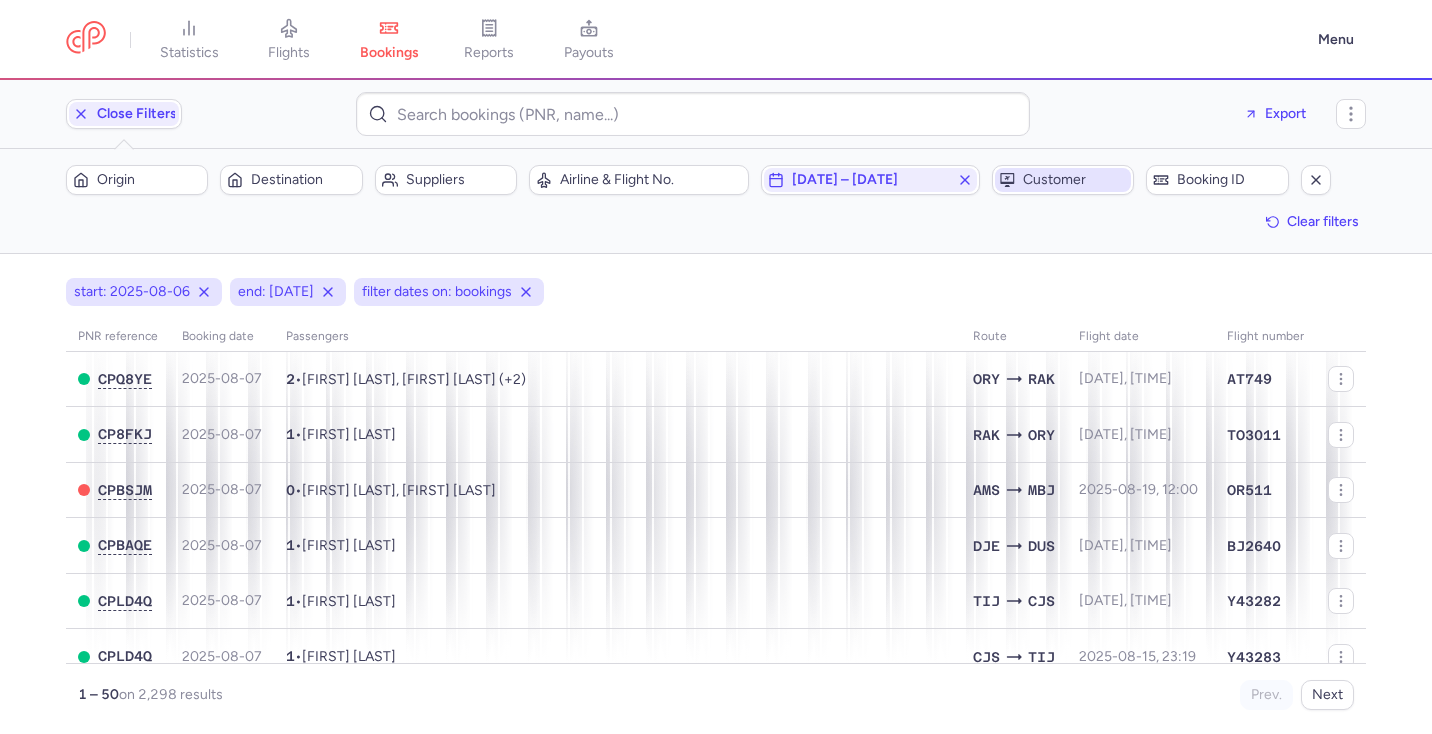 click on "Customer" at bounding box center [1063, 180] 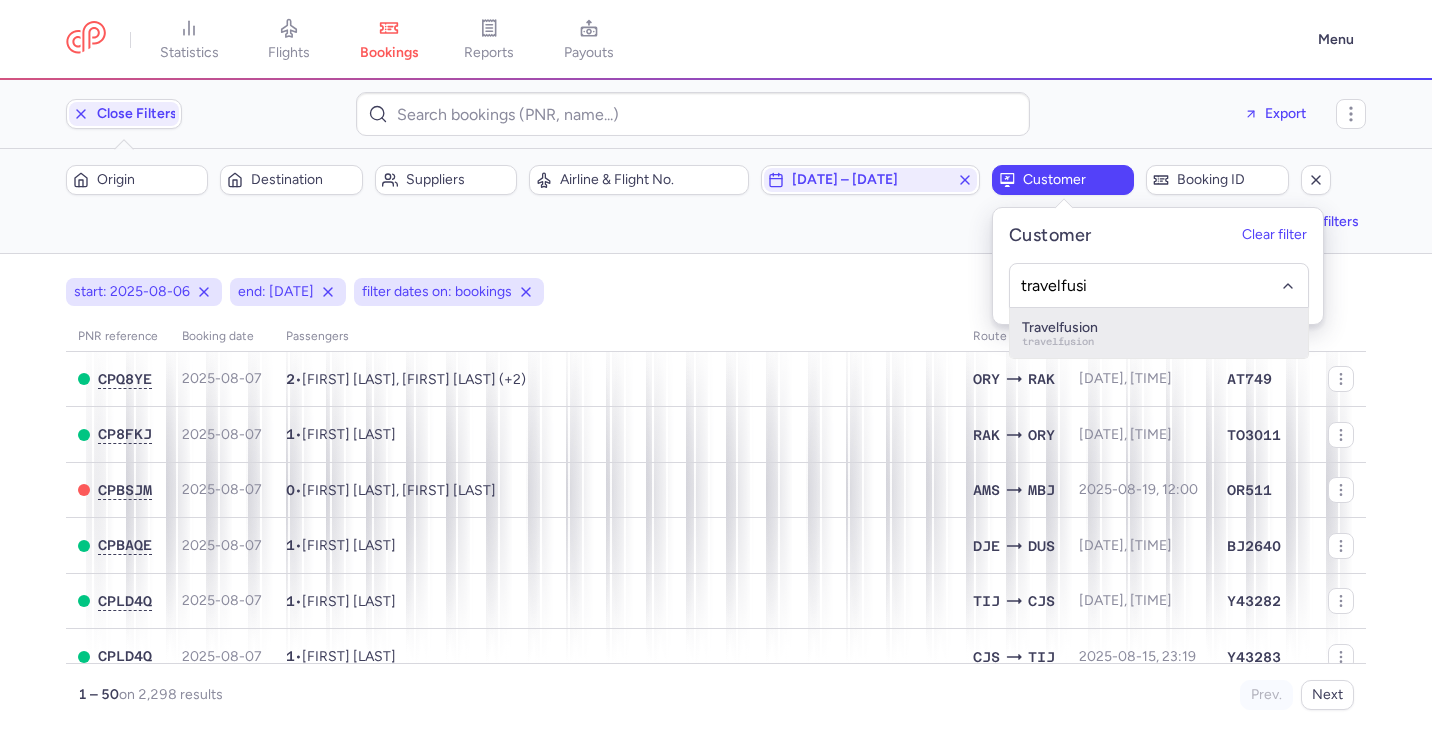 type on "travelfusio" 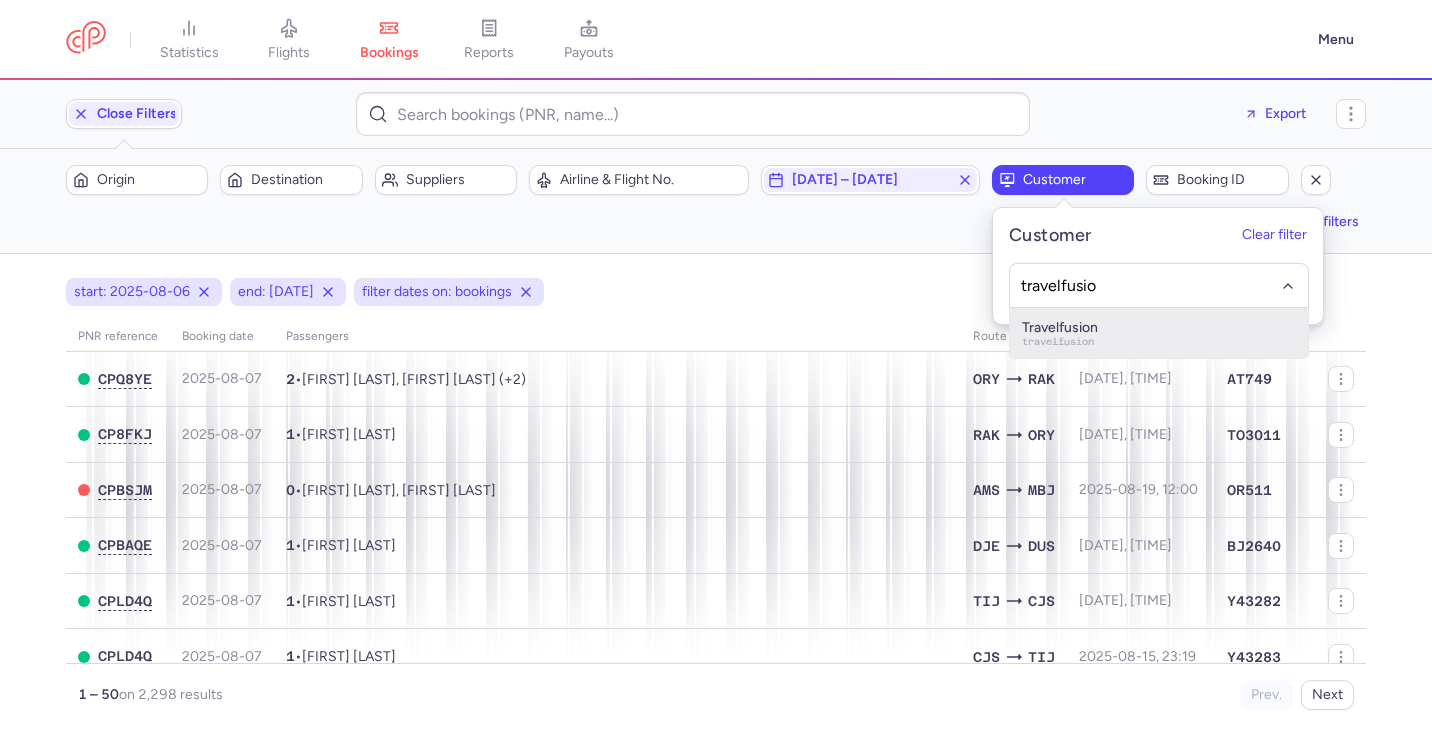 click on "Travelfusion travelfusion" at bounding box center (1159, 333) 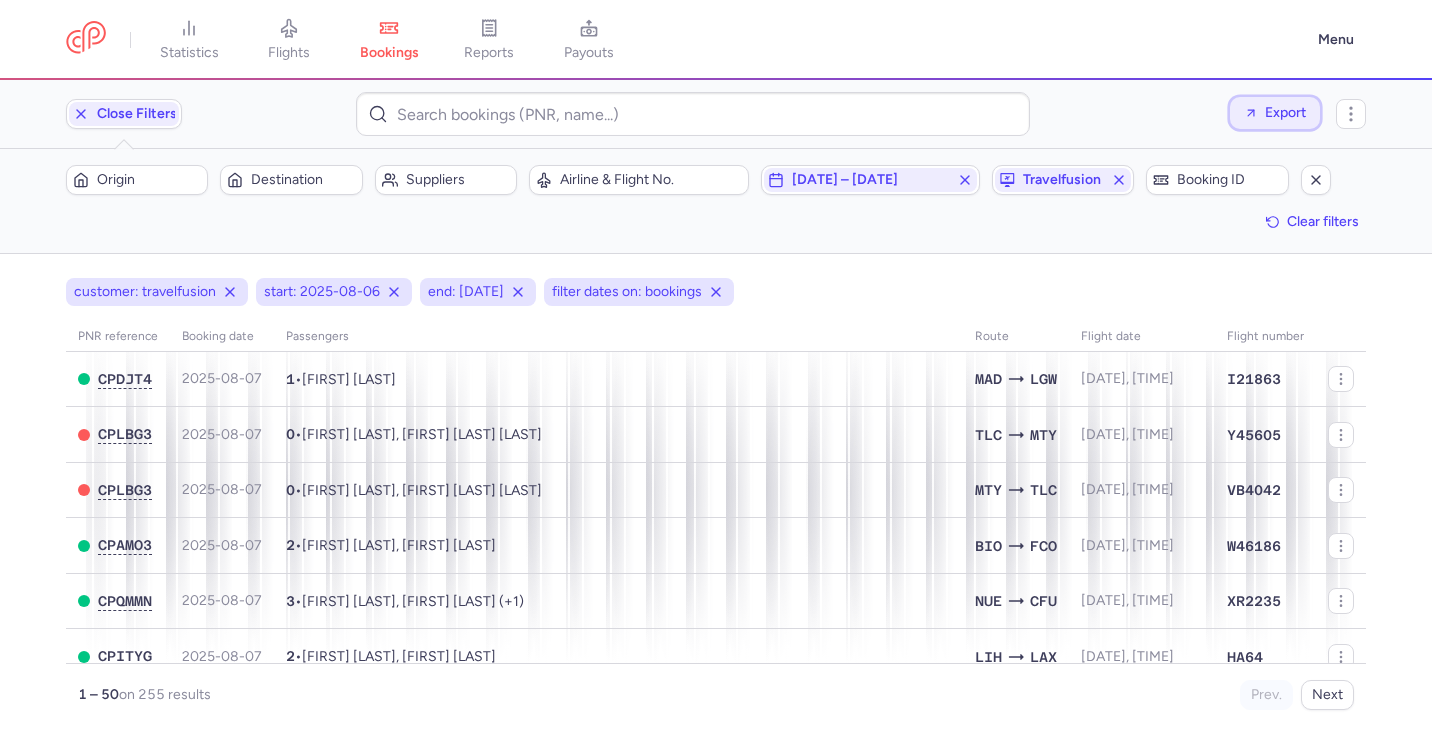 click on "Export" at bounding box center (1275, 112) 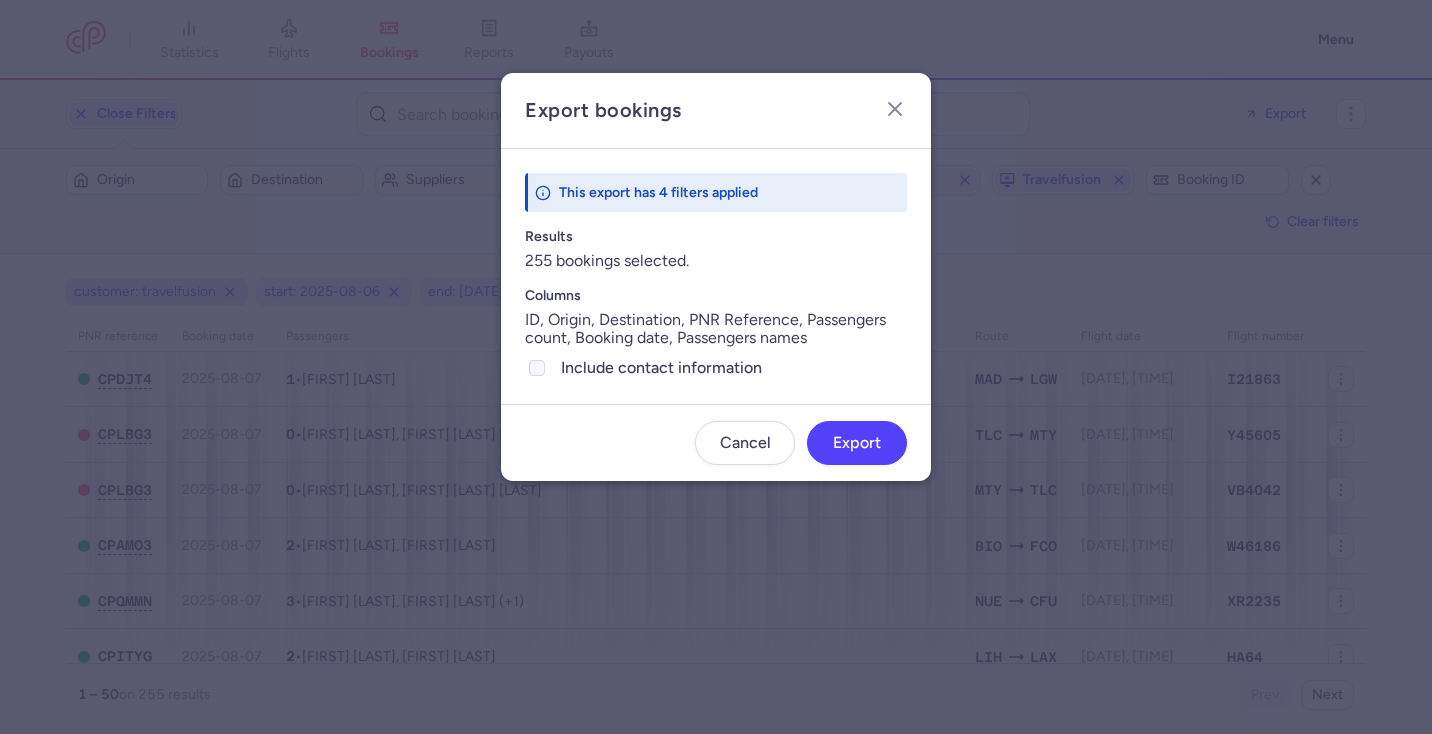 click on "Include contact information" 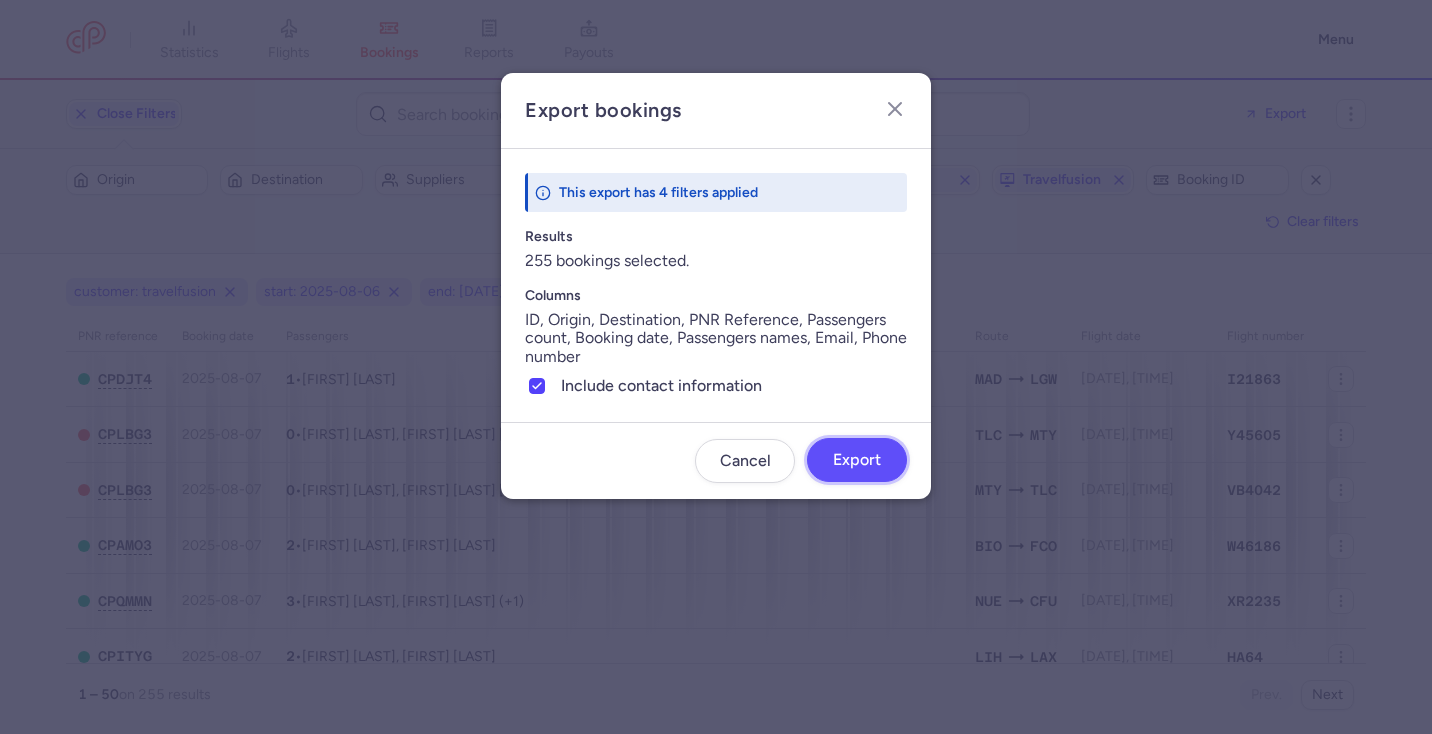 click on "Export" at bounding box center [857, 460] 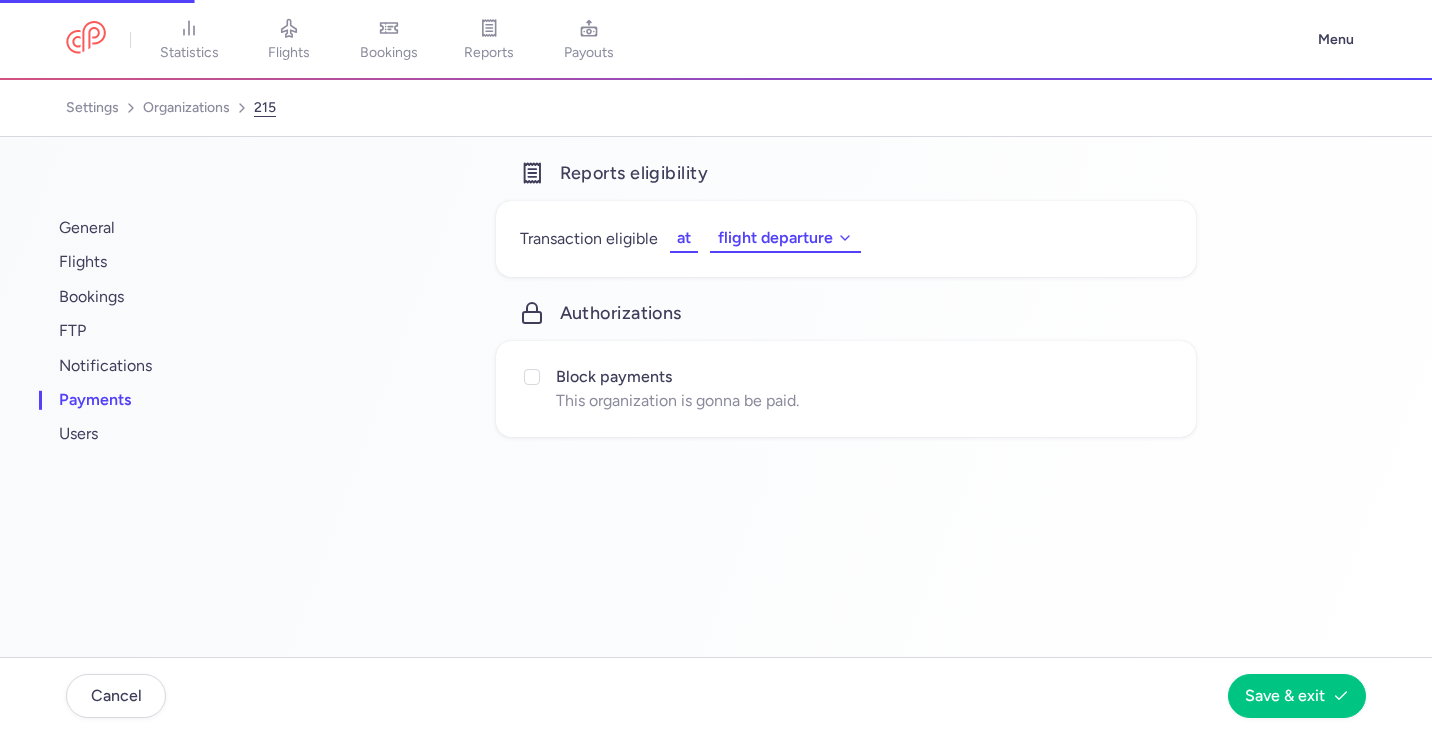 scroll, scrollTop: 0, scrollLeft: 0, axis: both 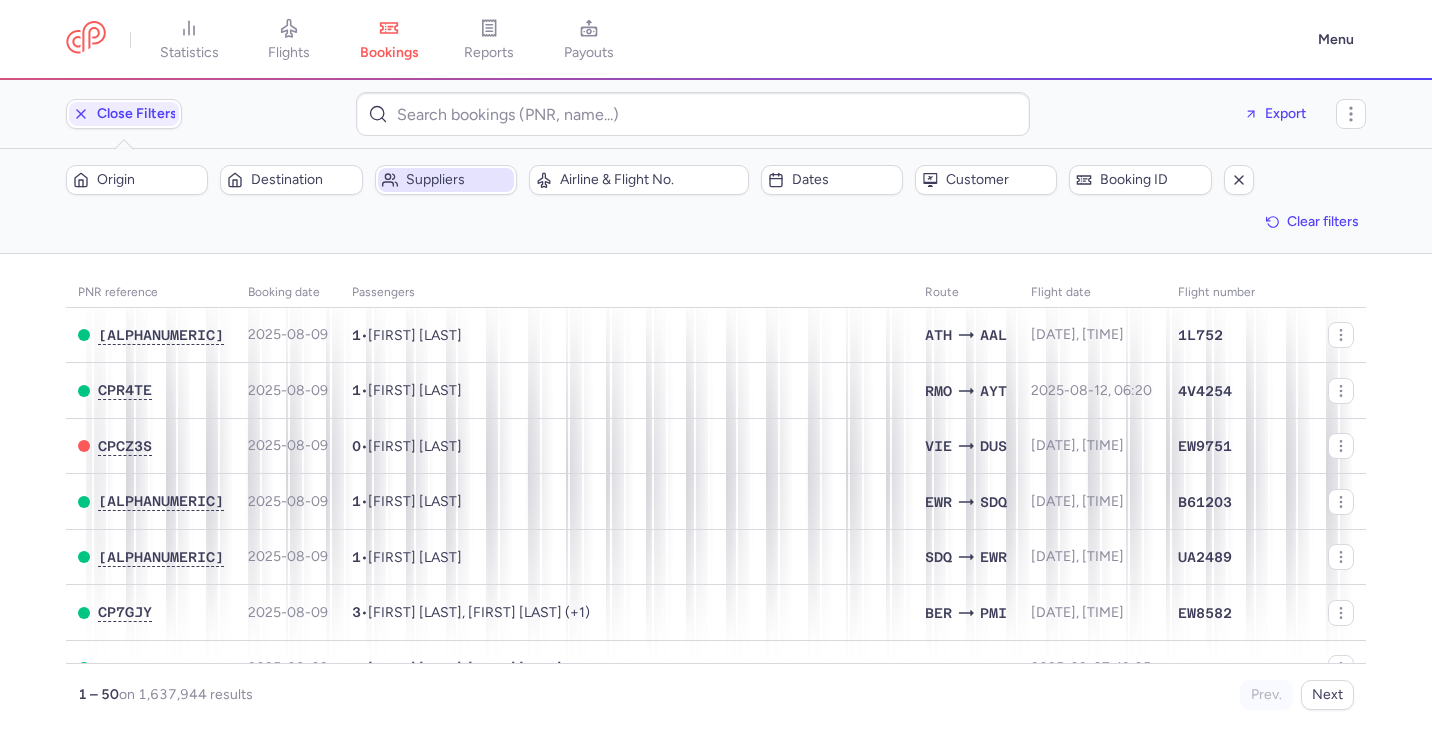 click on "Suppliers" at bounding box center (458, 180) 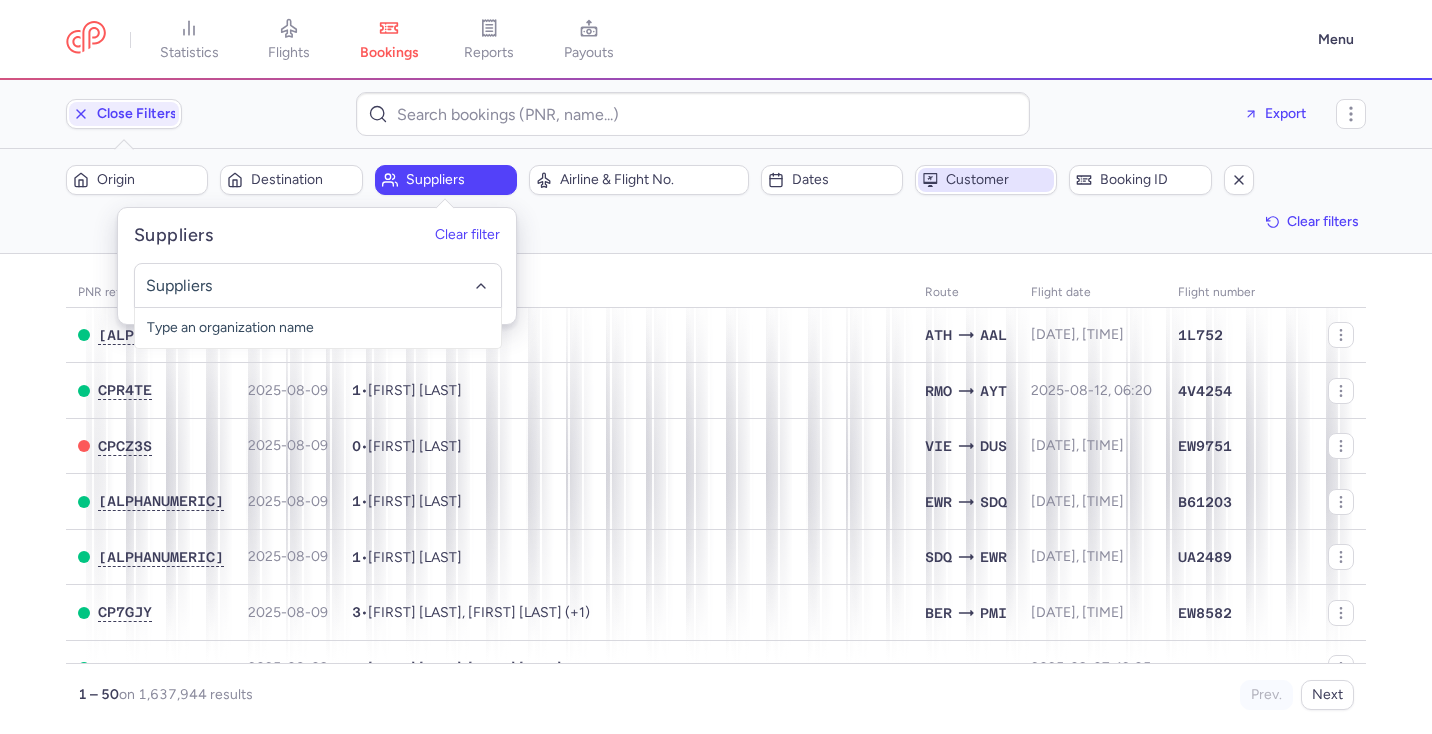 click on "Customer" at bounding box center (998, 180) 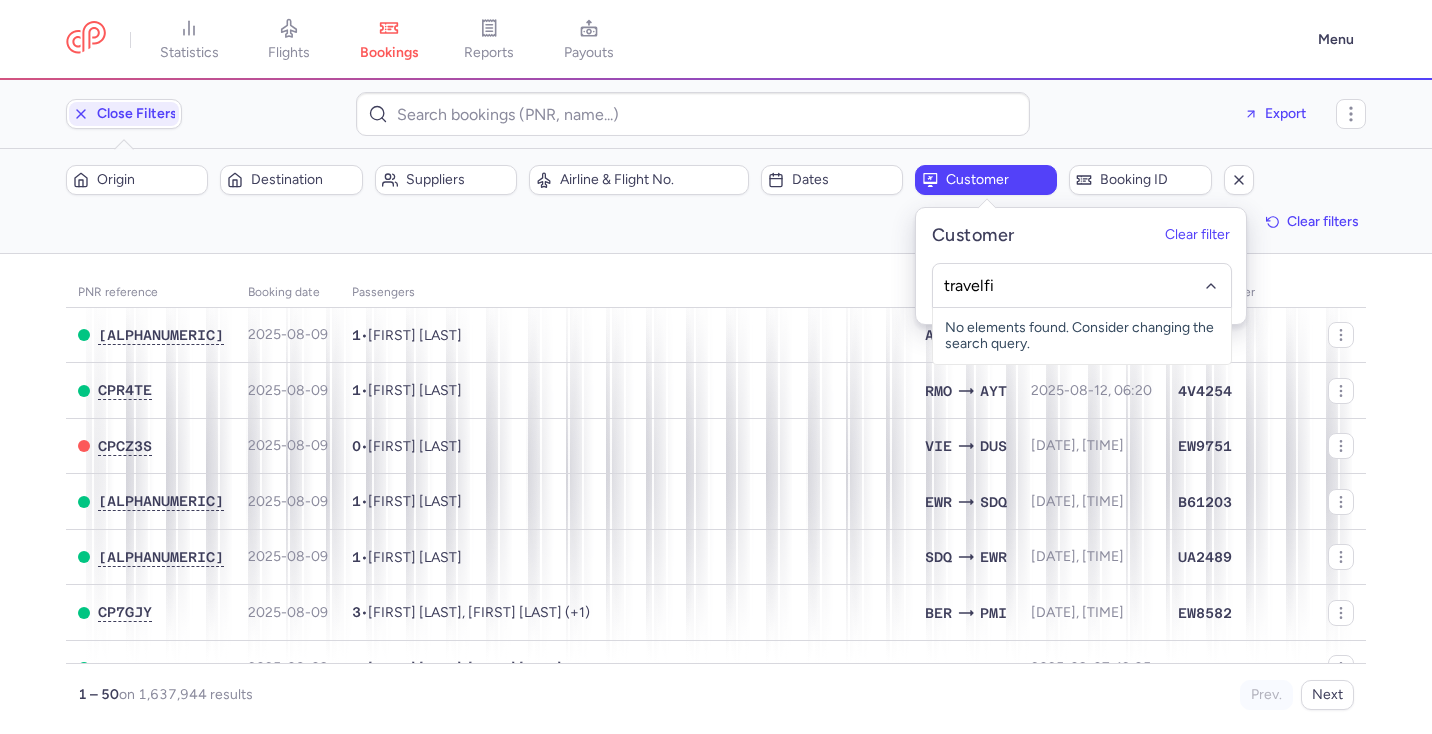 type on "travelf" 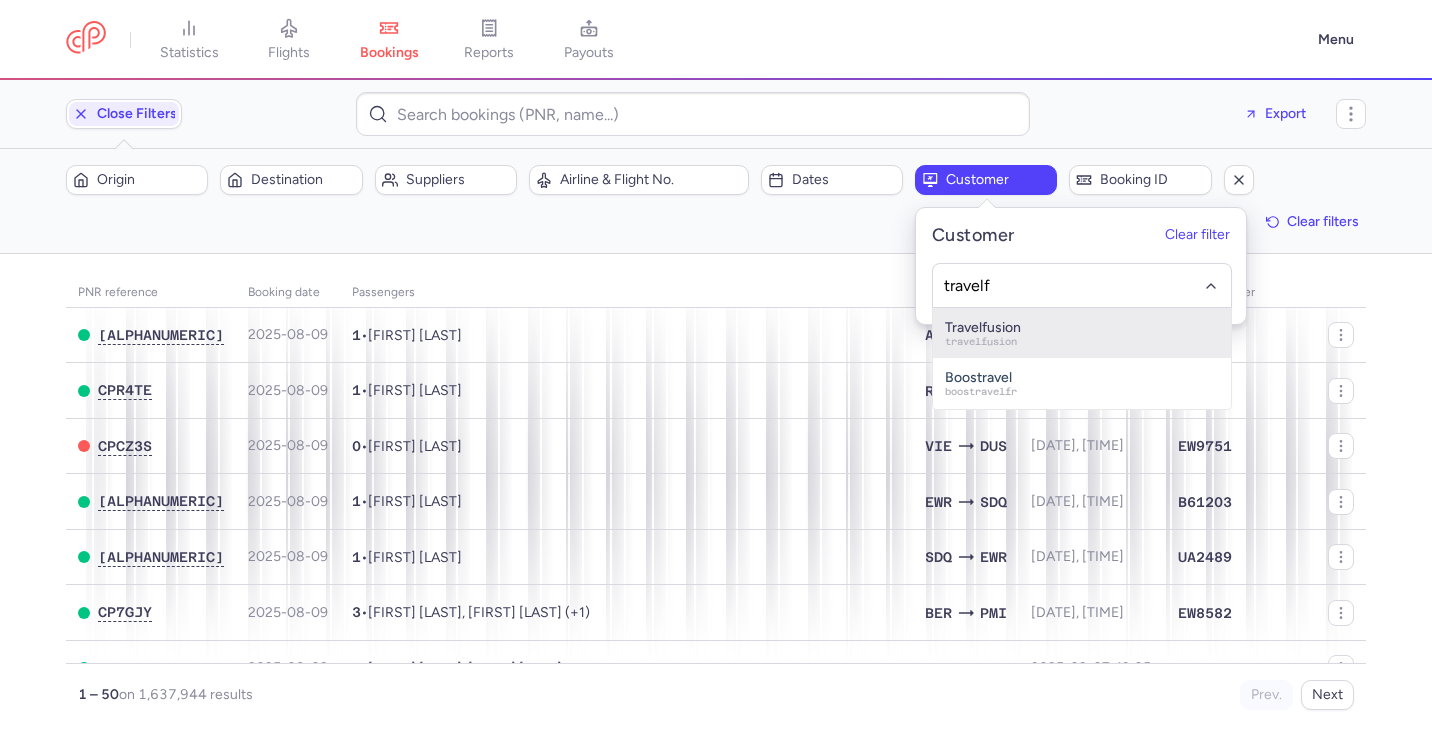 click on "Travelfusion travelfusion" 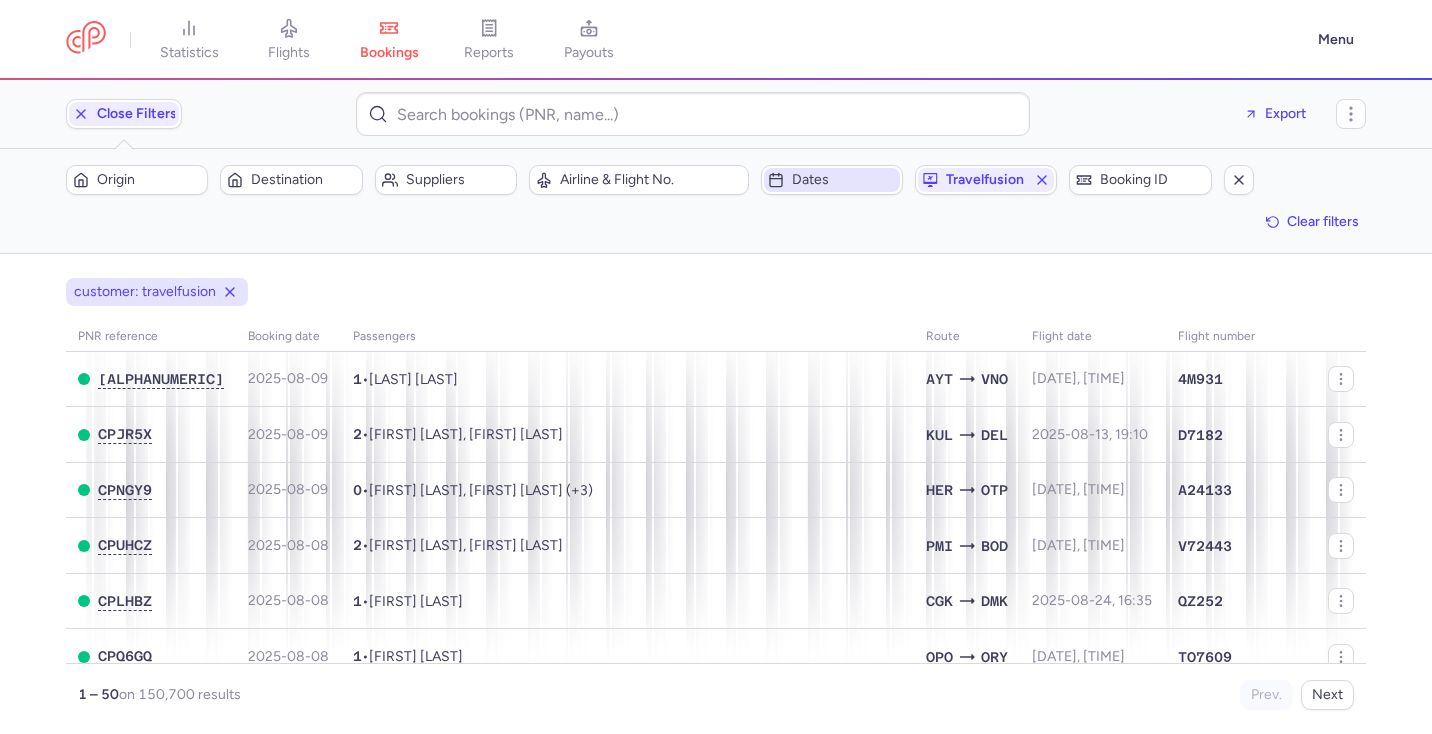 click on "Dates" at bounding box center [844, 180] 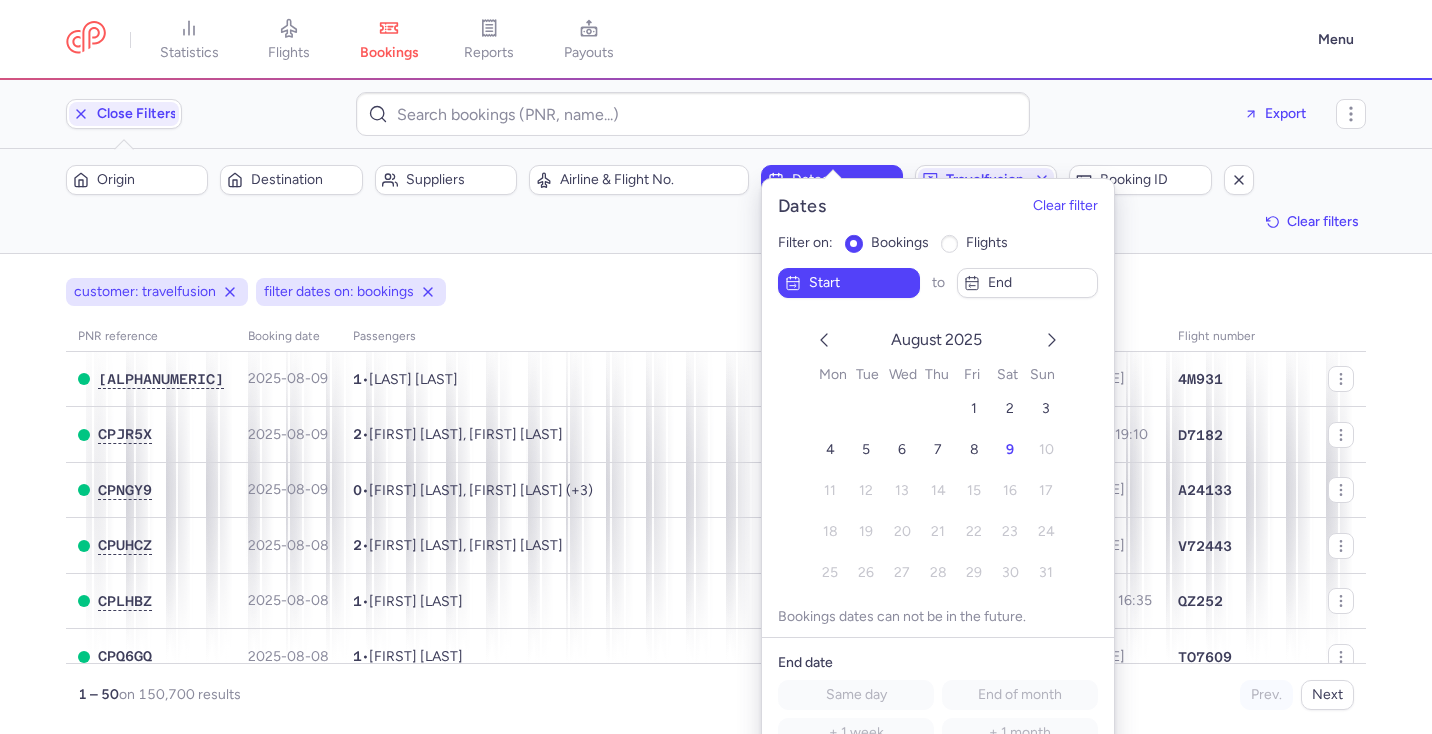 click 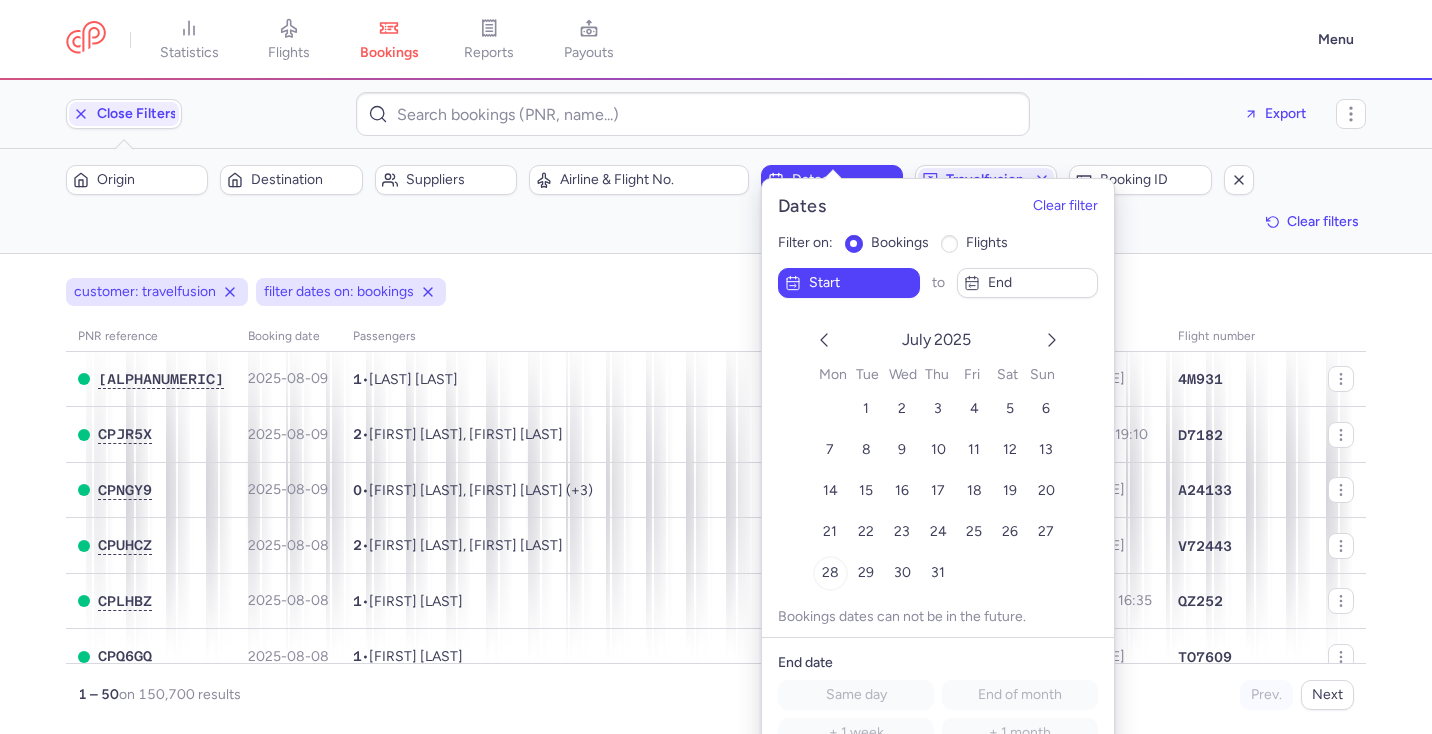 click on "28" at bounding box center (829, 572) 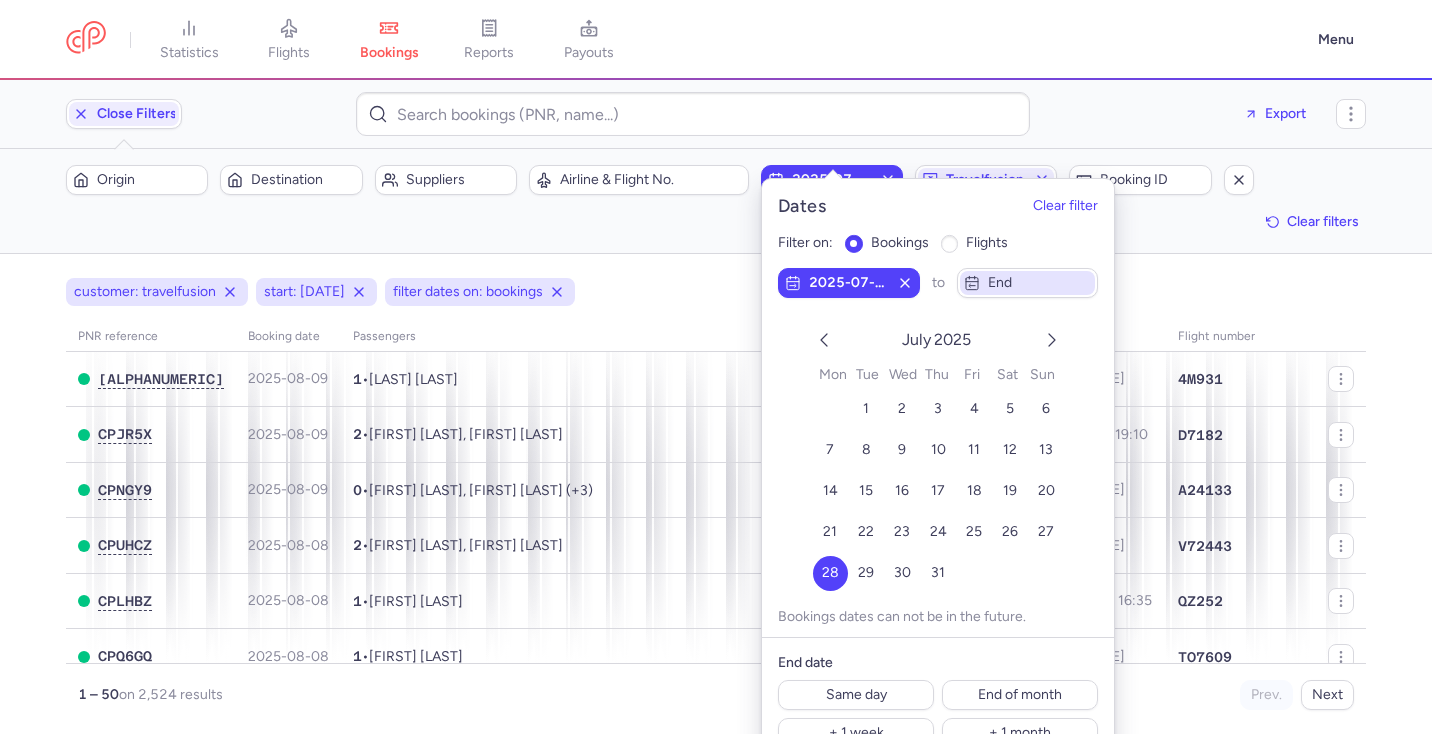 click on "end" at bounding box center [1039, 283] 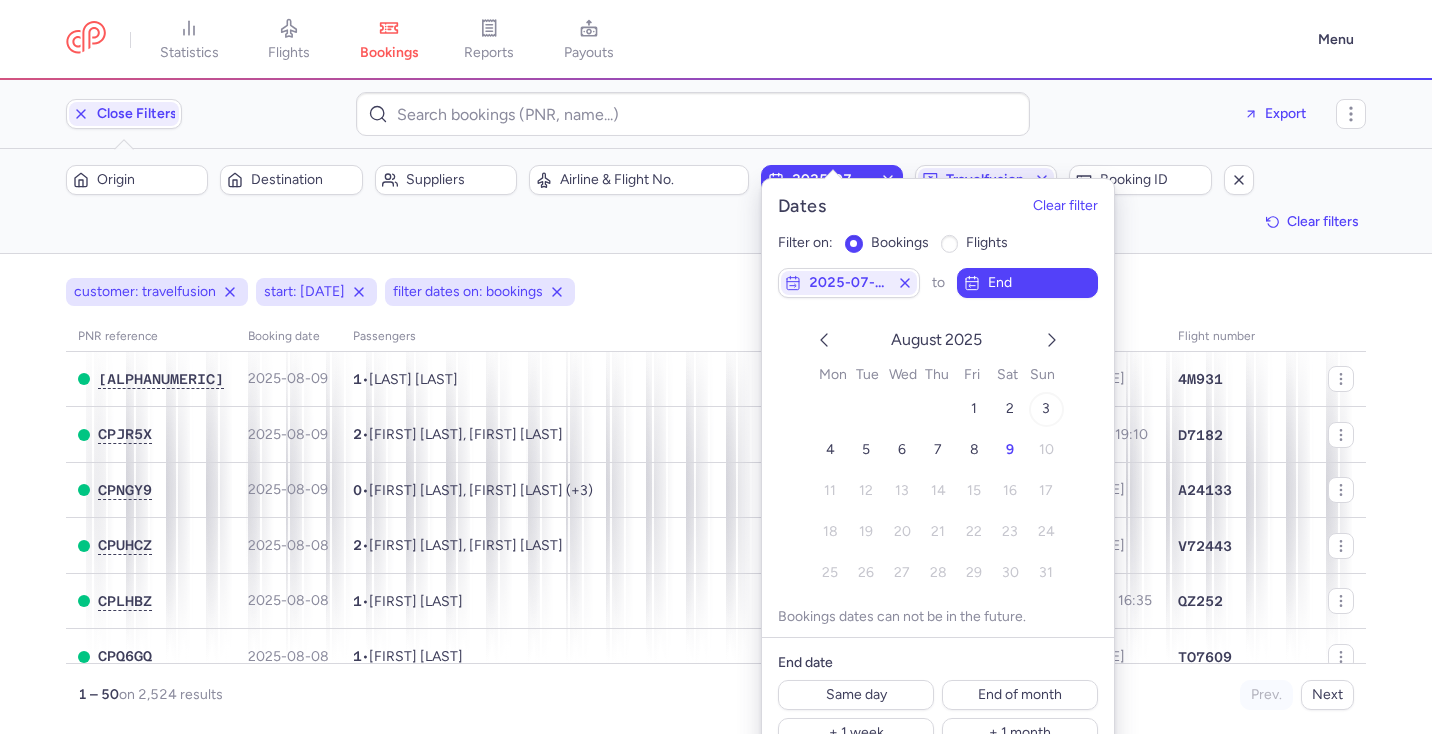 click on "3" at bounding box center (1045, 409) 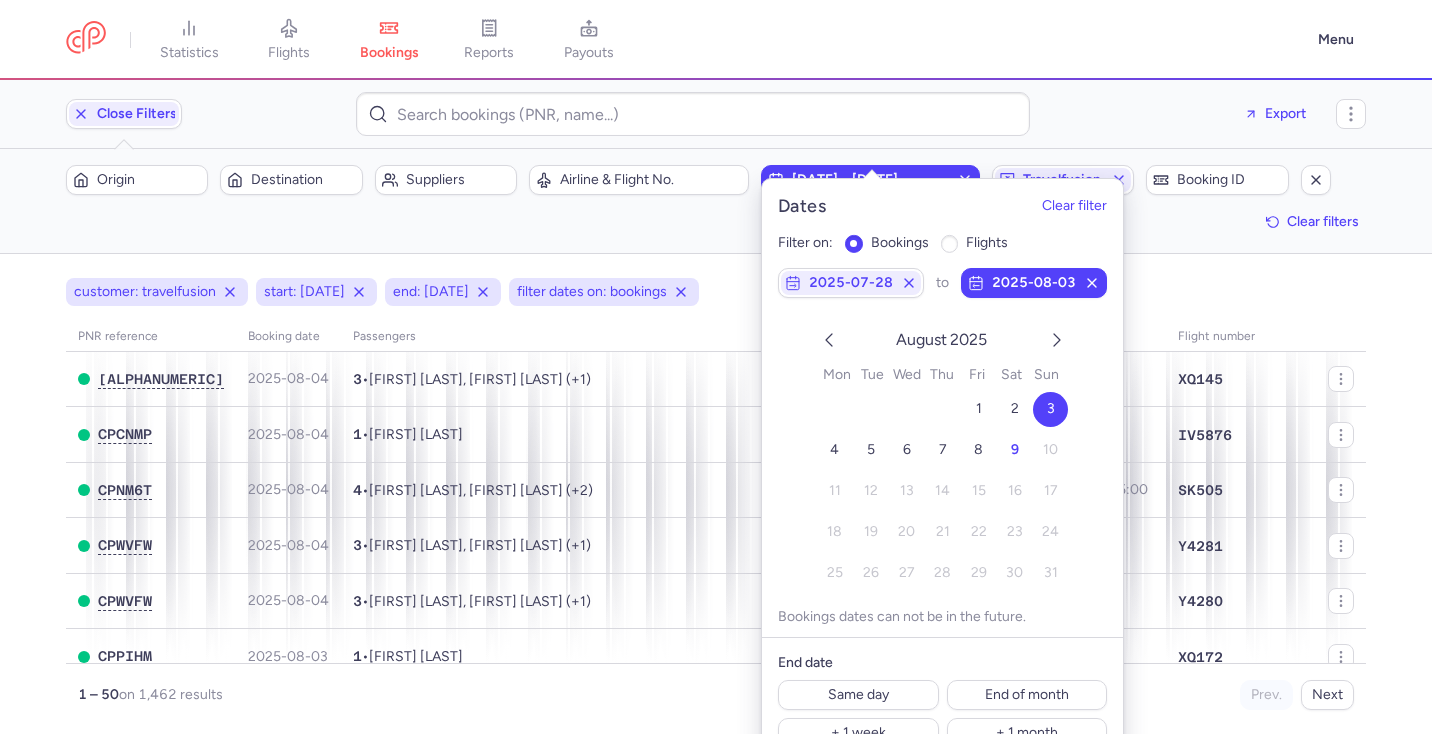 click on "customer: travelfusion start: [DATE] end: [DATE] filter dates on: bookings PNR reference Booking date Passengers Route flight date Flight number [PNR] [DATE] 3  •  [FIRST] [LAST], [FIRST] [LAST] (+1)  FRA  AYT [DATE], [TIME] [FLIGHT] [PNR] [DATE] 1  •  [FIRST] [LAST]  PRN  FMM [DATE], [TIME] [FLIGHT] [PNR] [DATE] 4  •  [FIRST] [LAST], [FIRST] [LAST] (+2)  CPH  LHR [DATE], [TIME] [FLIGHT] [PNR] [DATE] 3  •  [FIRST] [LAST], [FIRST] [LAST] (+1)  PVR  MEX [DATE], [TIME] [FLIGHT] [PNR] [DATE] 3  •  [FIRST] [LAST], [FIRST] [LAST] (+1)  MEX  PVR [DATE], [TIME] [FLIGHT] [PNR] [DATE] 1  •  [FIRST] [LAST]  AYT  HAM [DATE], [TIME] [FLIGHT] [PNR] [DATE] 1  •  [FIRST] [LAST]  HAM  AYT [DATE], [TIME] [FLIGHT] [PNR] [DATE] 1  •  [FIRST] [LAST]  PRN  FMM [DATE], [TIME] [FLIGHT] [PNR] [DATE] 1  •  [FIRST] [LAST]  MAD  IBZ [DATE], [TIME] [FLIGHT] [FLIGHT] [PNR] [DATE] 1  •  [FIRST] [LAST]  ARN  LHR" at bounding box center (716, 494) 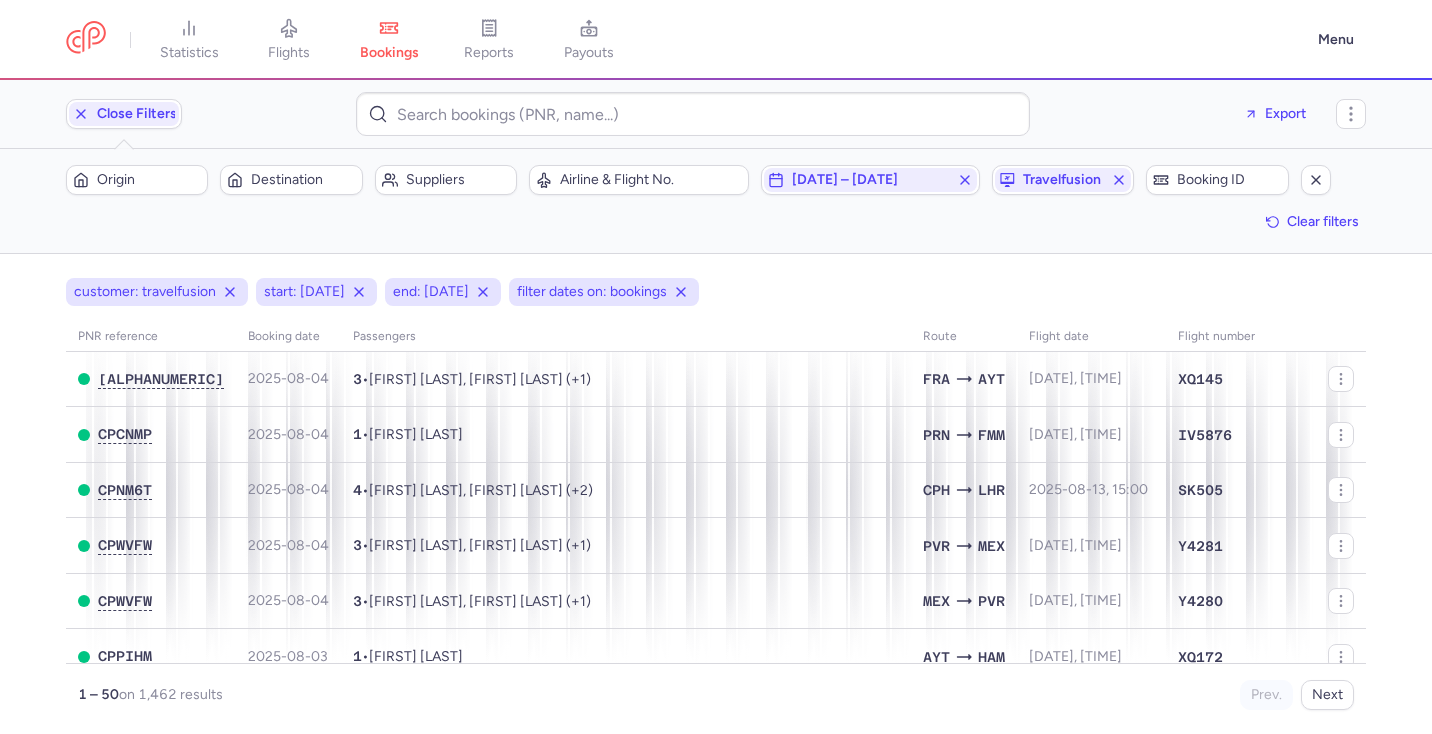 scroll, scrollTop: 0, scrollLeft: 0, axis: both 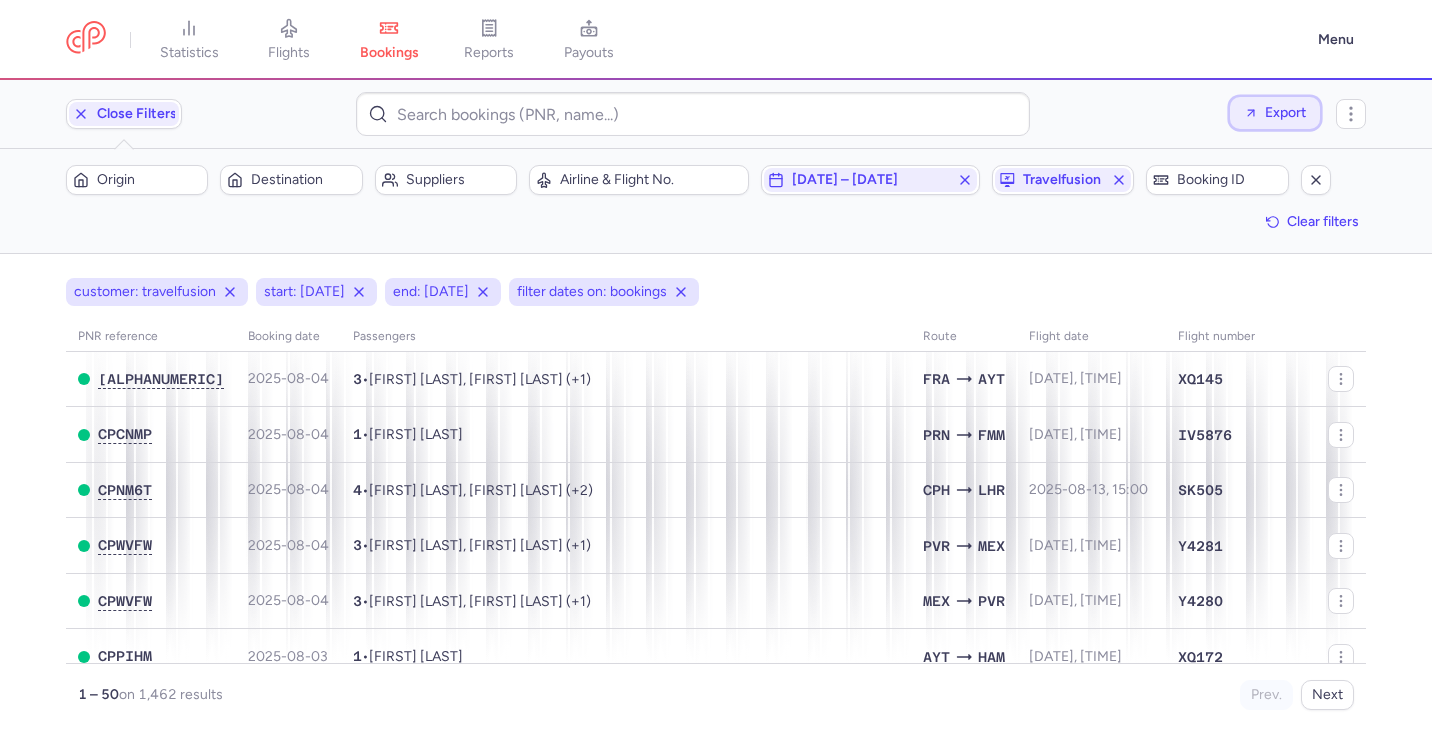 click on "Export" at bounding box center [1275, 113] 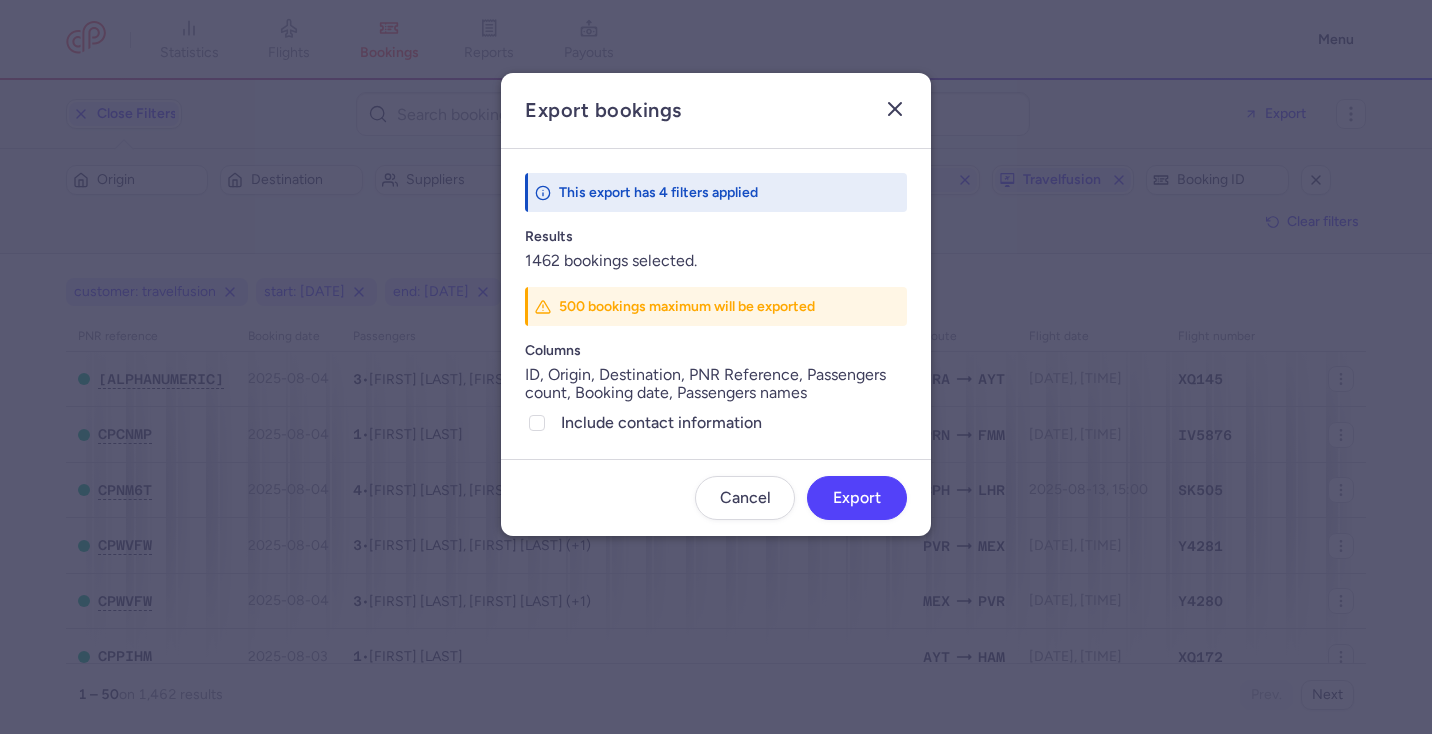 click 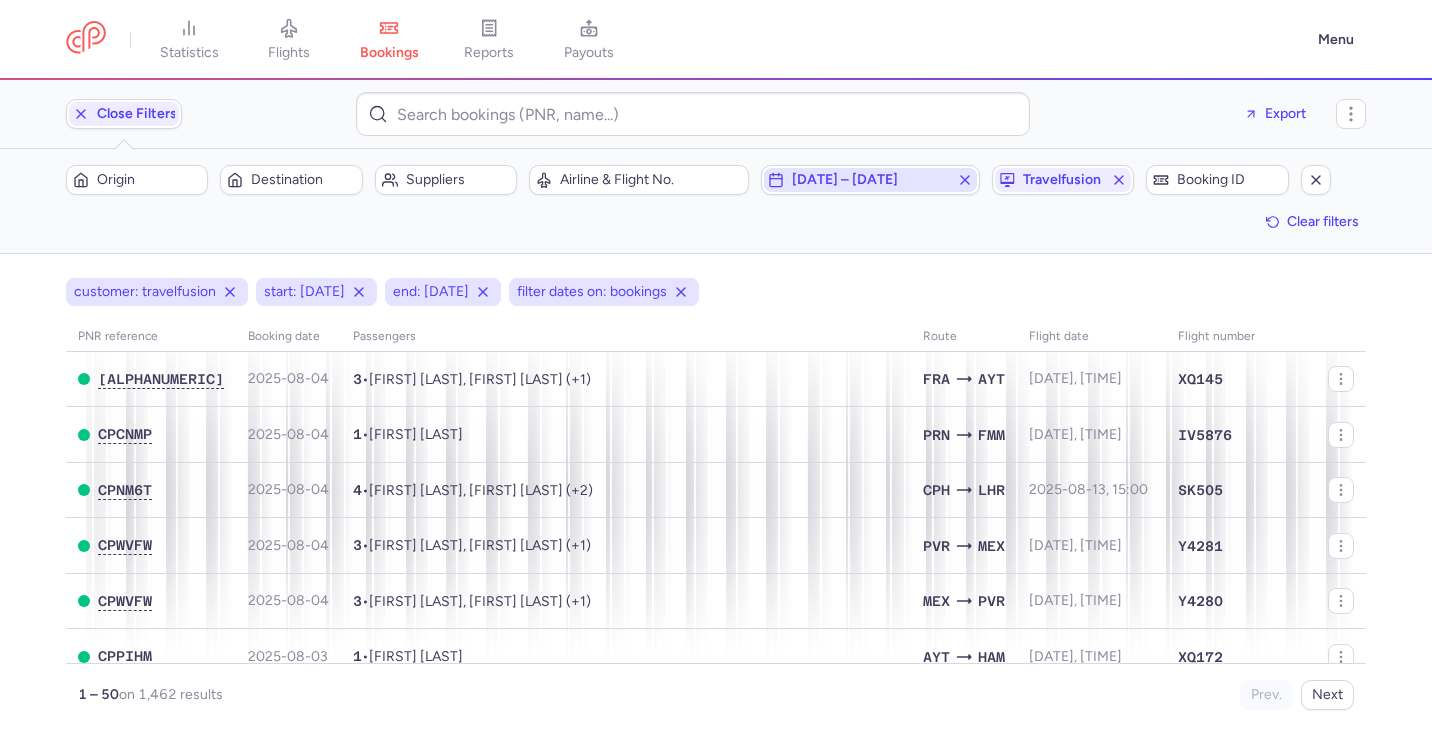 click on "[DATE] – [DATE]" at bounding box center (871, 180) 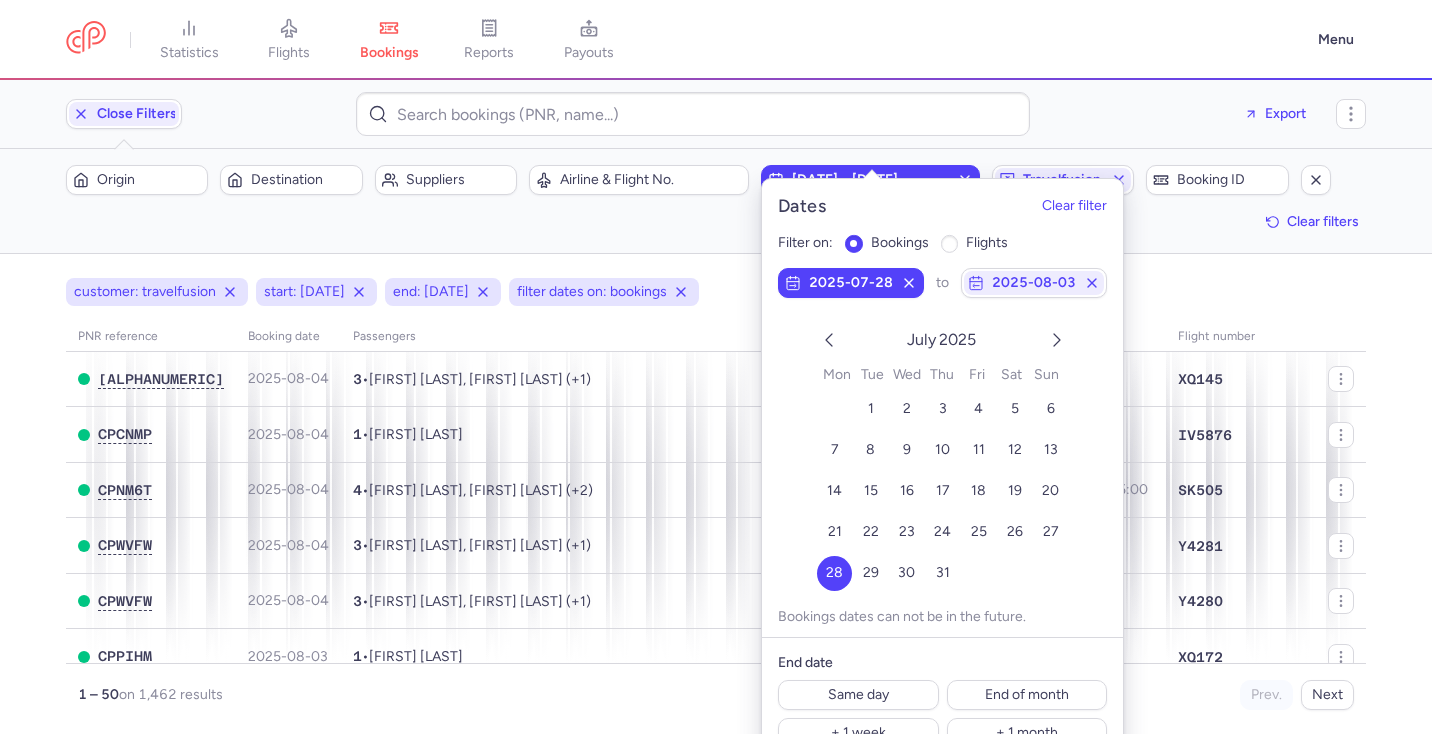 click 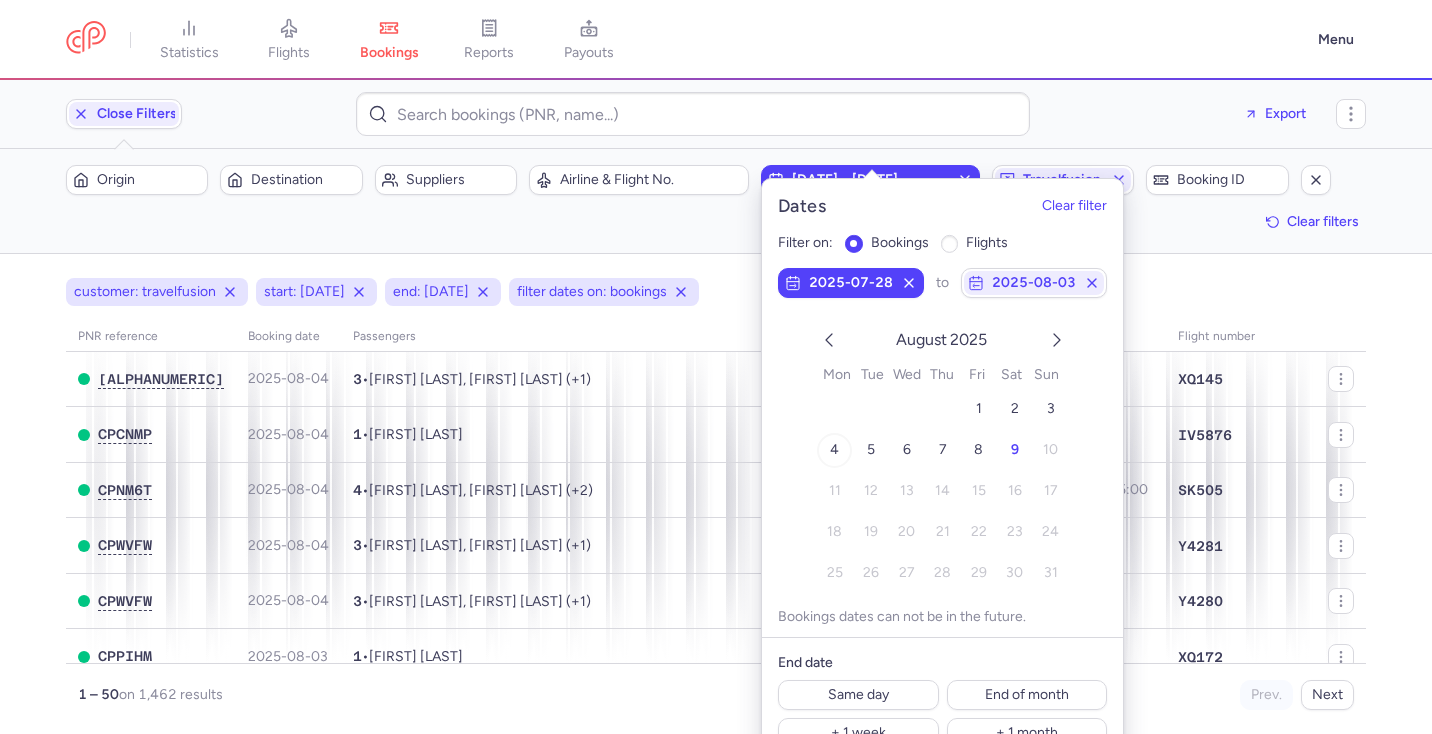 click on "4" at bounding box center (834, 449) 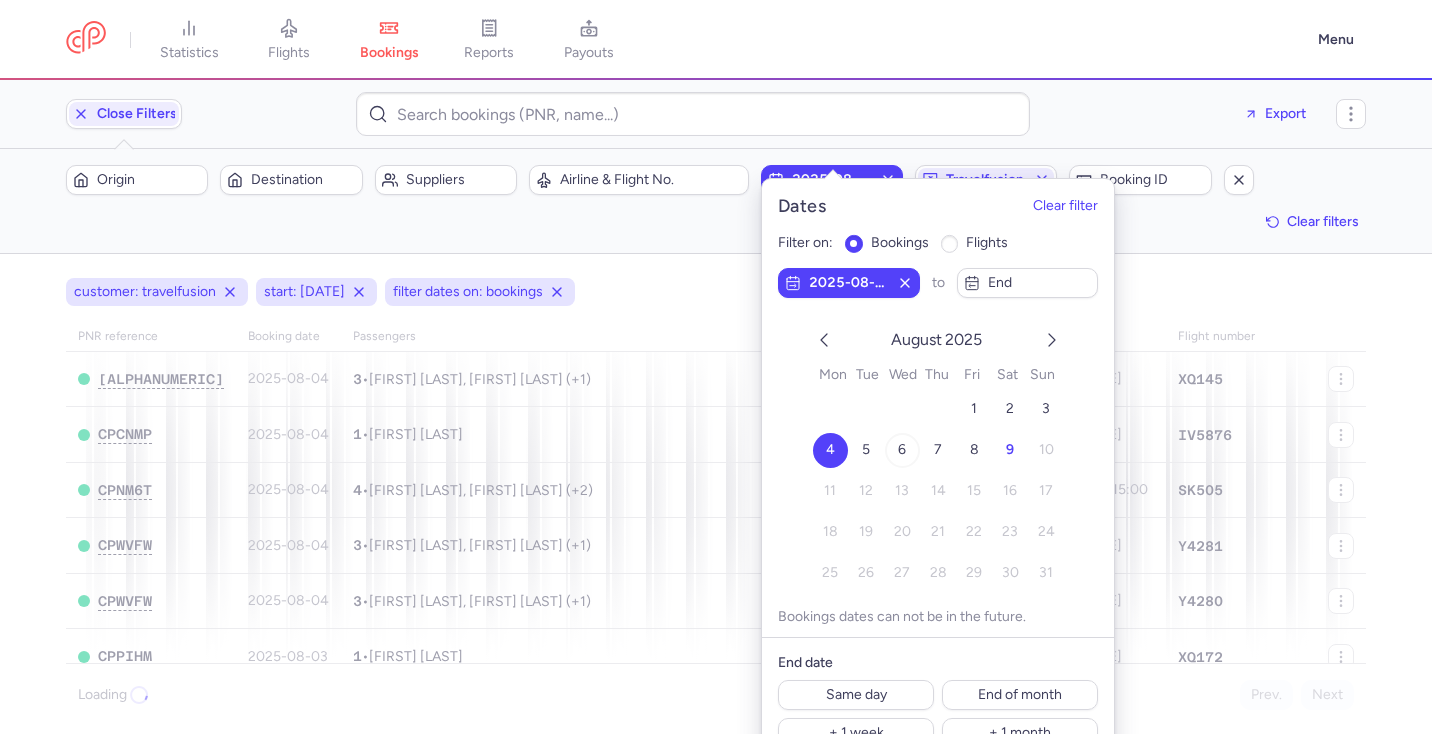 click on "6" at bounding box center [902, 449] 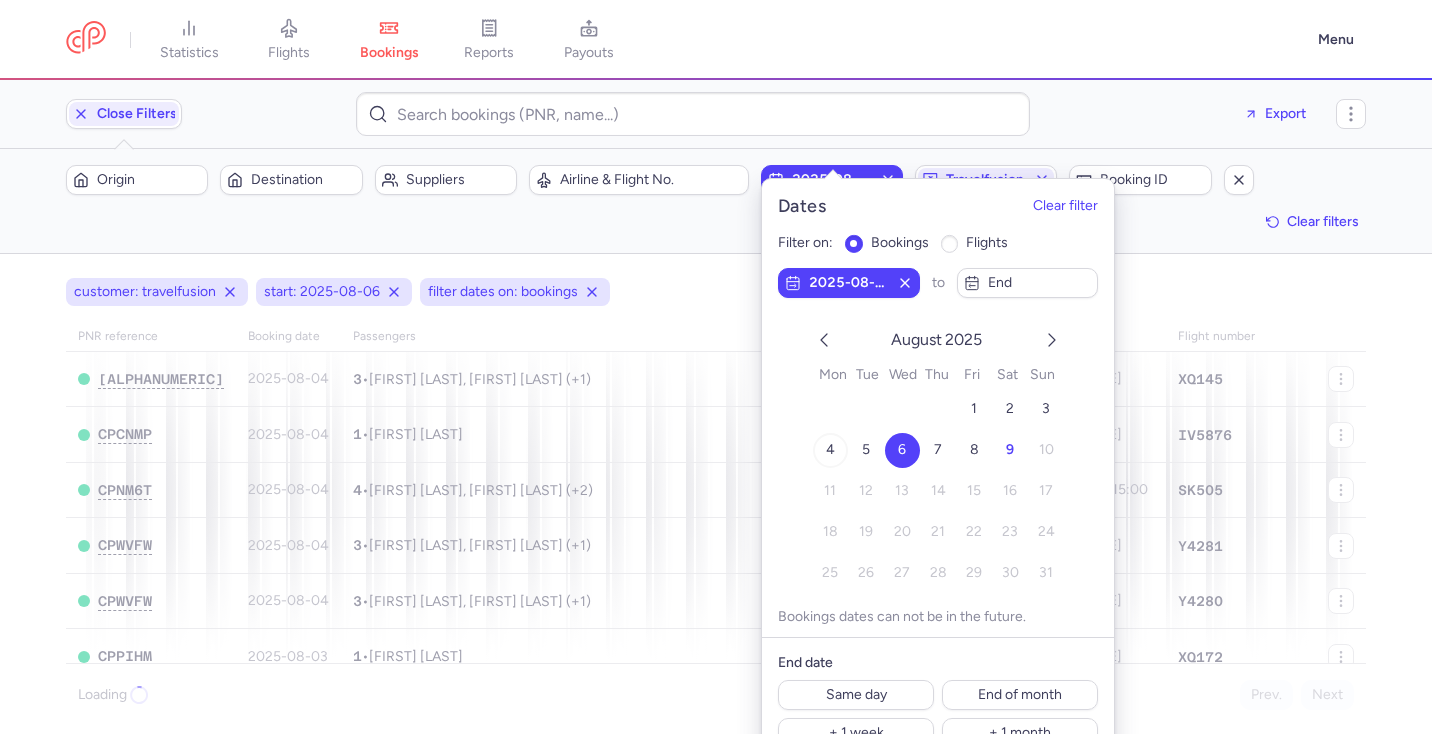 click on "4" at bounding box center (829, 450) 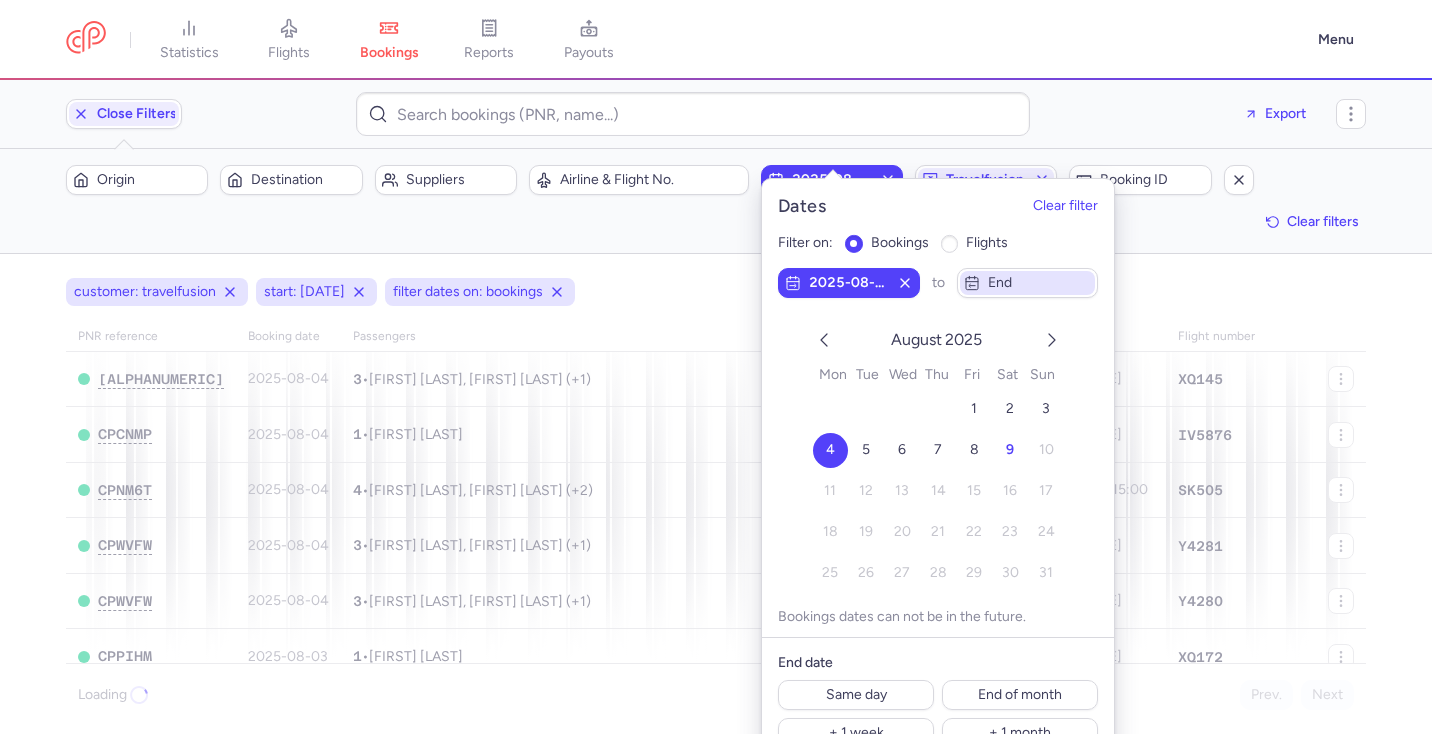 click on "end" at bounding box center [1027, 283] 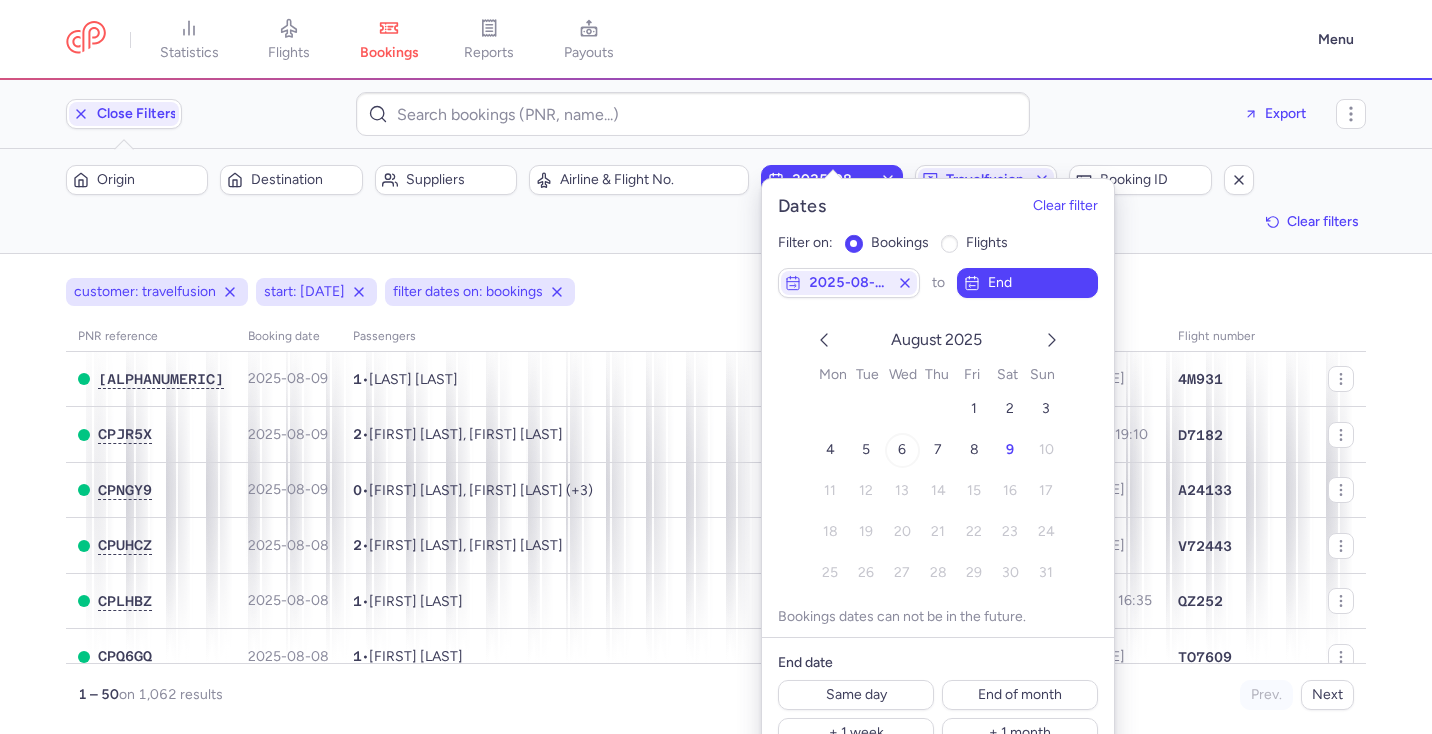 click on "6" at bounding box center (902, 449) 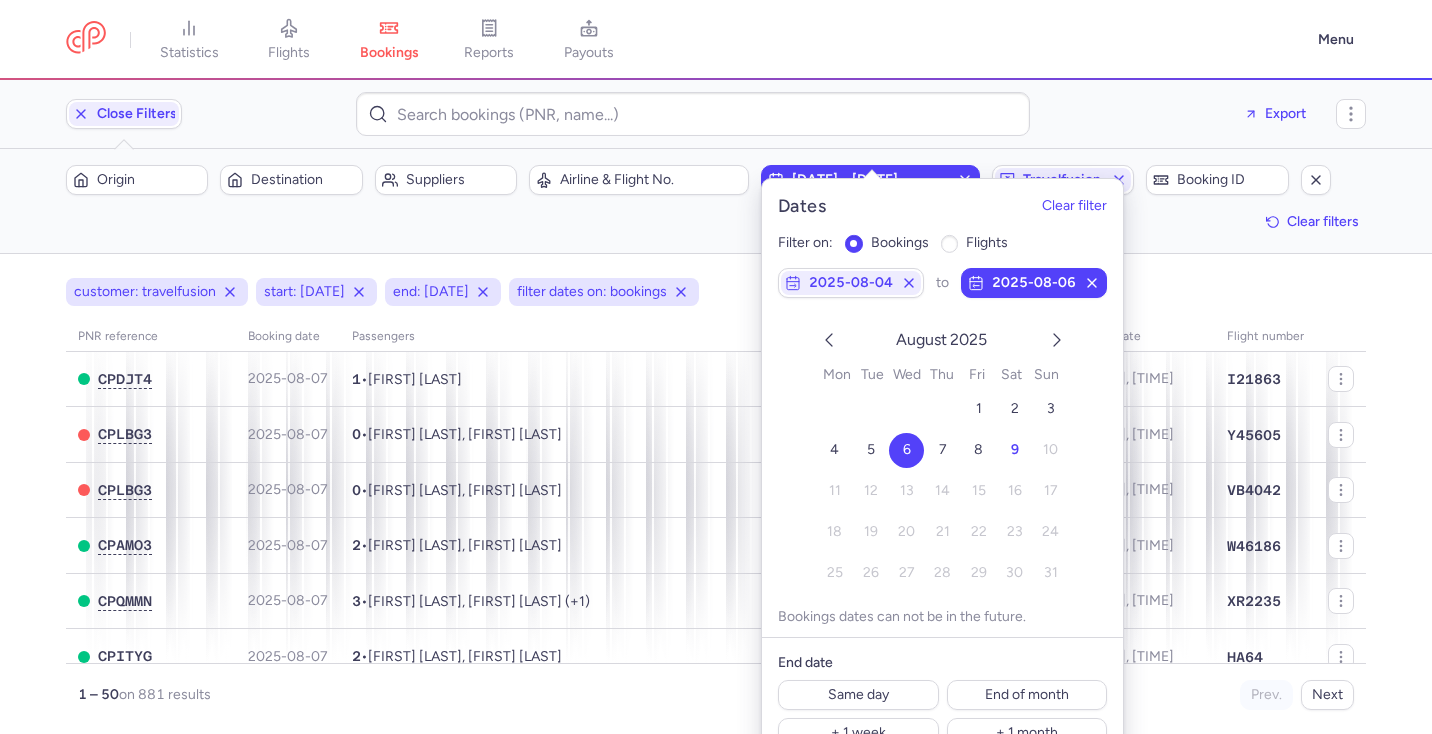 click on "customer: travelfusion start: [DATE] end: [DATE] filter dates on: bookings PNR reference Booking date Passengers Route flight date Flight number CPDJT4 [DATE] 1 • [FIRST] [LAST] MAD LGW [DATE], [TIME] I21863 CPLBG3 [DATE] 0 • [FIRST] [LAST], [FIRST] [LAST] TLC MTY [DATE], [TIME] Y45605 CPLBG3 [DATE] 0 • [FIRST] [LAST], [FIRST] [LAST] MTY TLC [DATE], [TIME] VB4042 CPAMO3 [DATE] 2 • [FIRST] [LAST], [FIRST] [LAST] BIO FCO [DATE], [TIME] W46186 CPQMMN [DATE] 3 • [FIRST] [LAST], [FIRST] [LAST] (+1) NUE CFU [DATE], [TIME] XR2235 CPITYG [DATE] 2 • [FIRST] [LAST], [FIRST] [LAST] LIH LAX [DATE], [TIME] HA64 CP8W2R [DATE] 6 • [FIRST] [LAST], [FIRST] [LAST] (+4) CUN ORD [DATE], [TIME] UA1667 CP3SVJ [DATE] 2 • [FIRST] [LAST], [FIRST] [LAST] CTA FCO [DATE], [TIME] XZ2812 CPF4O5 [DATE] 3 • [FIRST] [LAST], [FIRST] [LAST] (+1) ICN CRK [DATE], [TIME] 7C2107 CPZY5E 3" at bounding box center [716, 494] 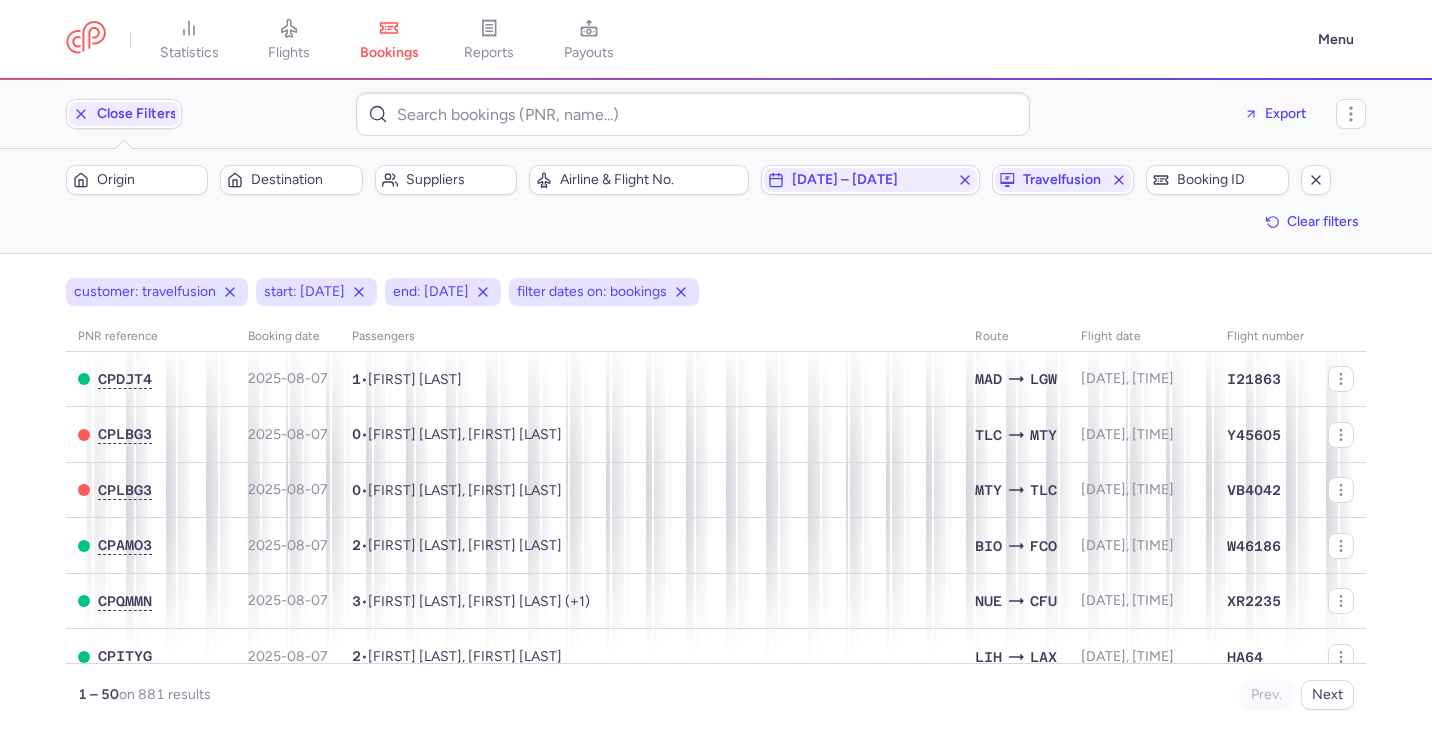scroll, scrollTop: 0, scrollLeft: 0, axis: both 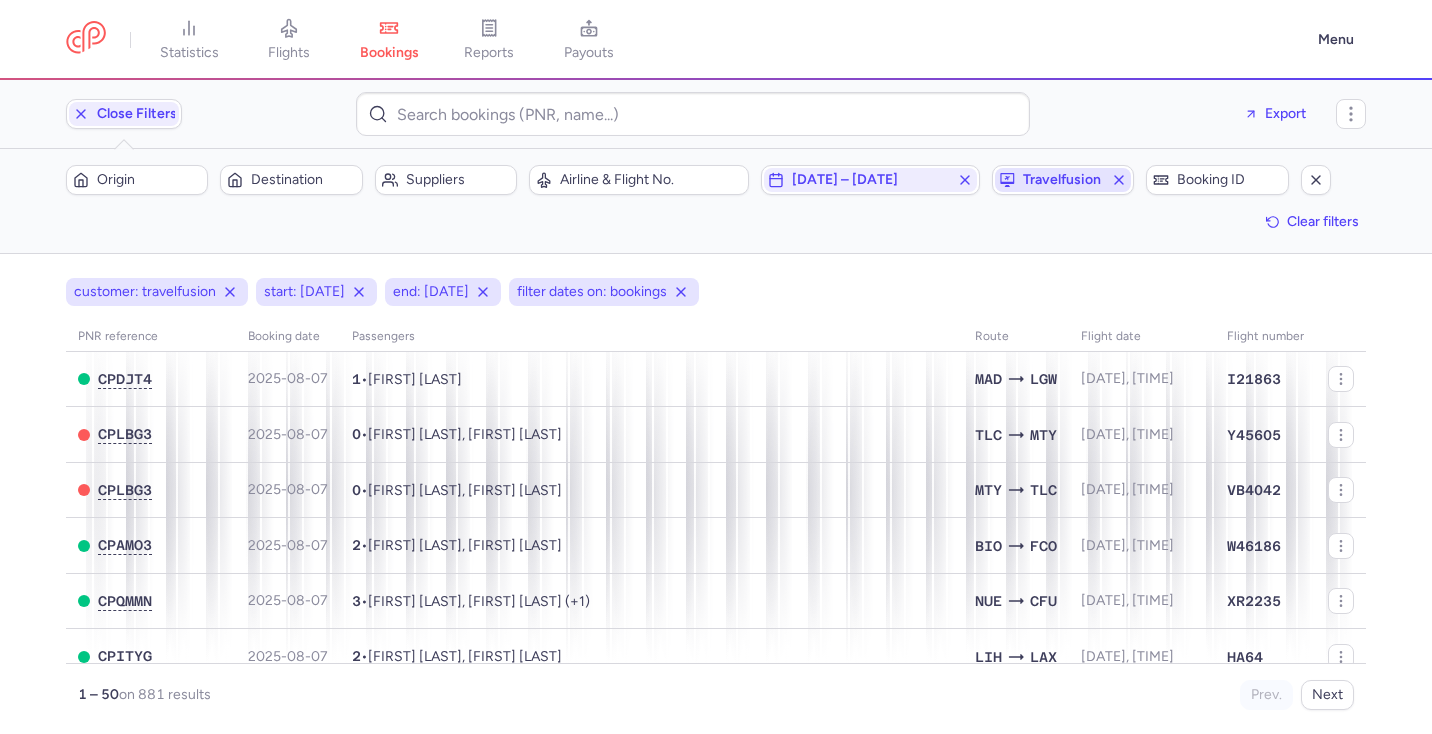 click on "travelfusion" at bounding box center [1063, 180] 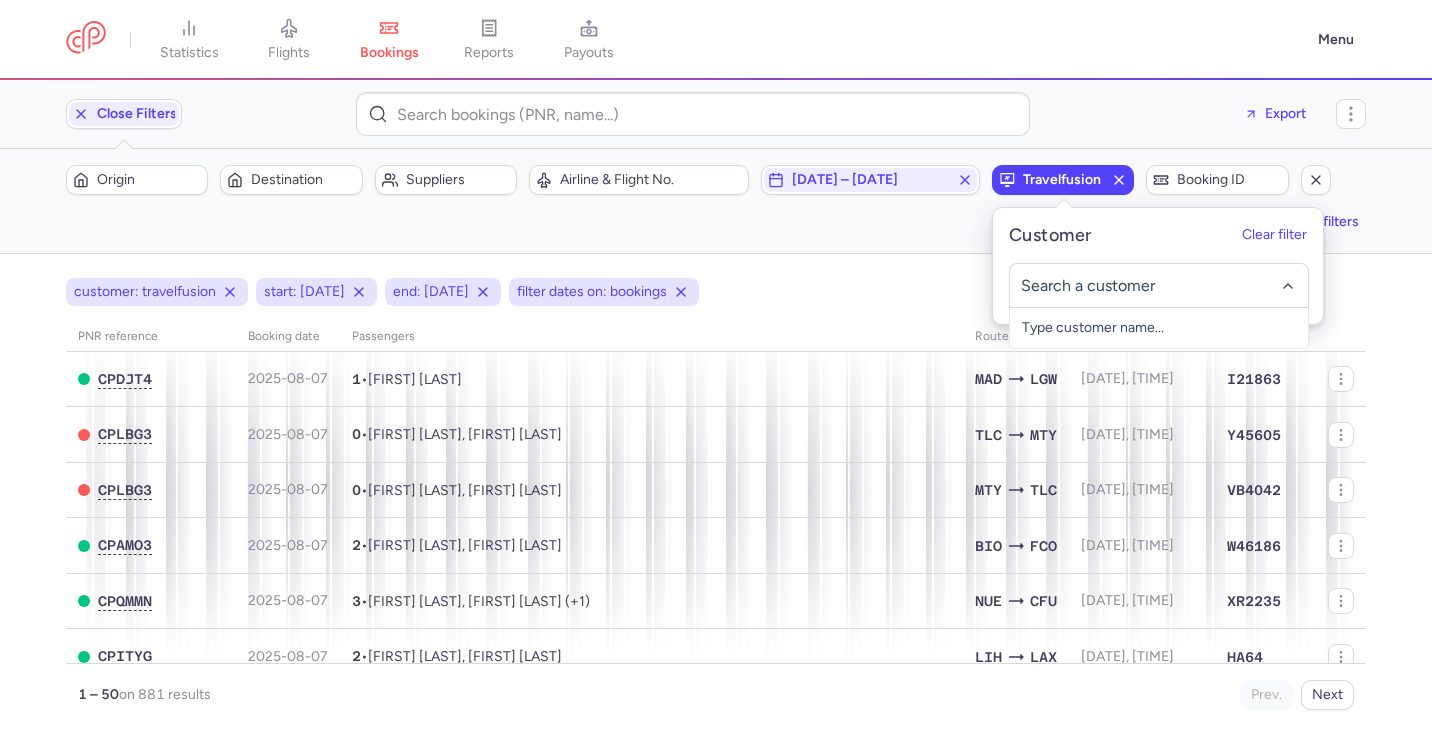 click on "travelfusion" at bounding box center (1063, 180) 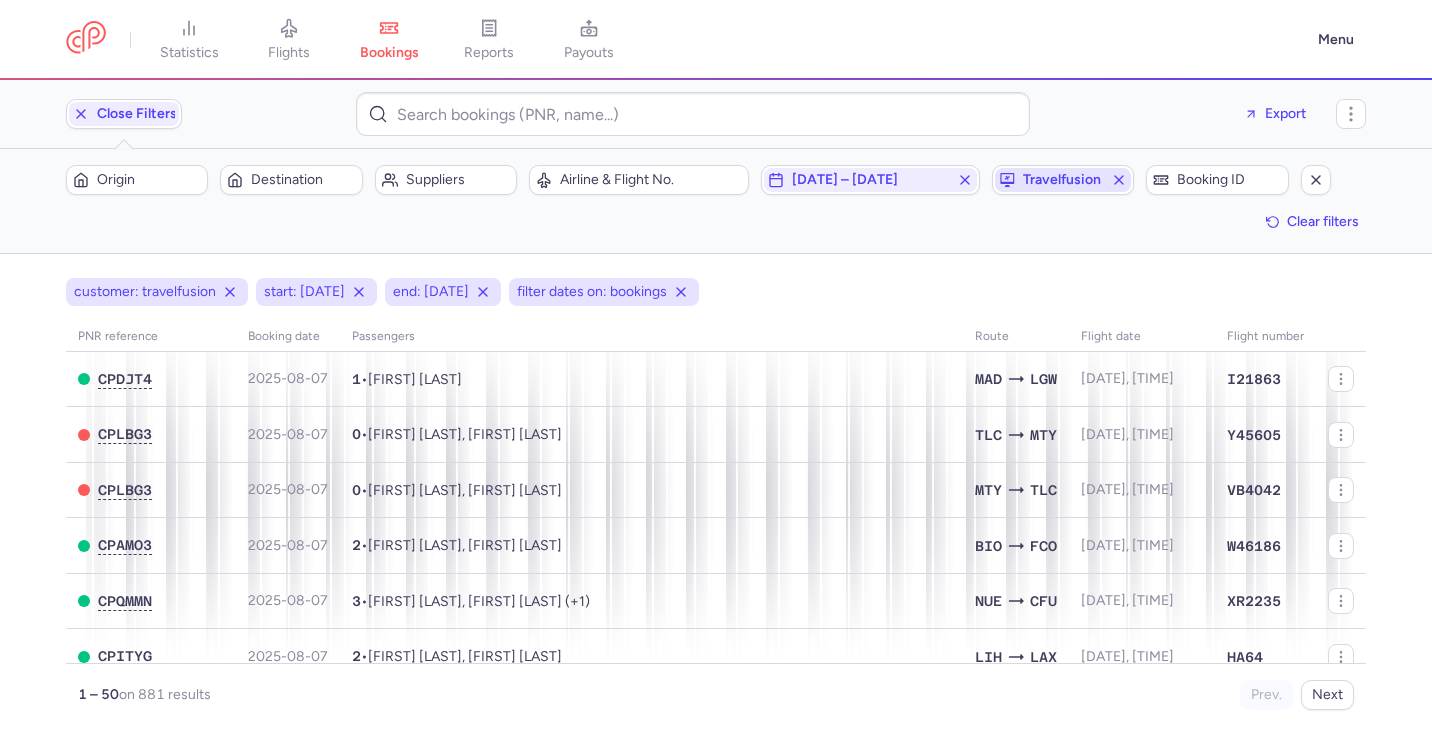click on "travelfusion" at bounding box center (1063, 180) 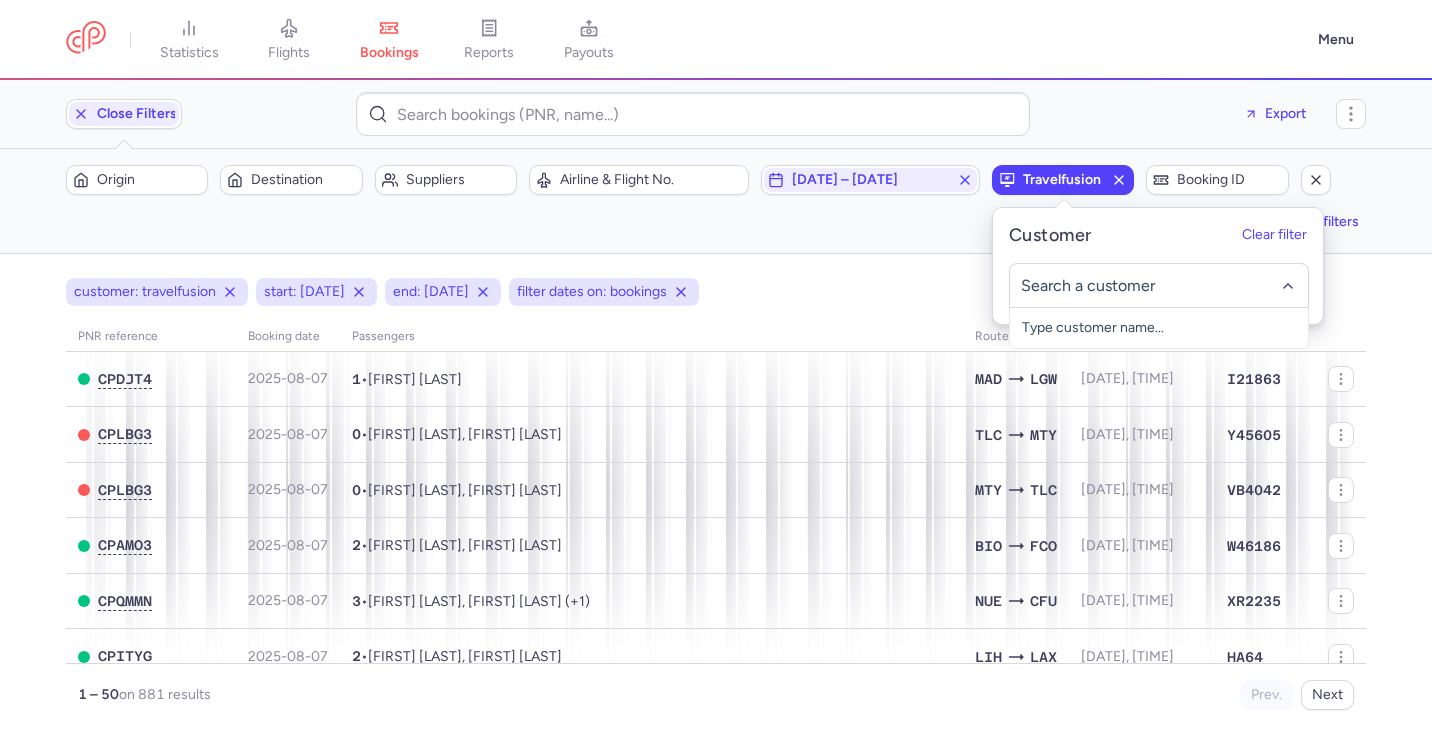 click on "travelfusion" at bounding box center [1063, 180] 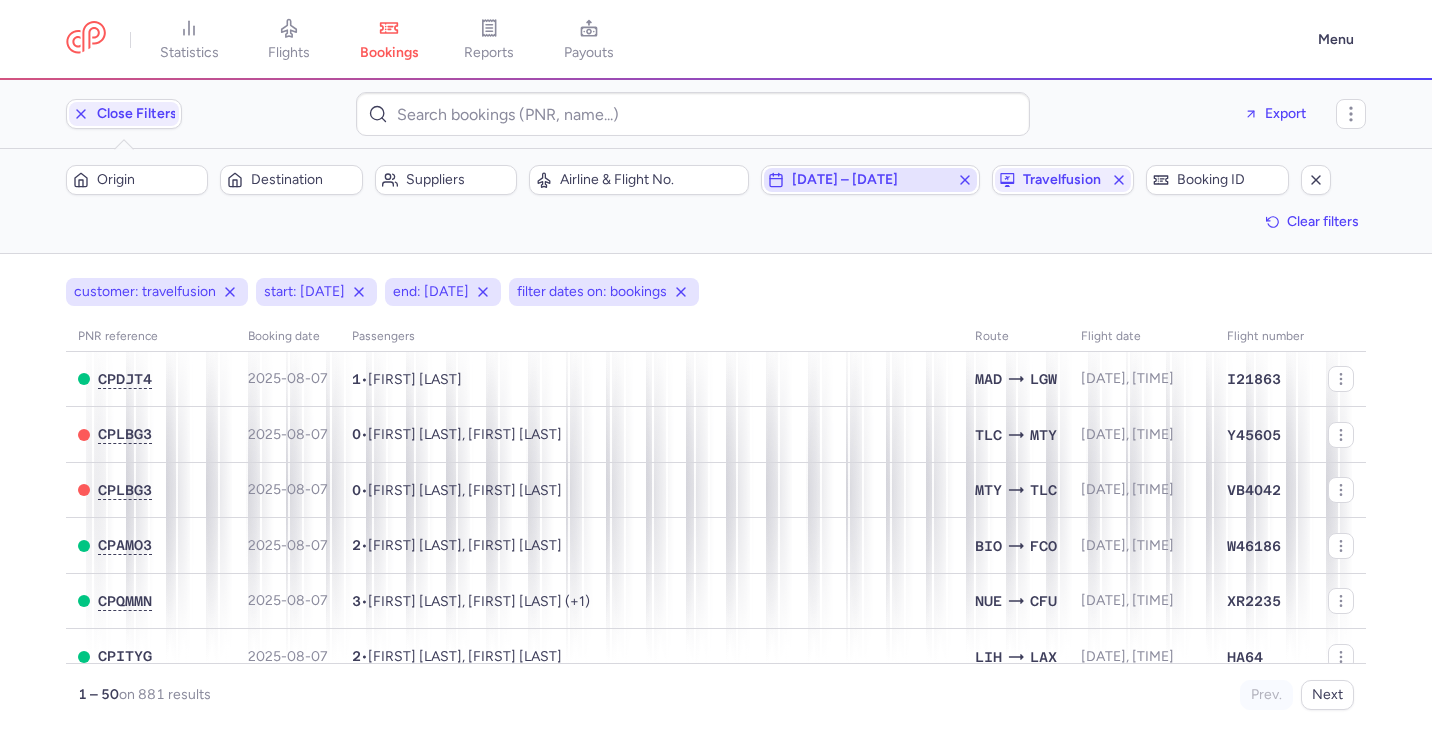 click on "[DATE] – [DATE]" at bounding box center (871, 180) 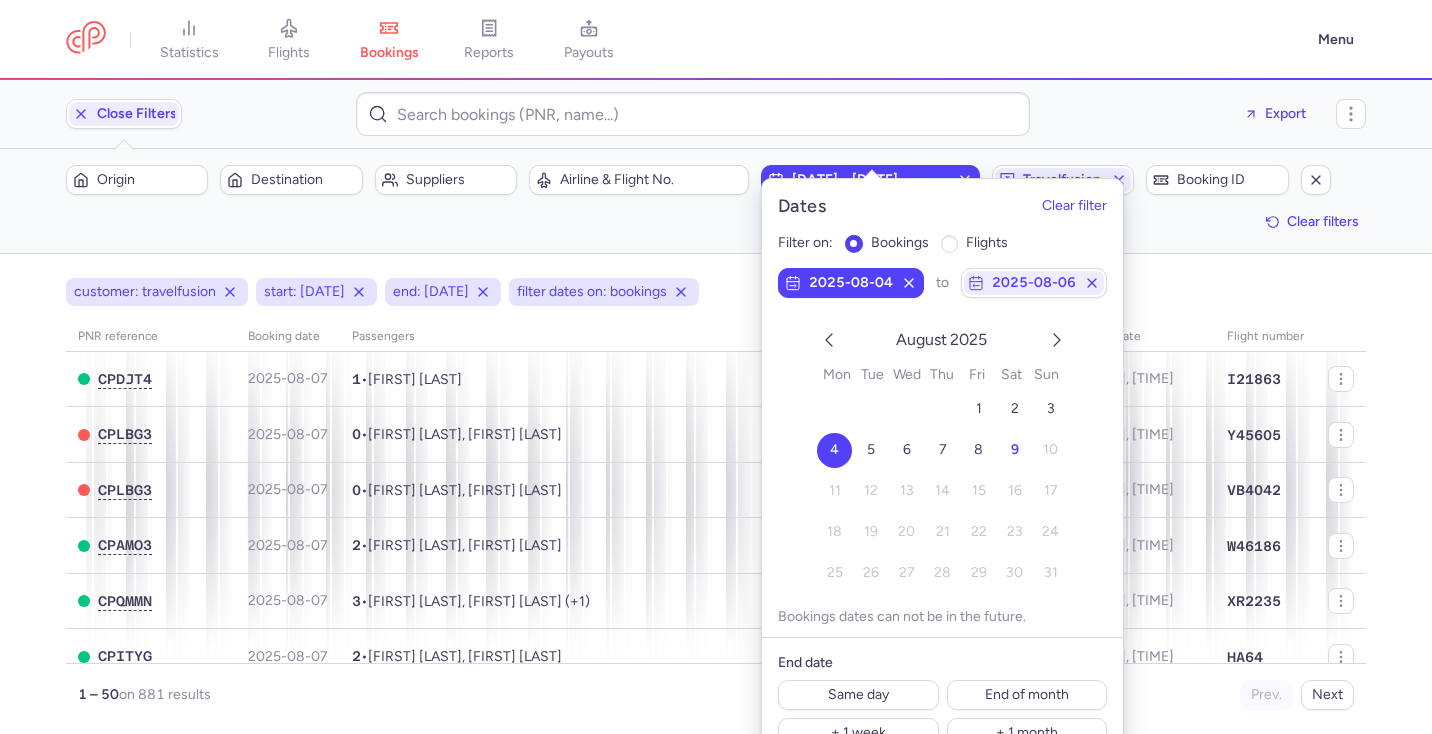 click 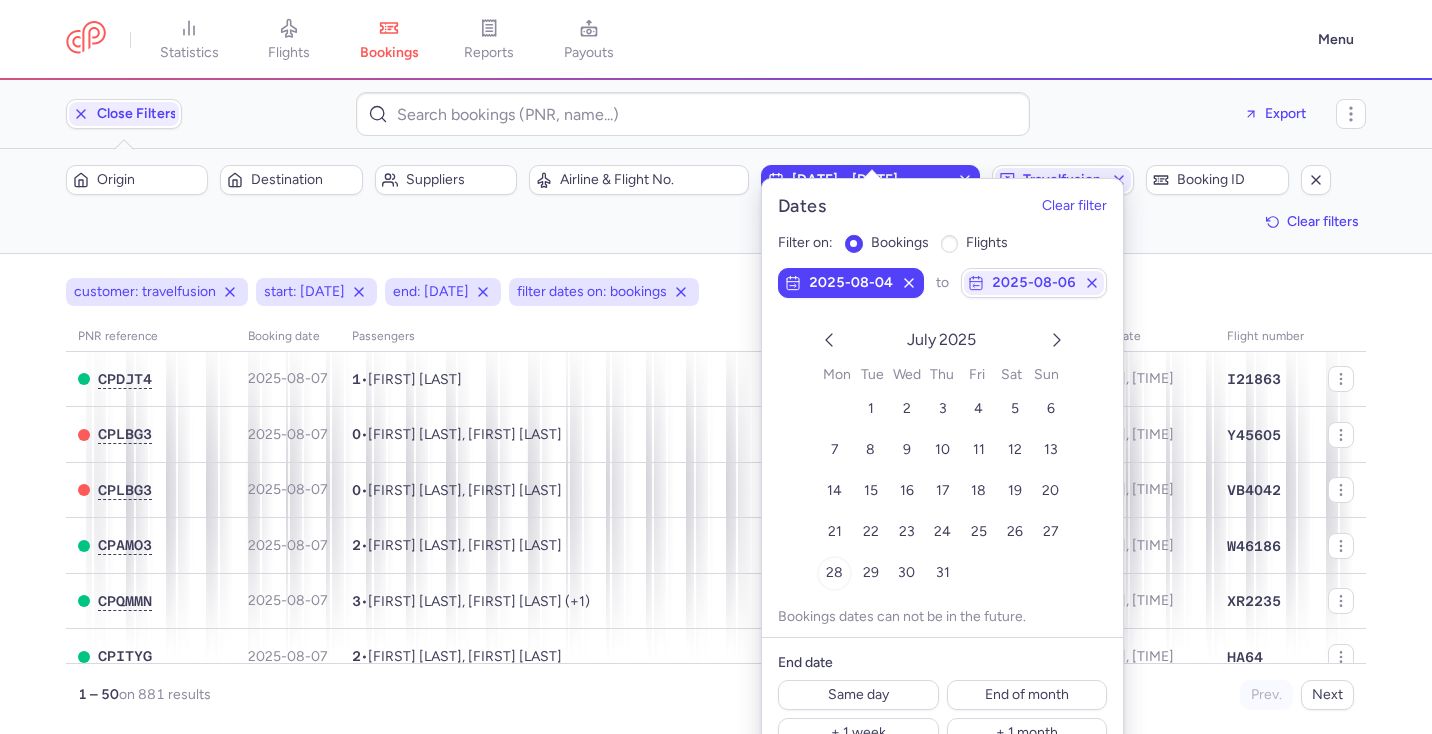 click on "28" at bounding box center (834, 572) 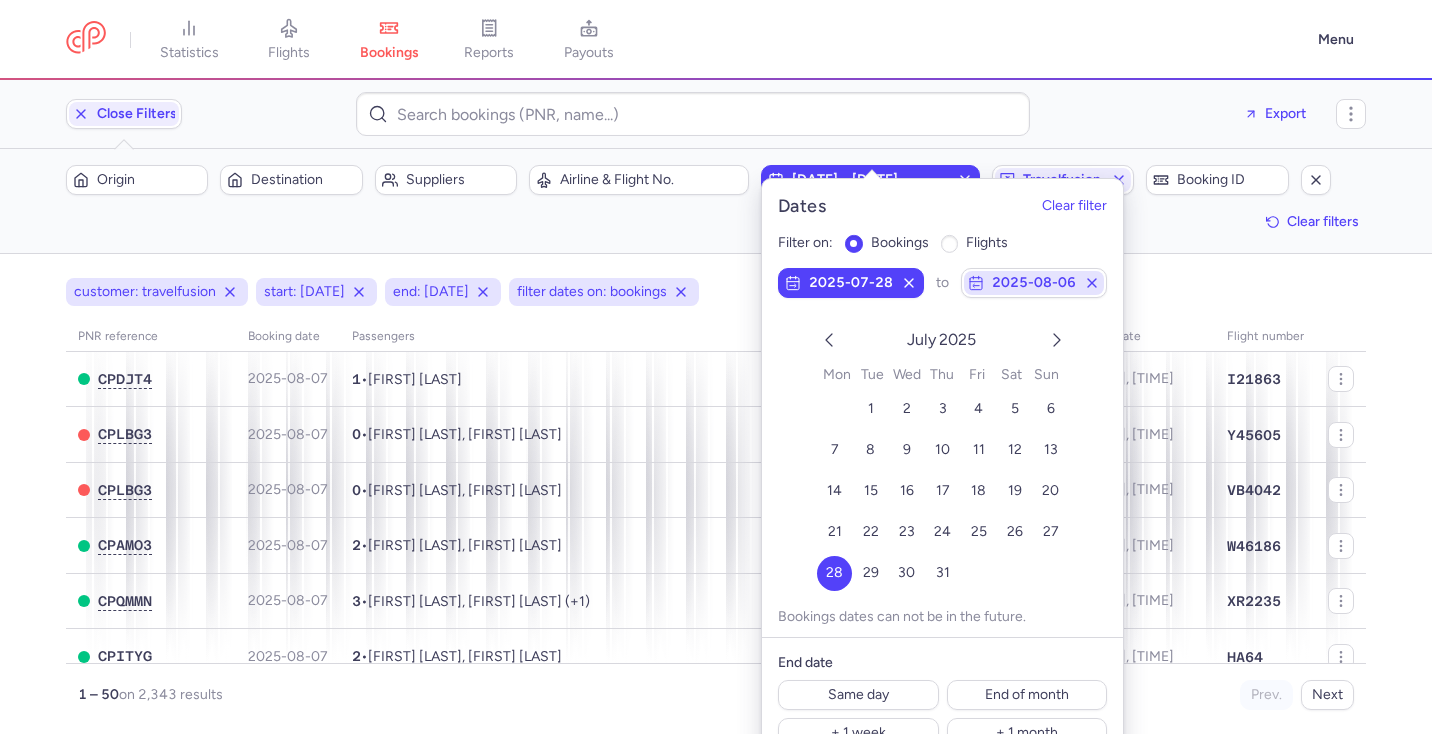 click on "2025-08-06" at bounding box center [1034, 283] 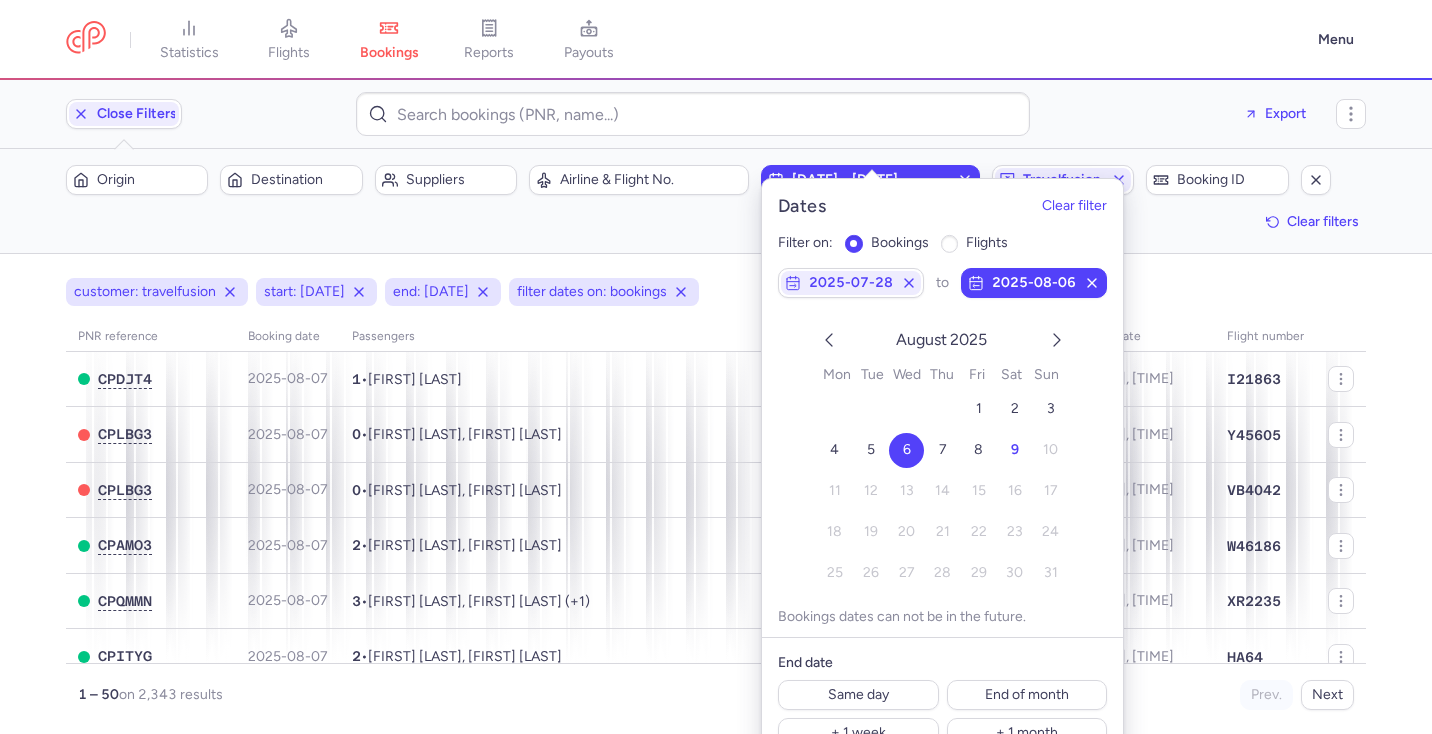 click 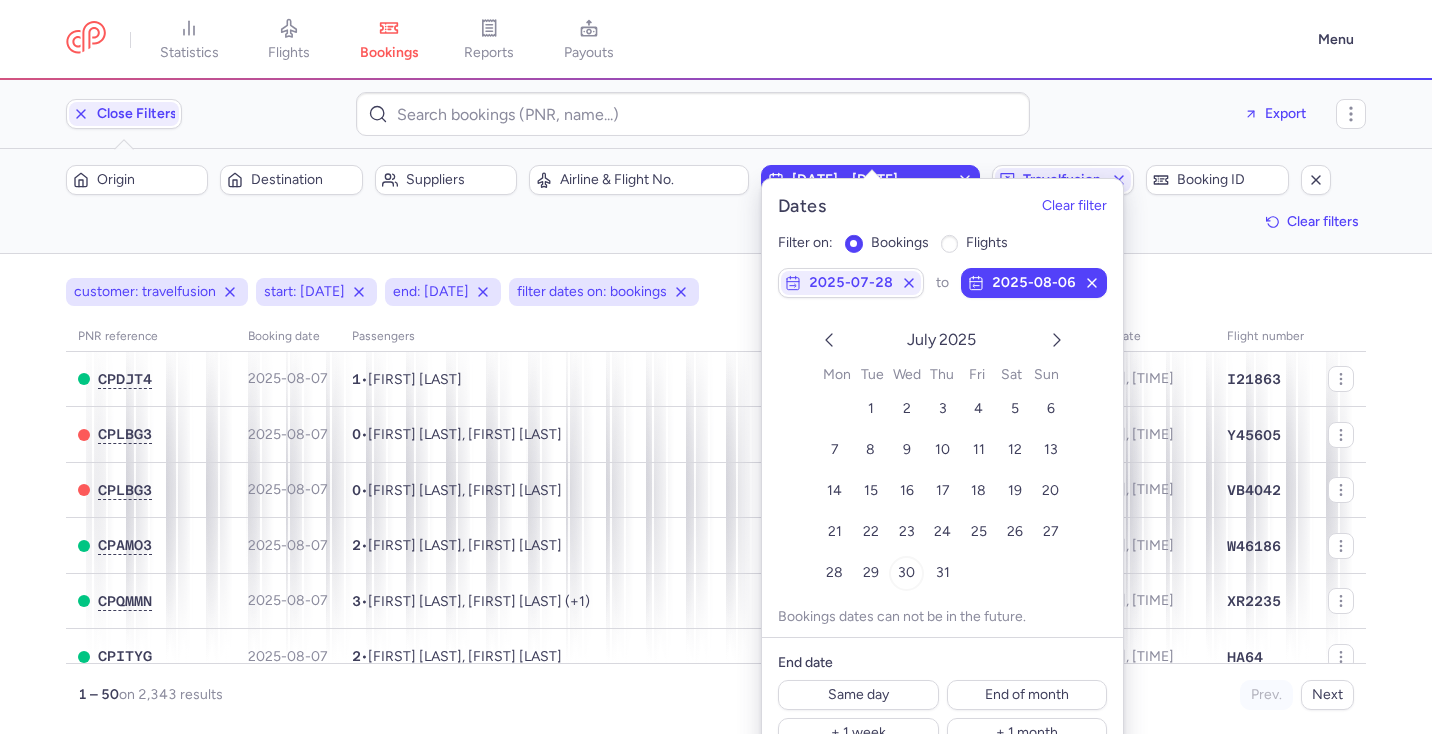 click on "30" at bounding box center [906, 572] 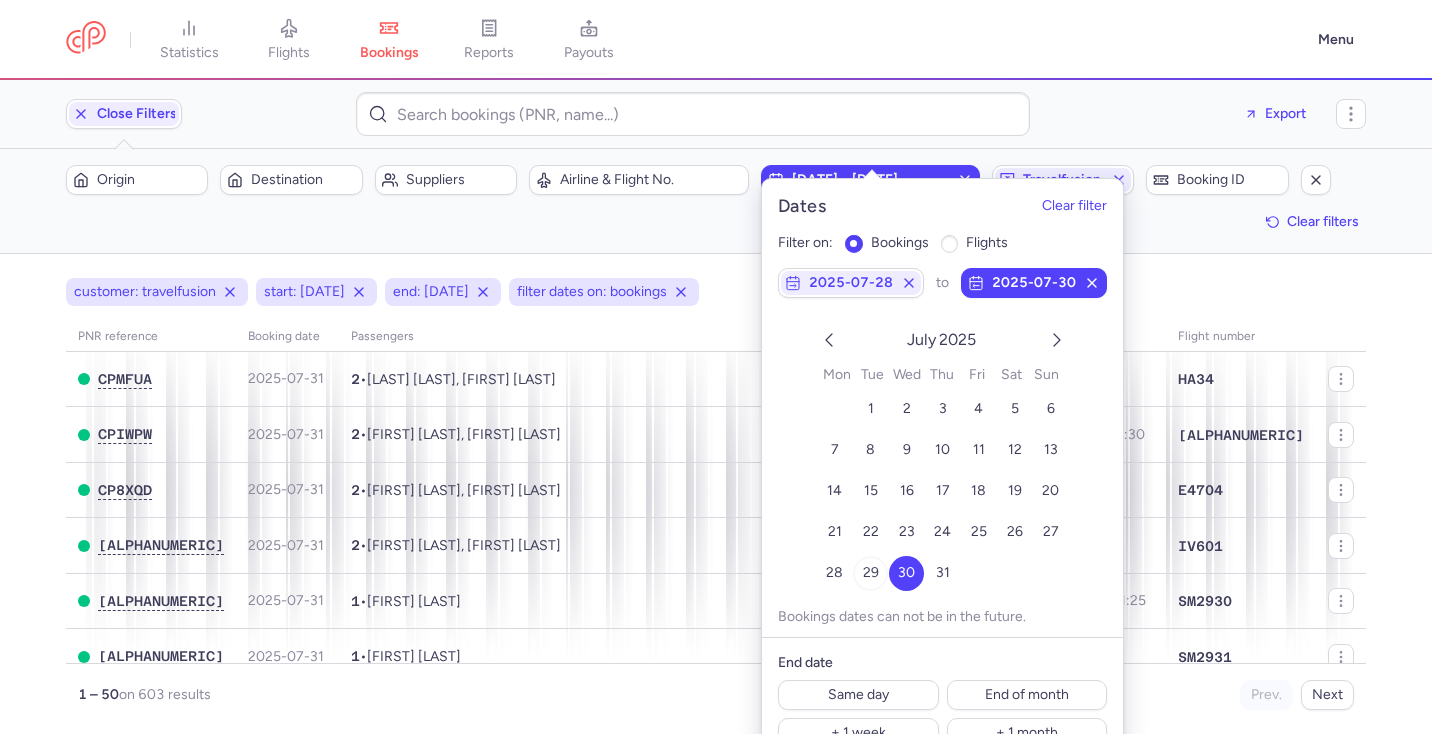 click on "29" at bounding box center (870, 572) 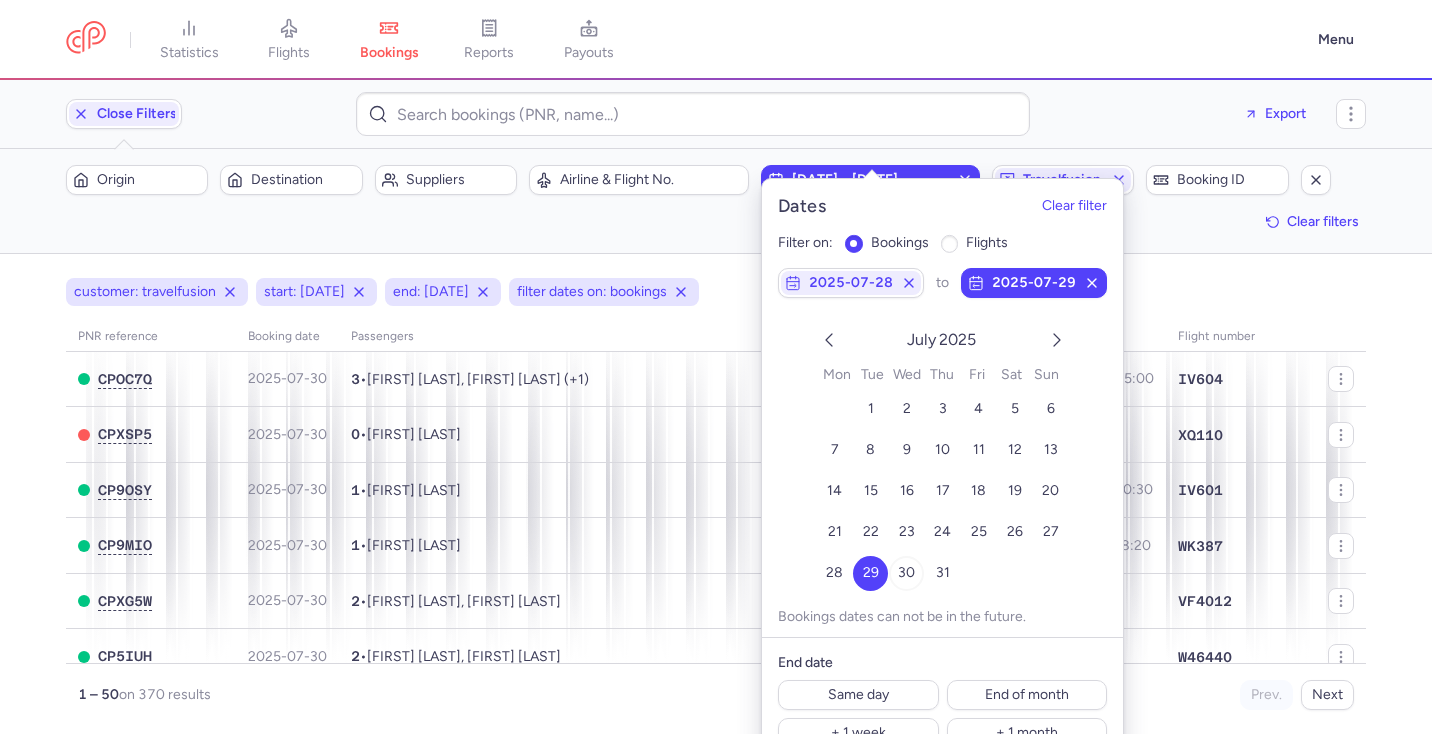 click on "30" at bounding box center (906, 573) 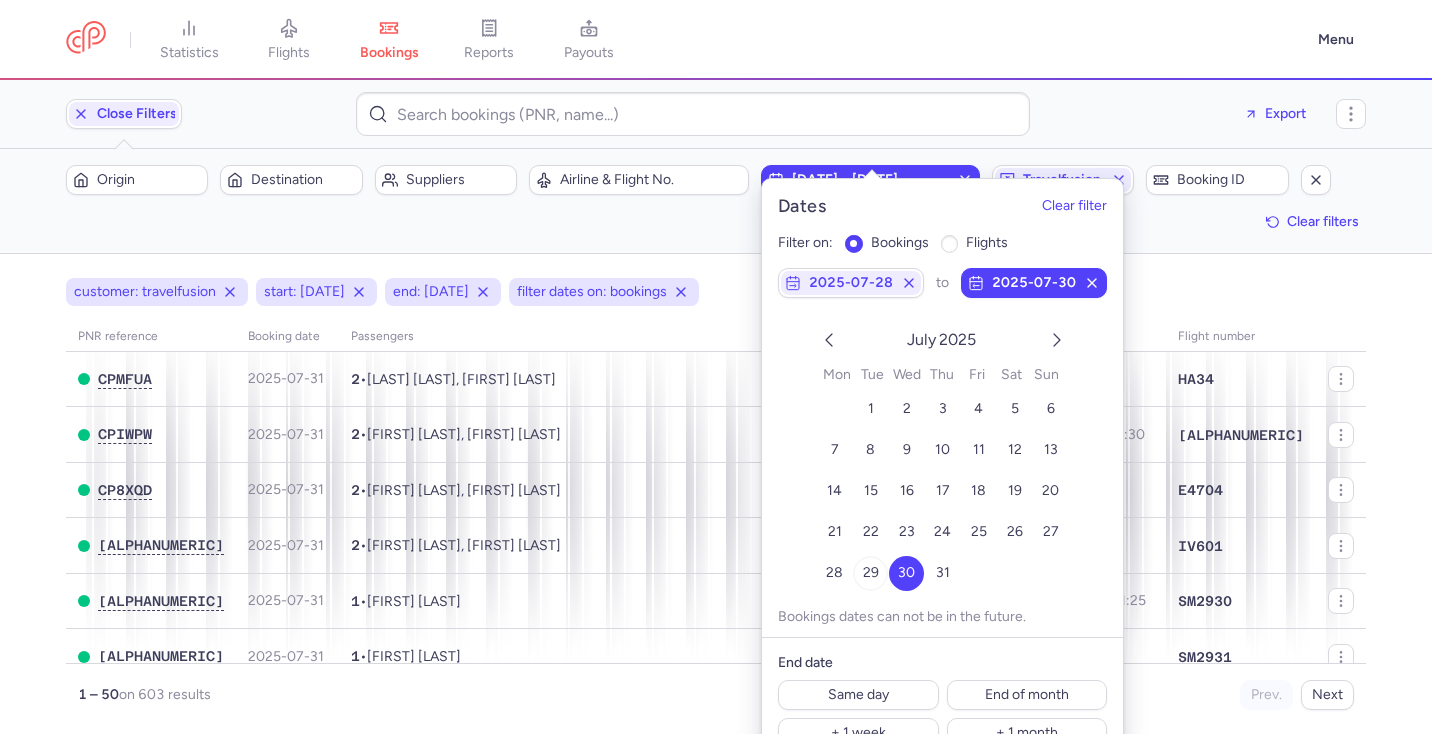 click on "29" at bounding box center [870, 573] 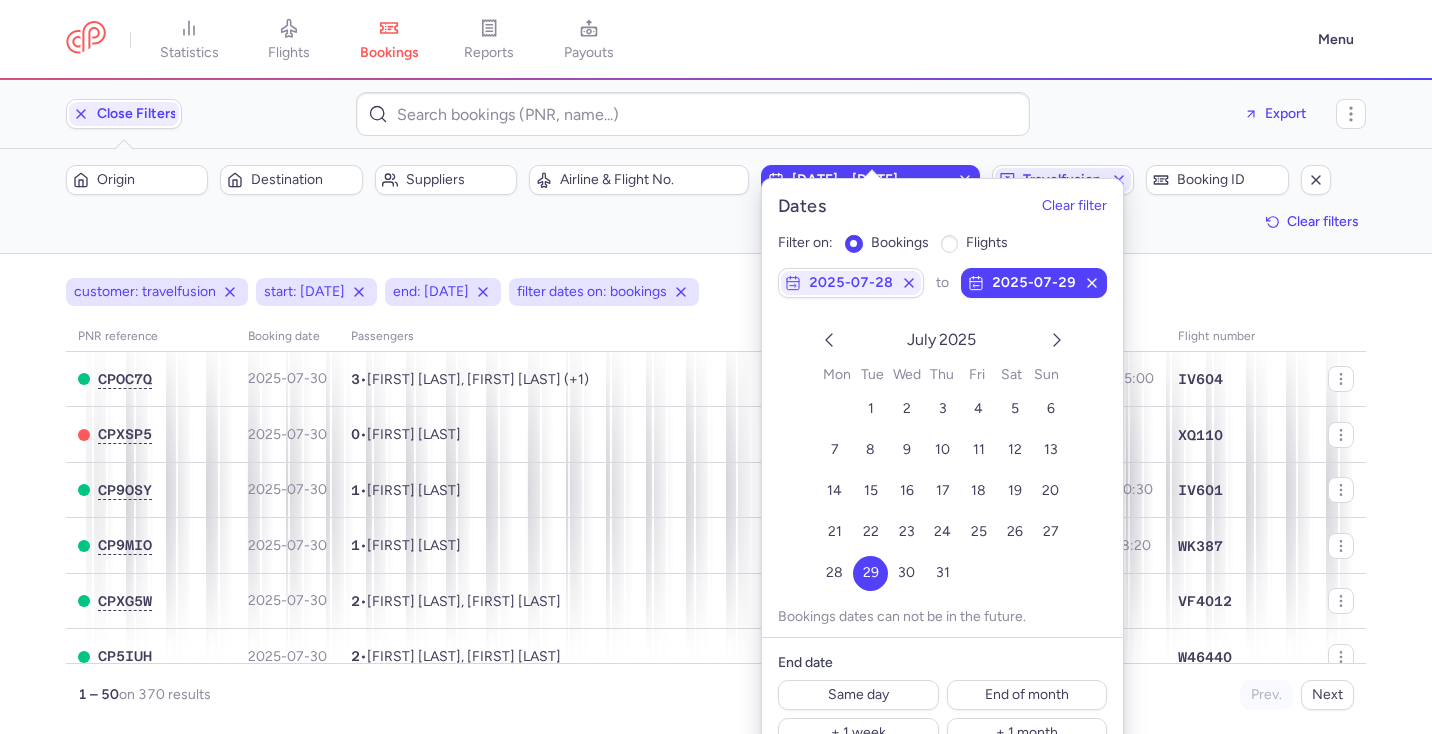 click on "customer: travelfusion start: [DATE] end: [DATE] filter dates on: bookings" at bounding box center (716, 292) 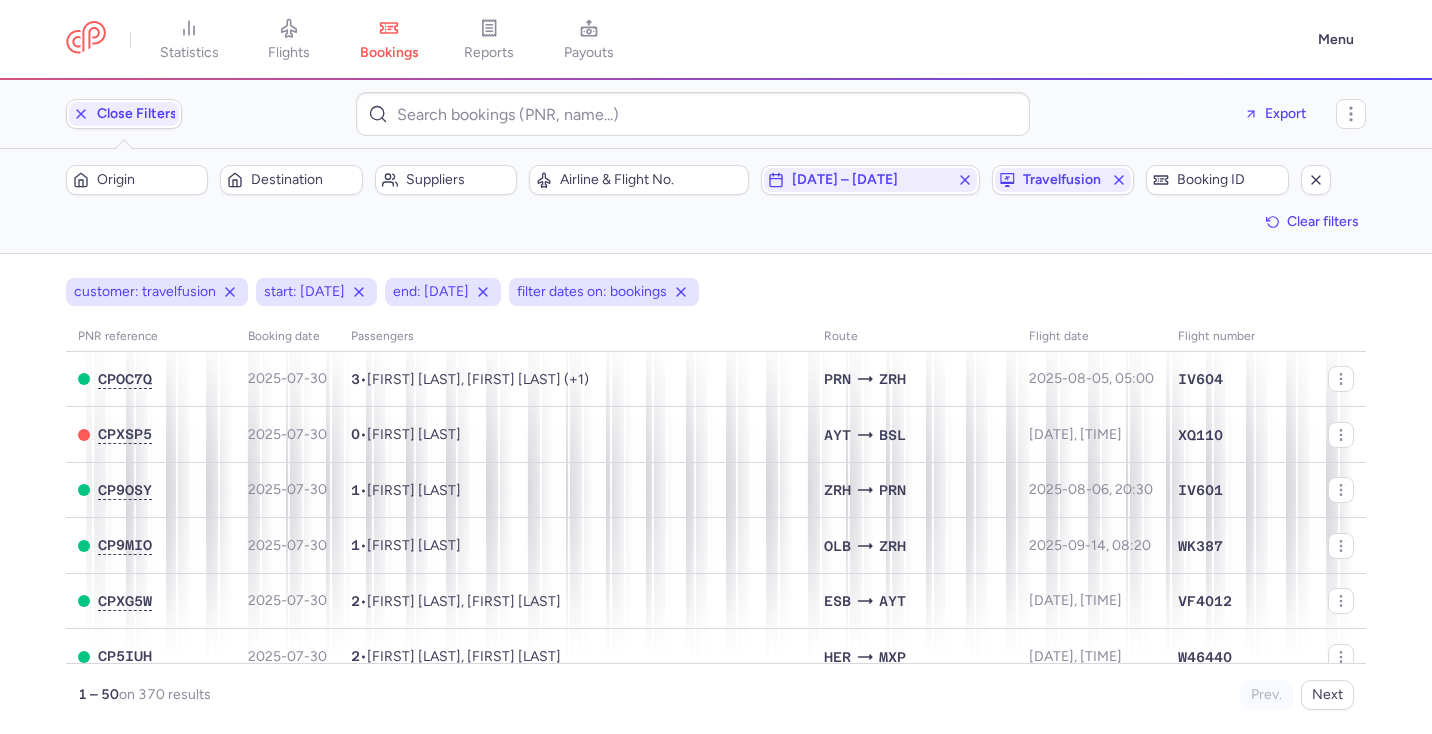 scroll, scrollTop: 0, scrollLeft: 0, axis: both 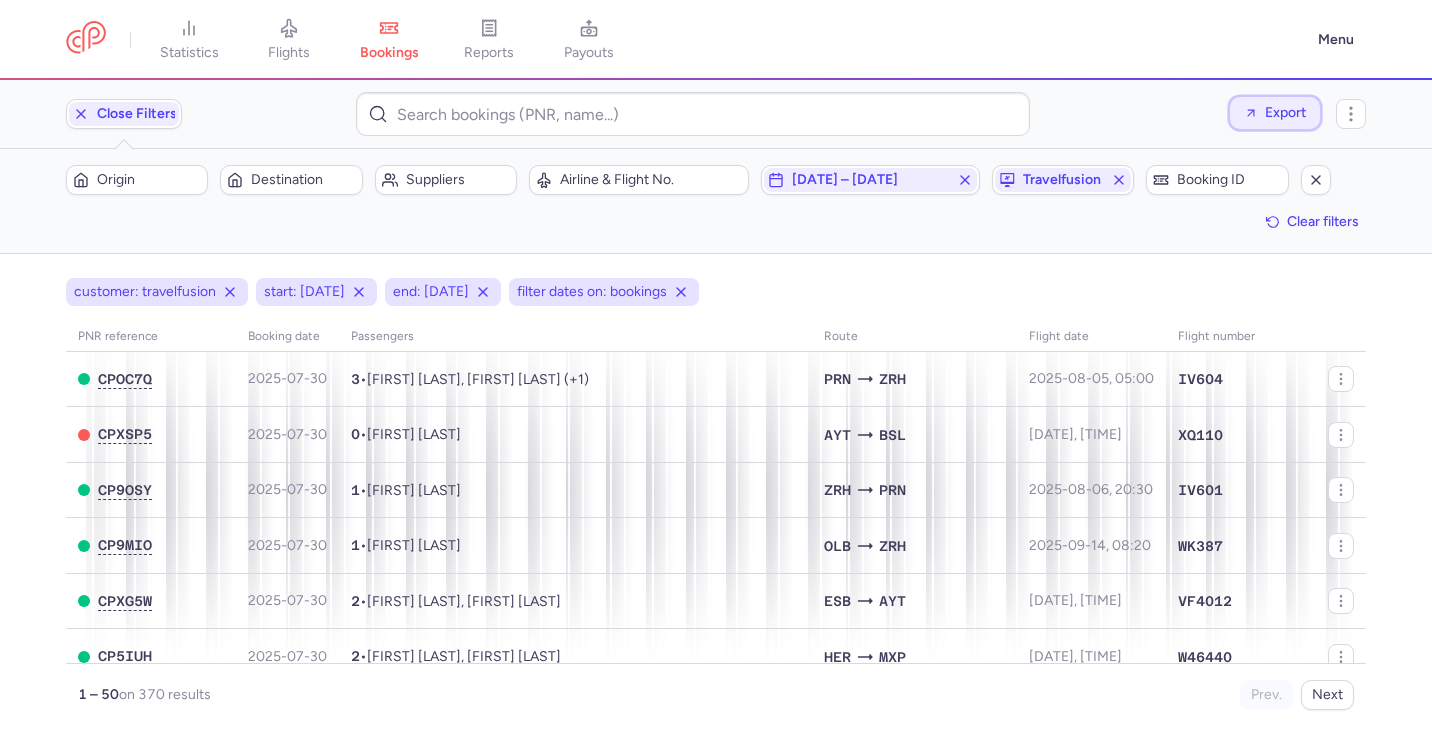 click on "Export" at bounding box center (1285, 112) 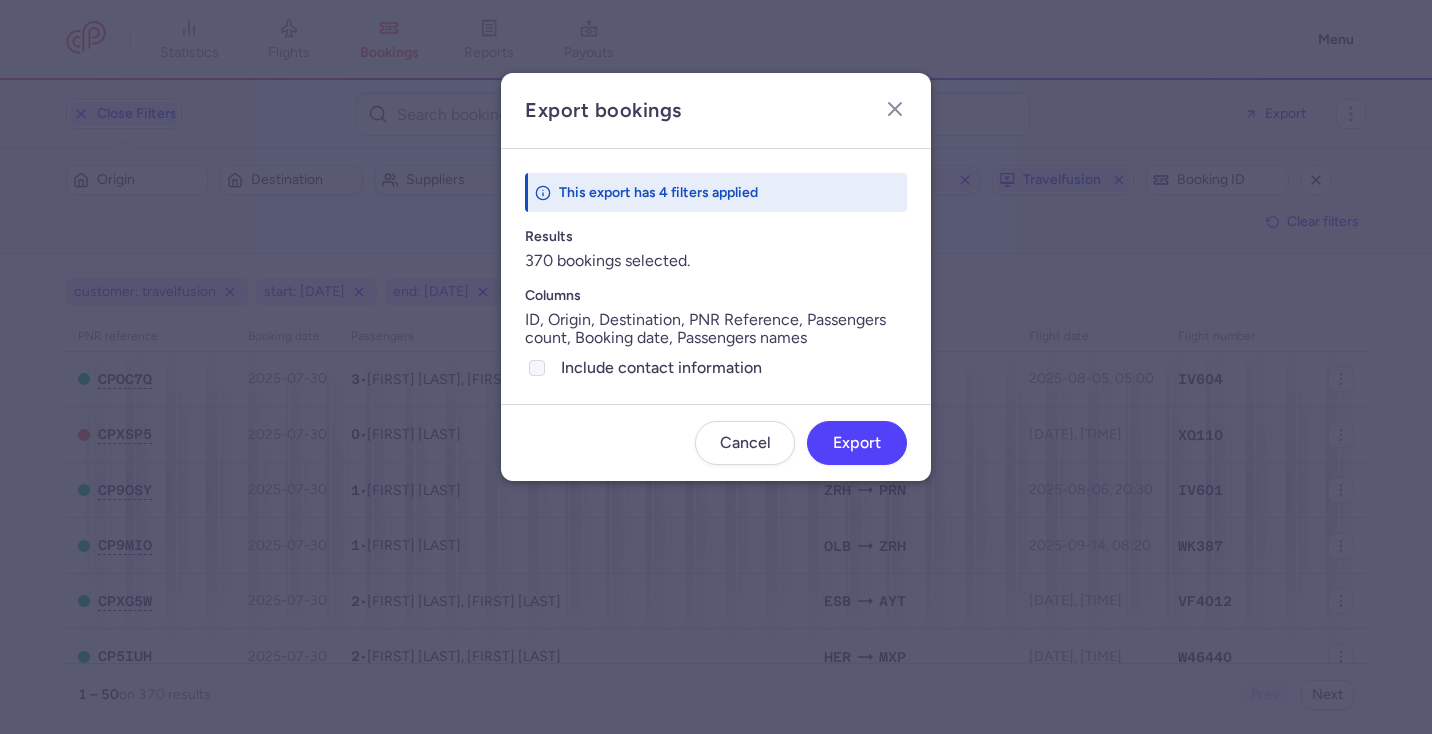 click on "Include contact information" 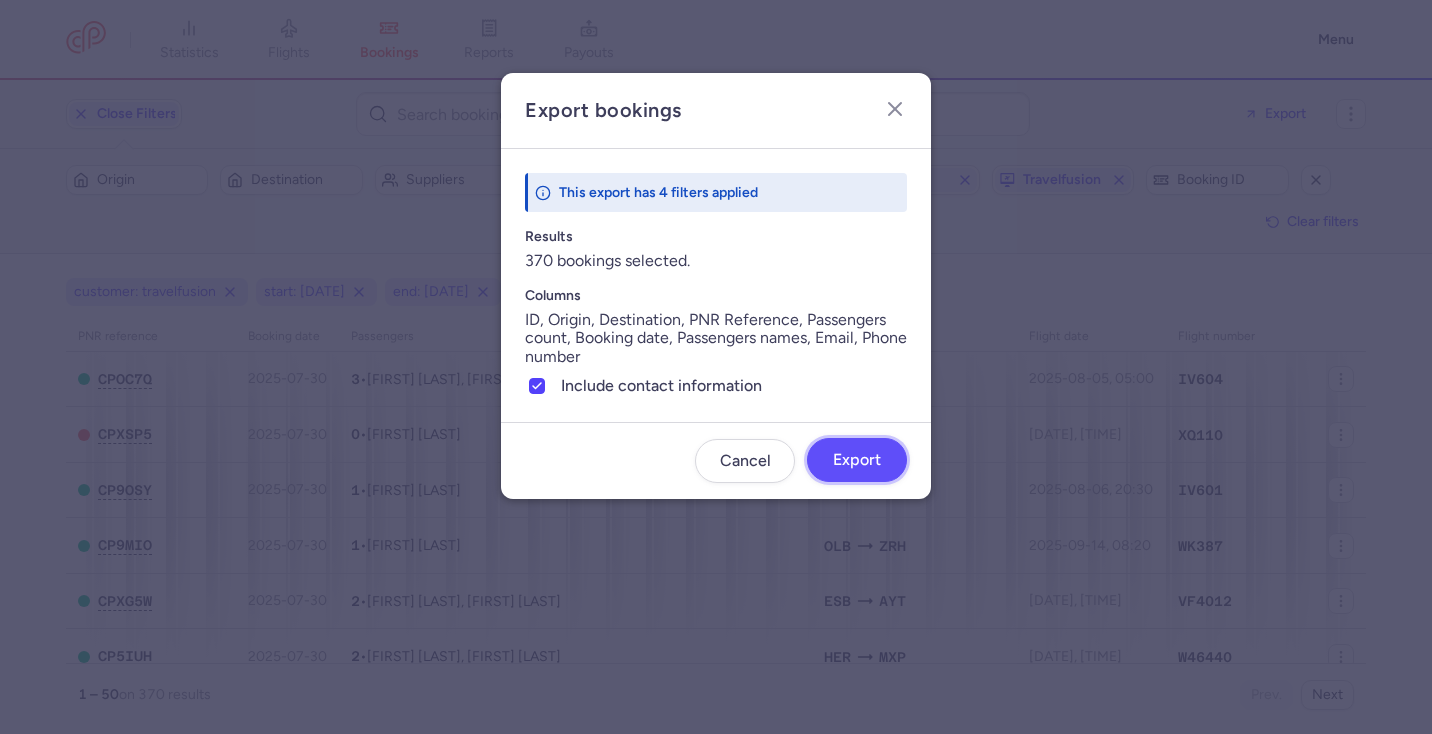 click on "Export" at bounding box center [857, 460] 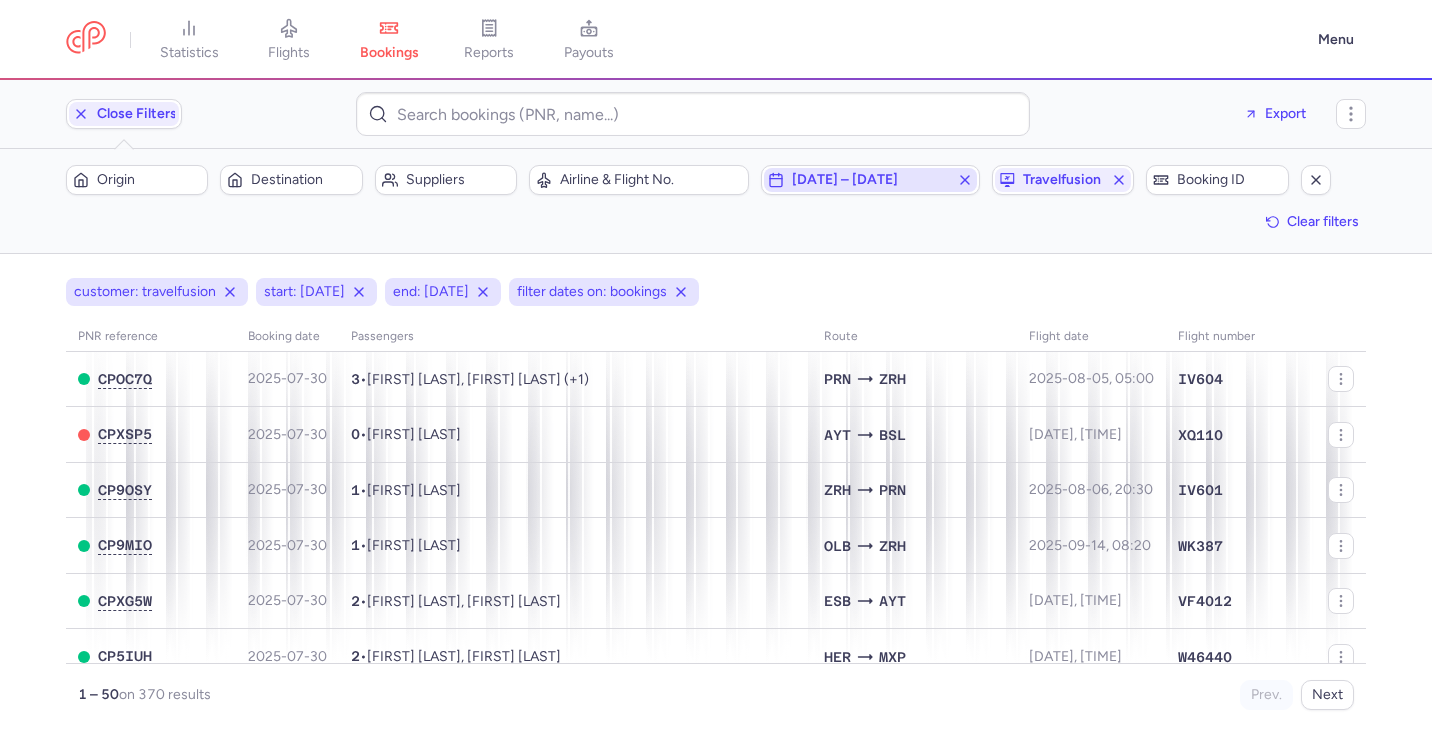 click on "[DATE] – [DATE]" at bounding box center [871, 180] 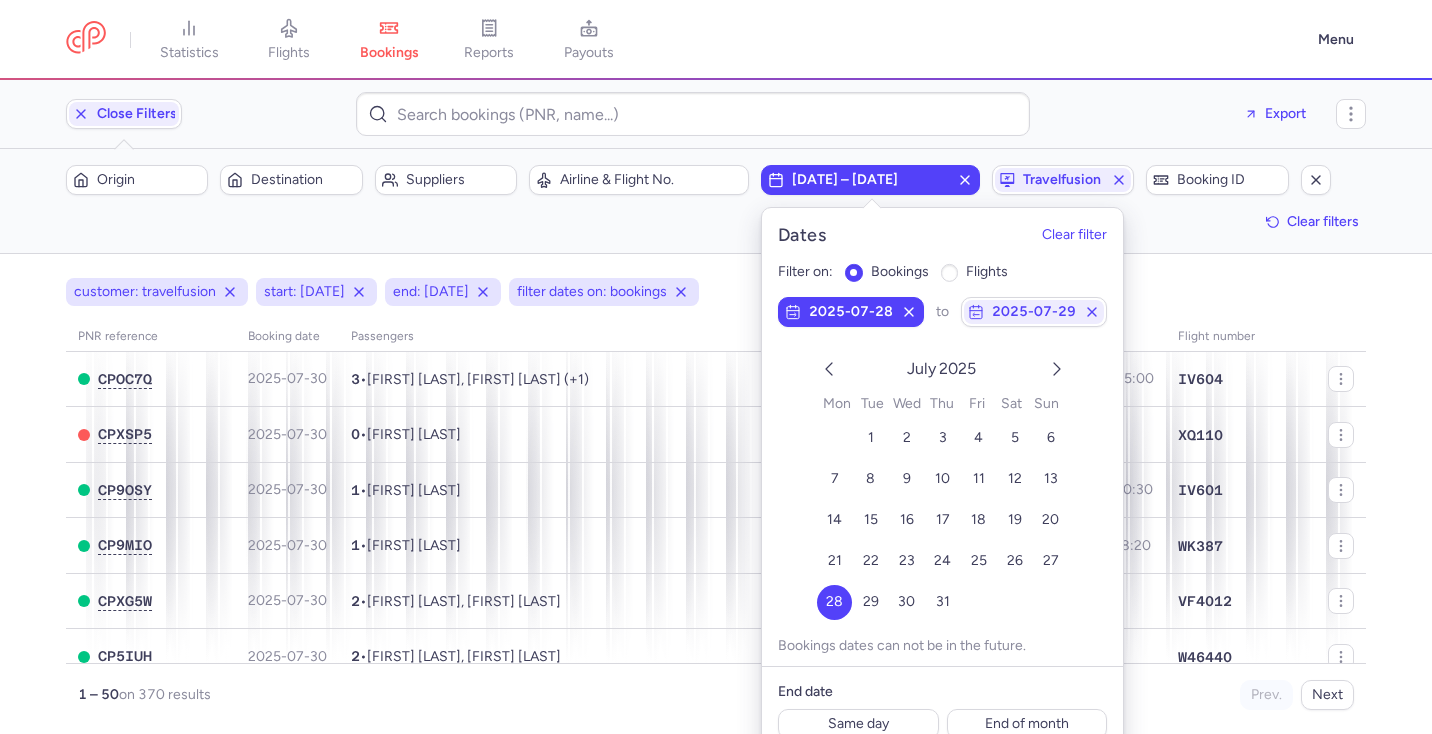 scroll, scrollTop: 29, scrollLeft: 0, axis: vertical 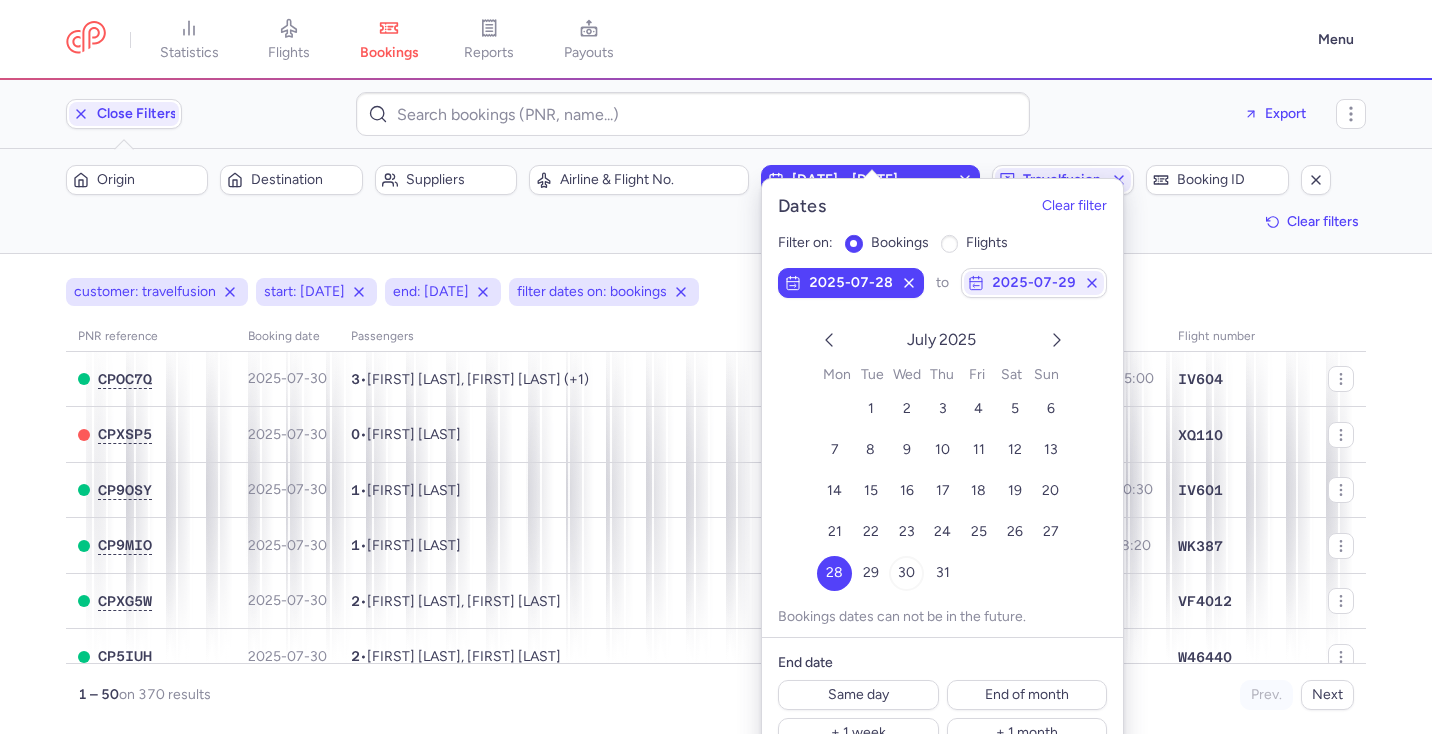 click on "30" at bounding box center [906, 572] 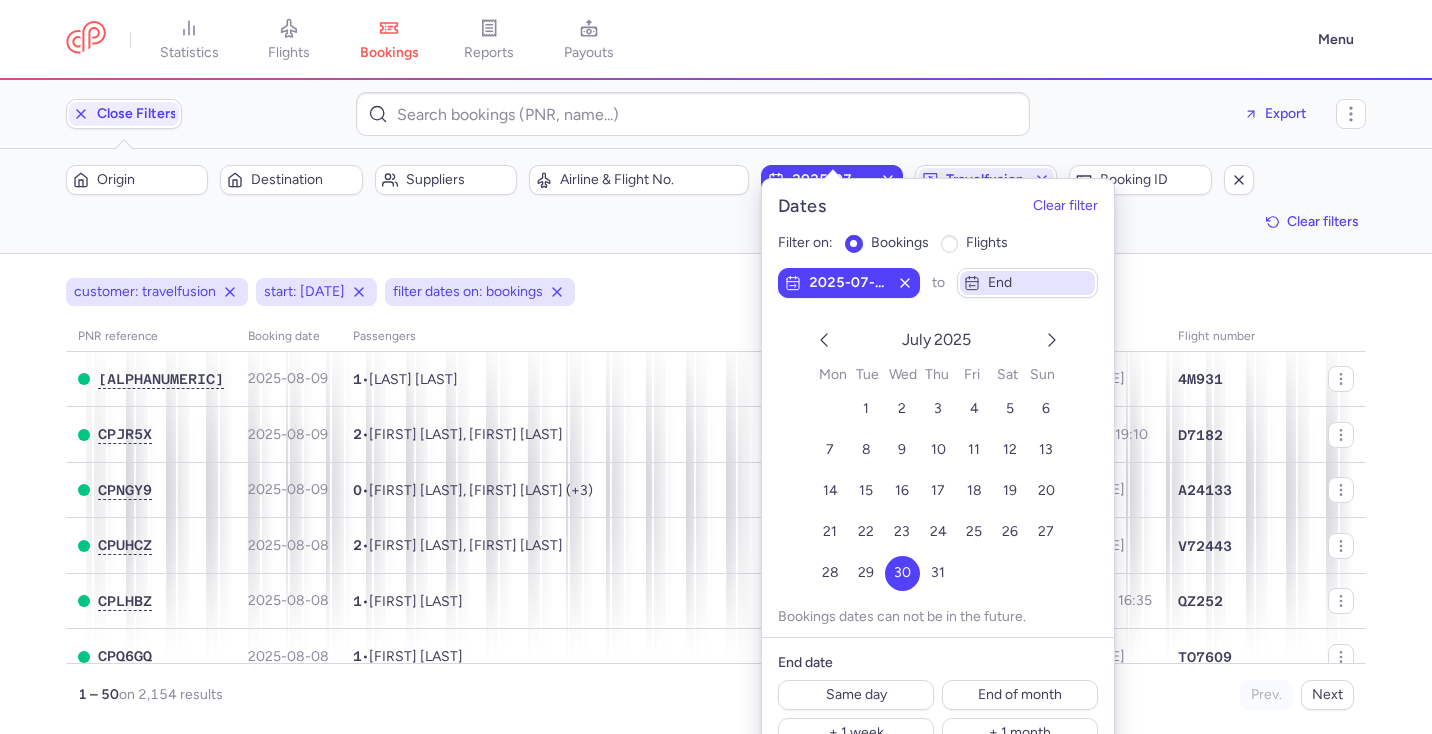click on "end" at bounding box center [1039, 283] 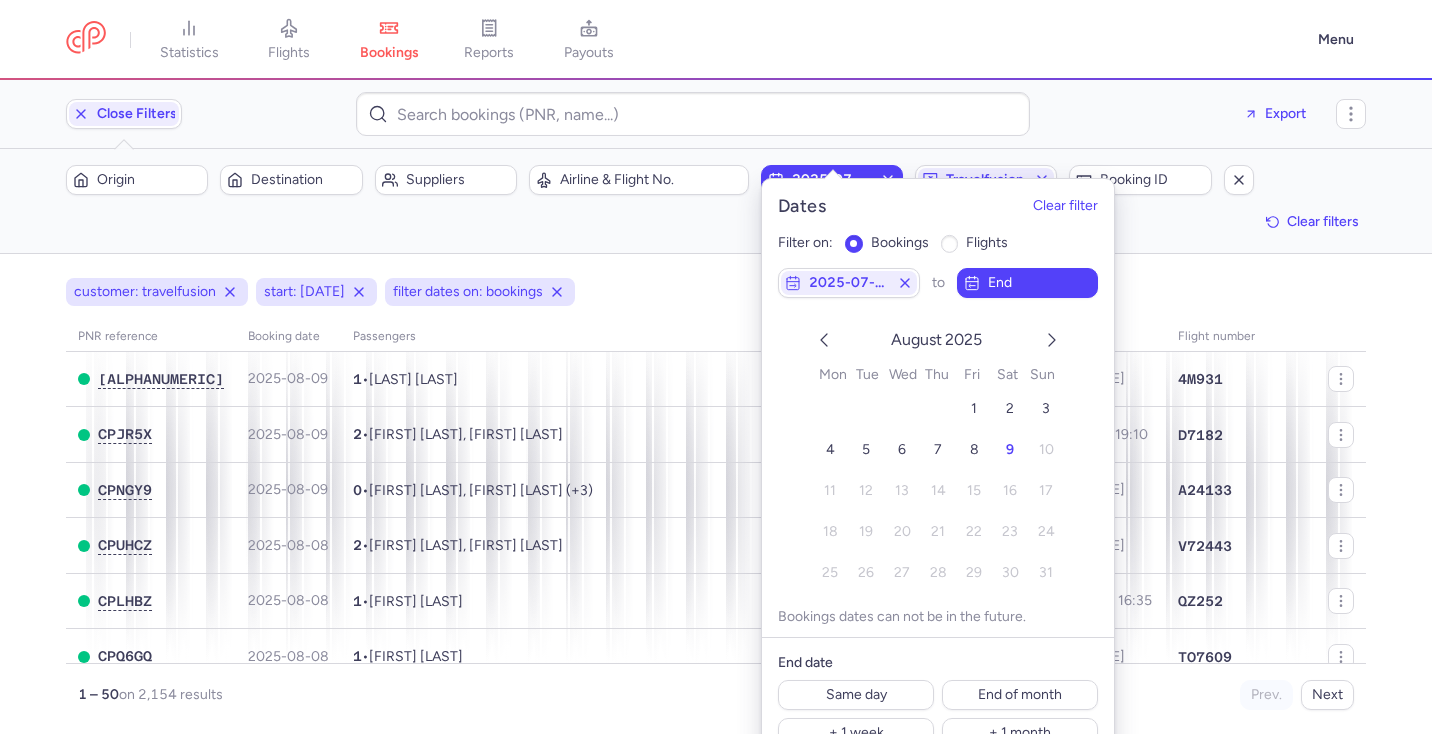 click 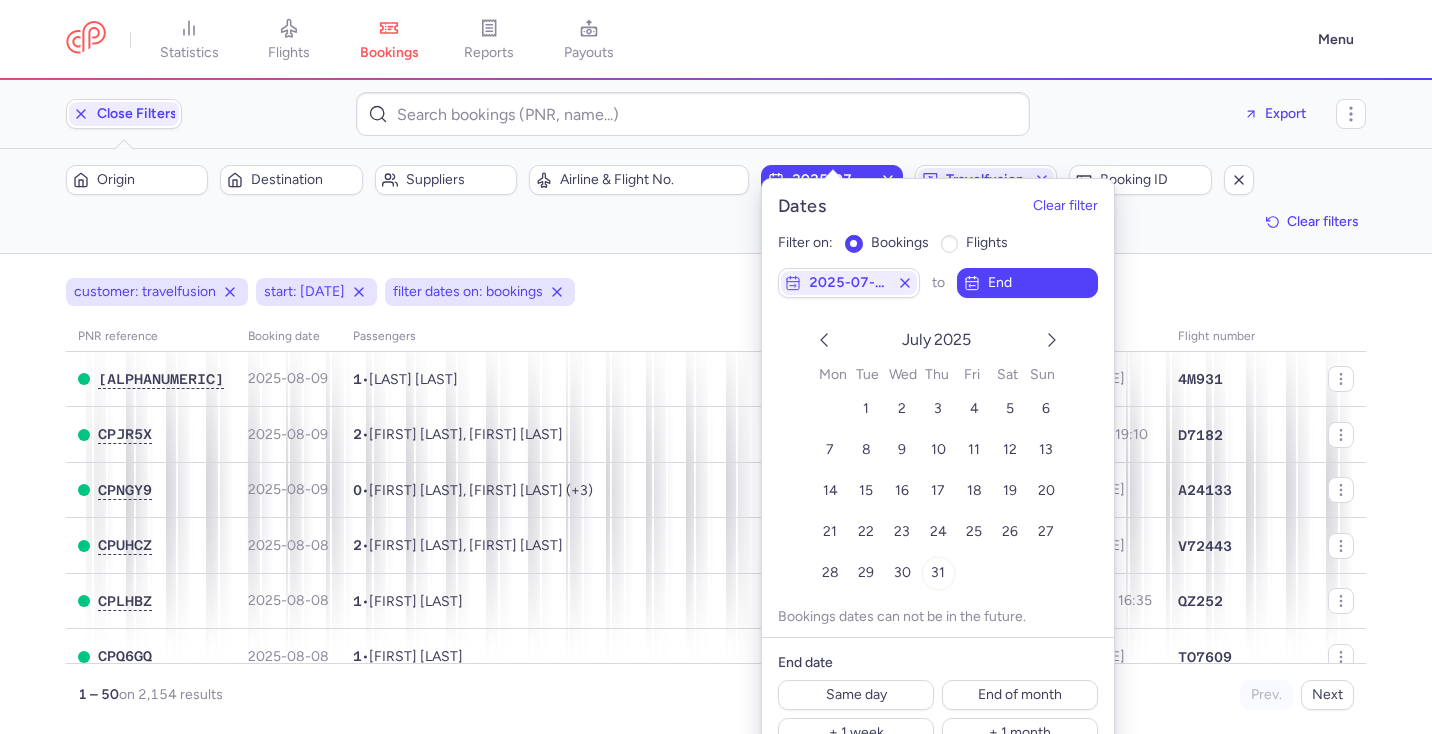 click on "31" at bounding box center (938, 572) 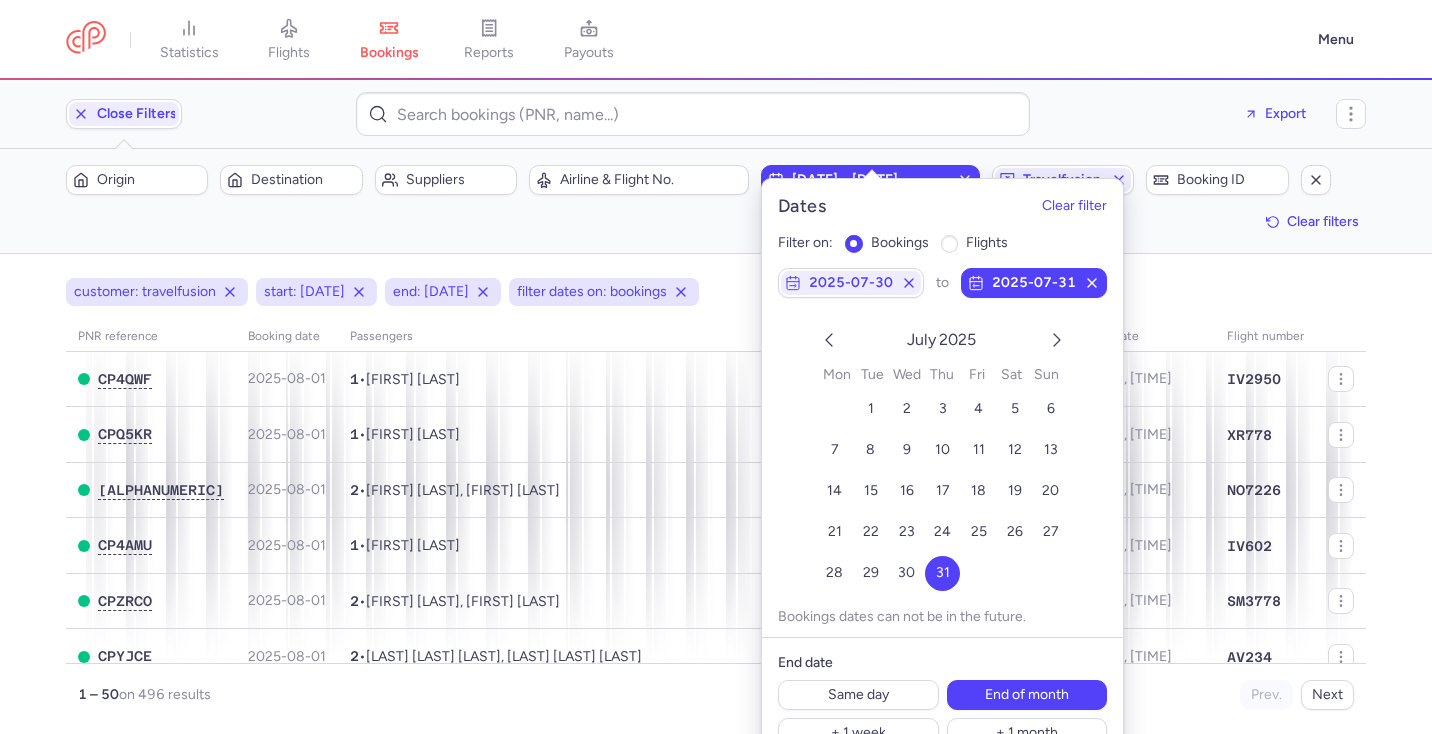 click on "customer: travelfusion start: [DATE] end: [DATE] filter dates on: bookings" at bounding box center (716, 292) 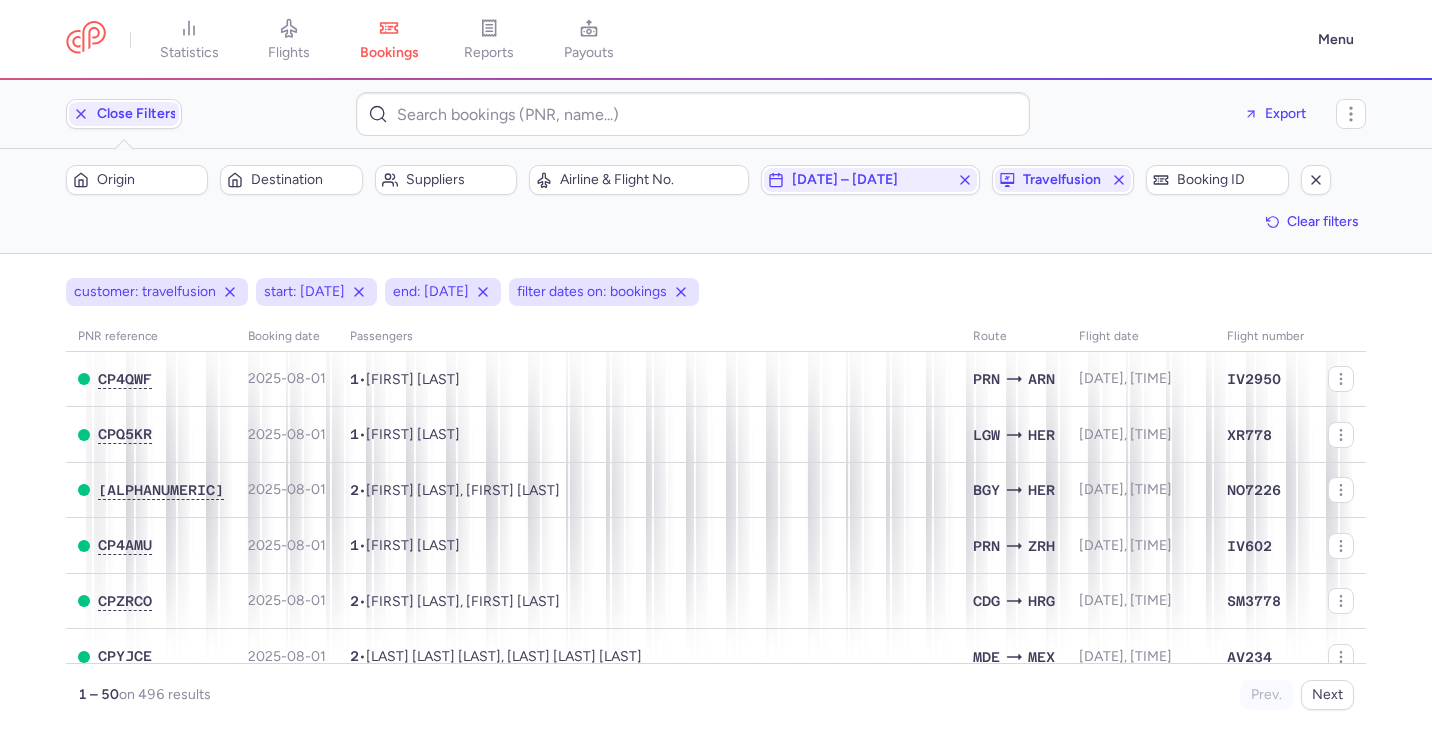 scroll, scrollTop: 0, scrollLeft: 0, axis: both 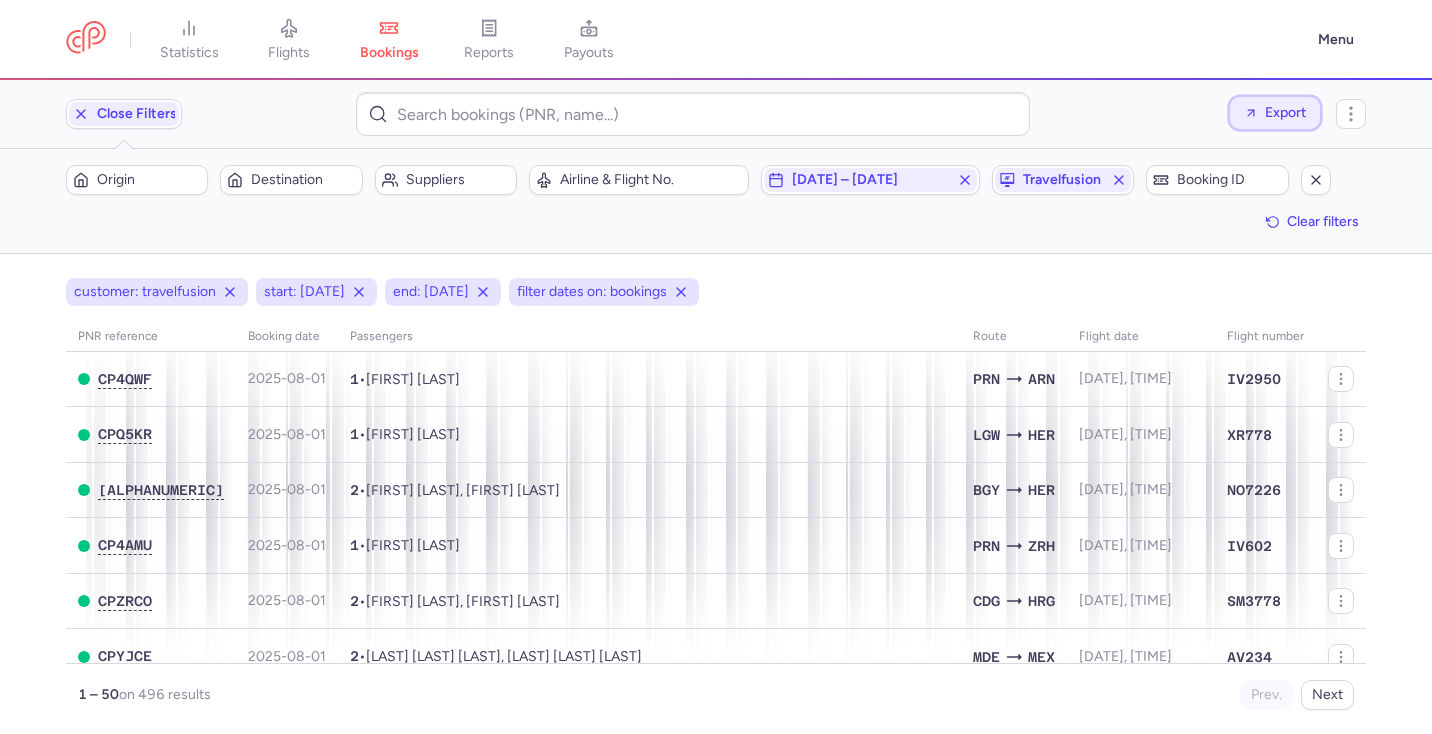 click on "Export" at bounding box center [1285, 112] 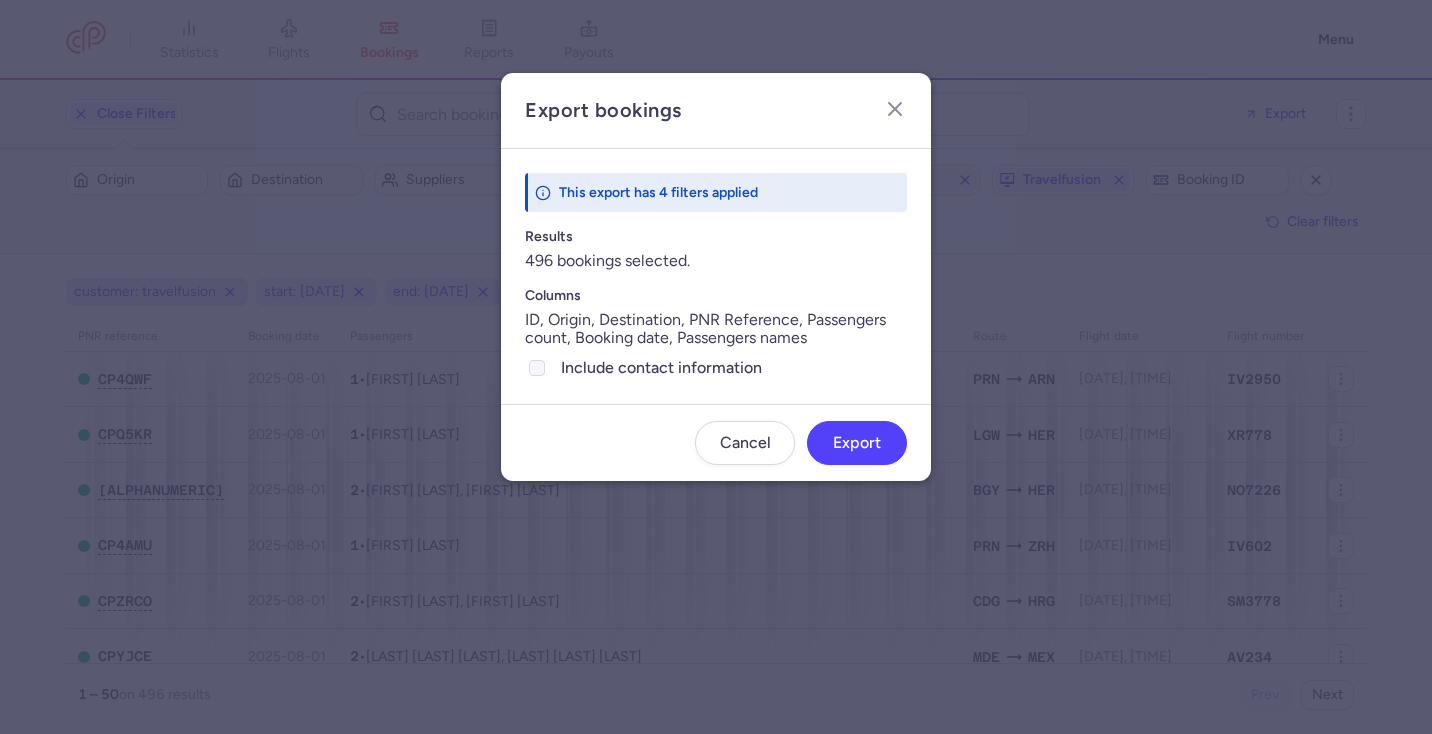 click on "Include contact information" 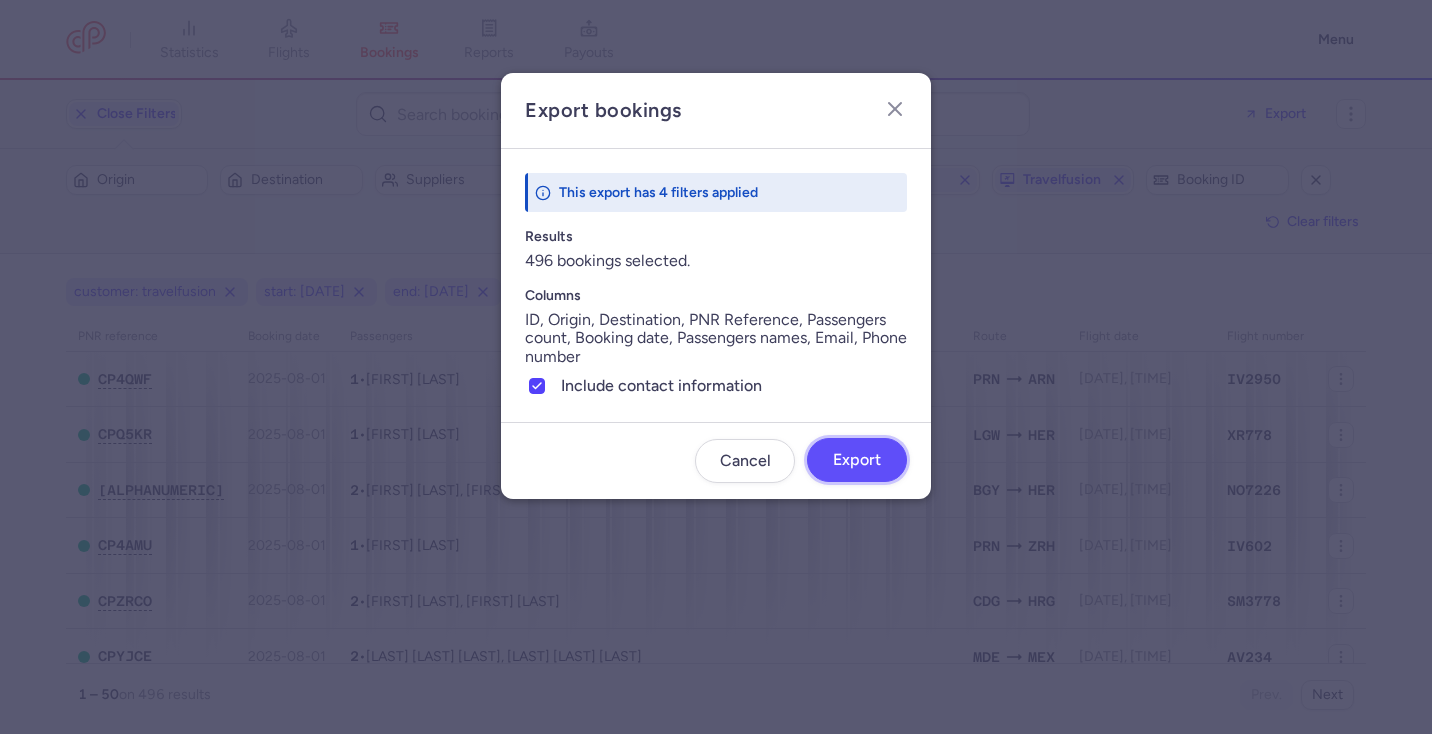 click on "Export" at bounding box center [857, 460] 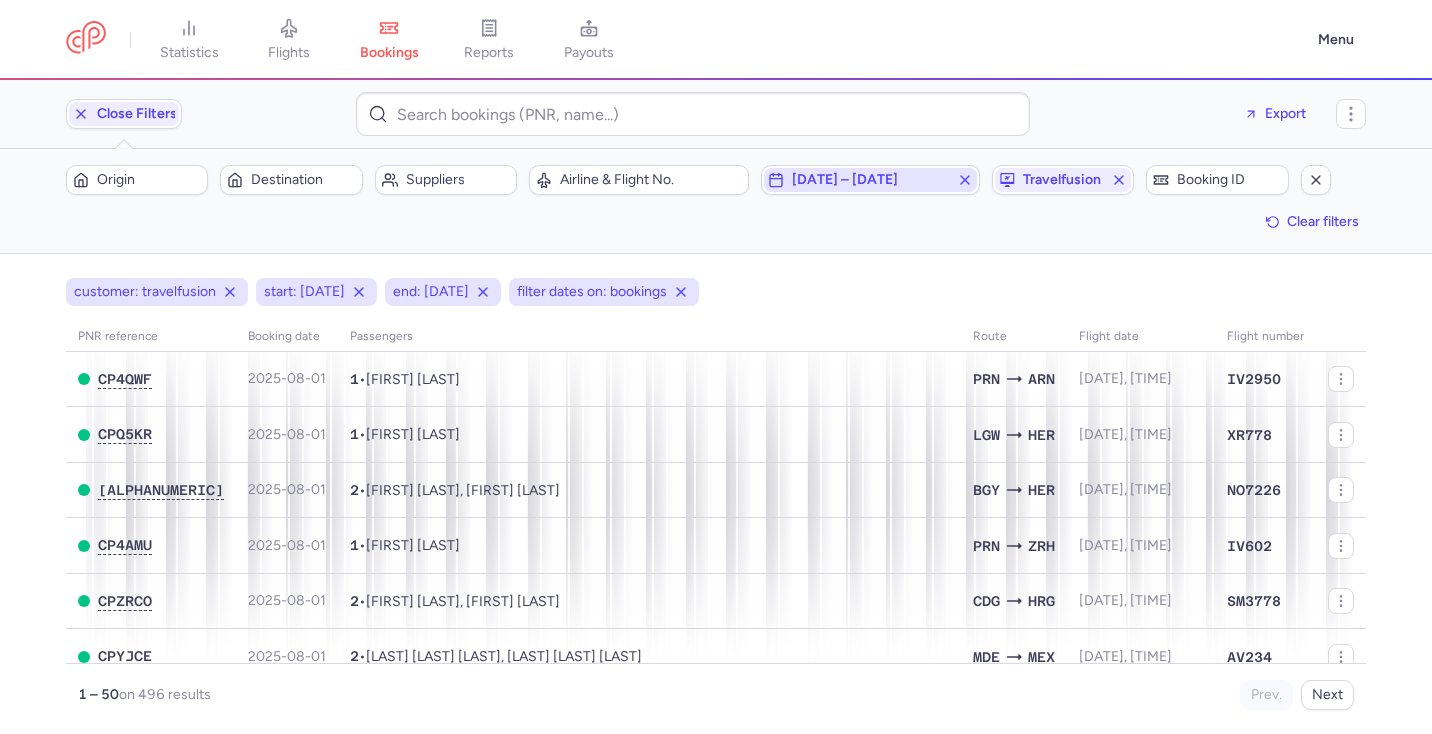 click on "[DATE] – [DATE]" at bounding box center (871, 180) 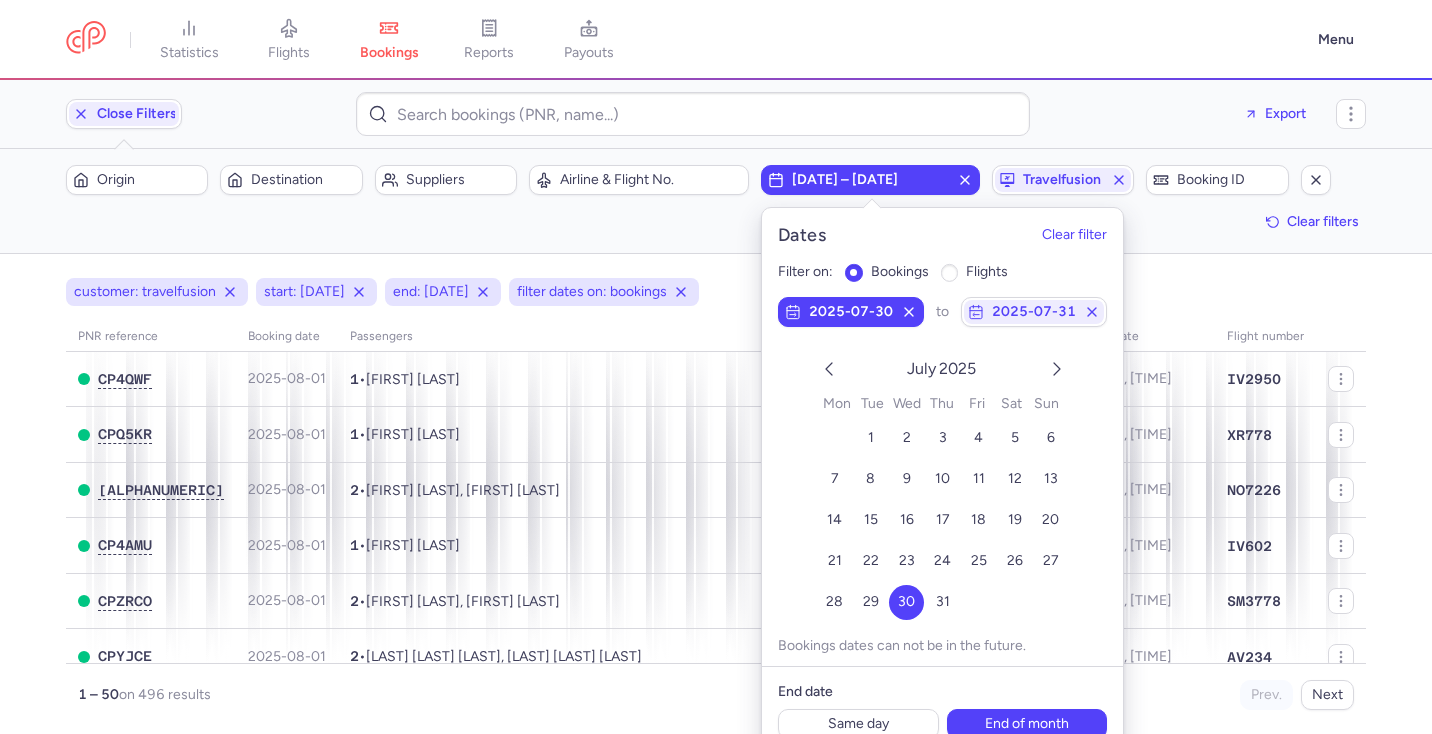 scroll, scrollTop: 29, scrollLeft: 0, axis: vertical 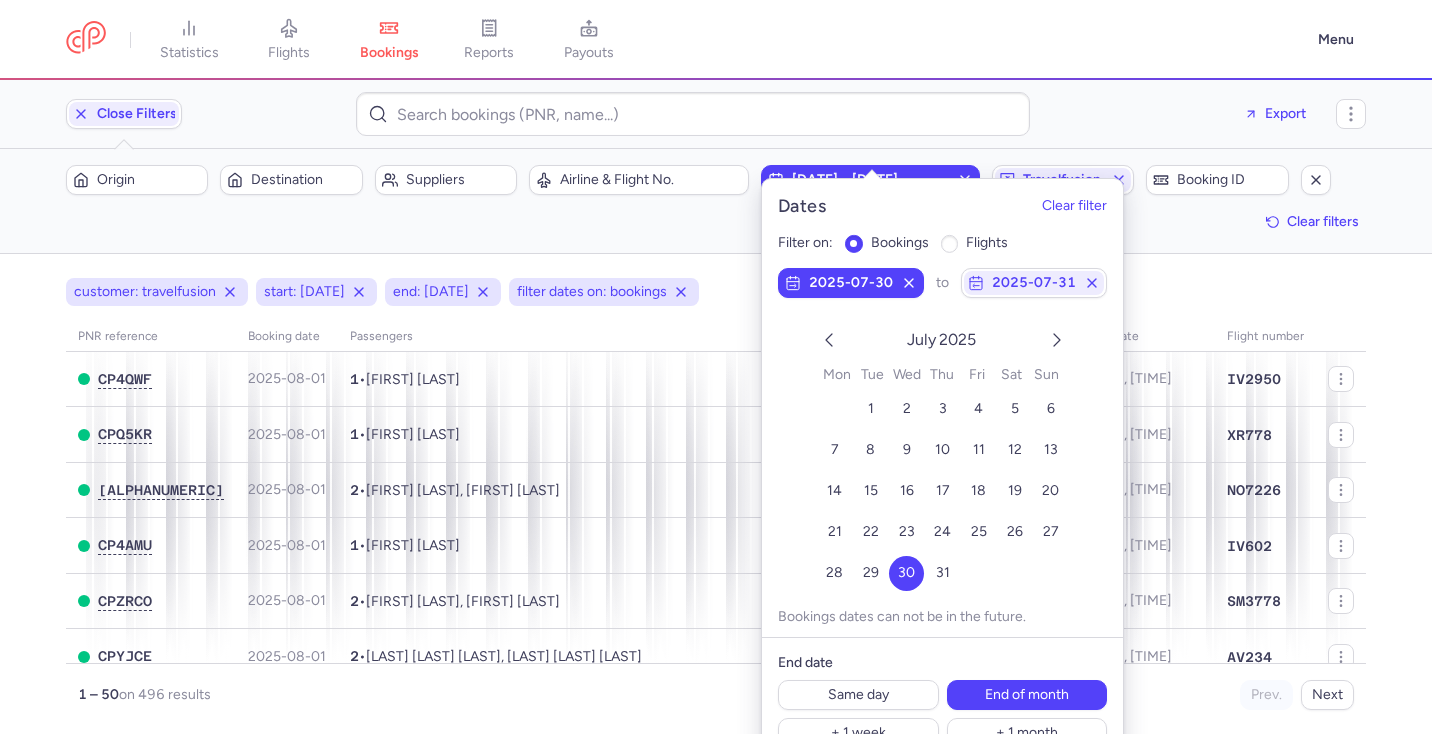 click 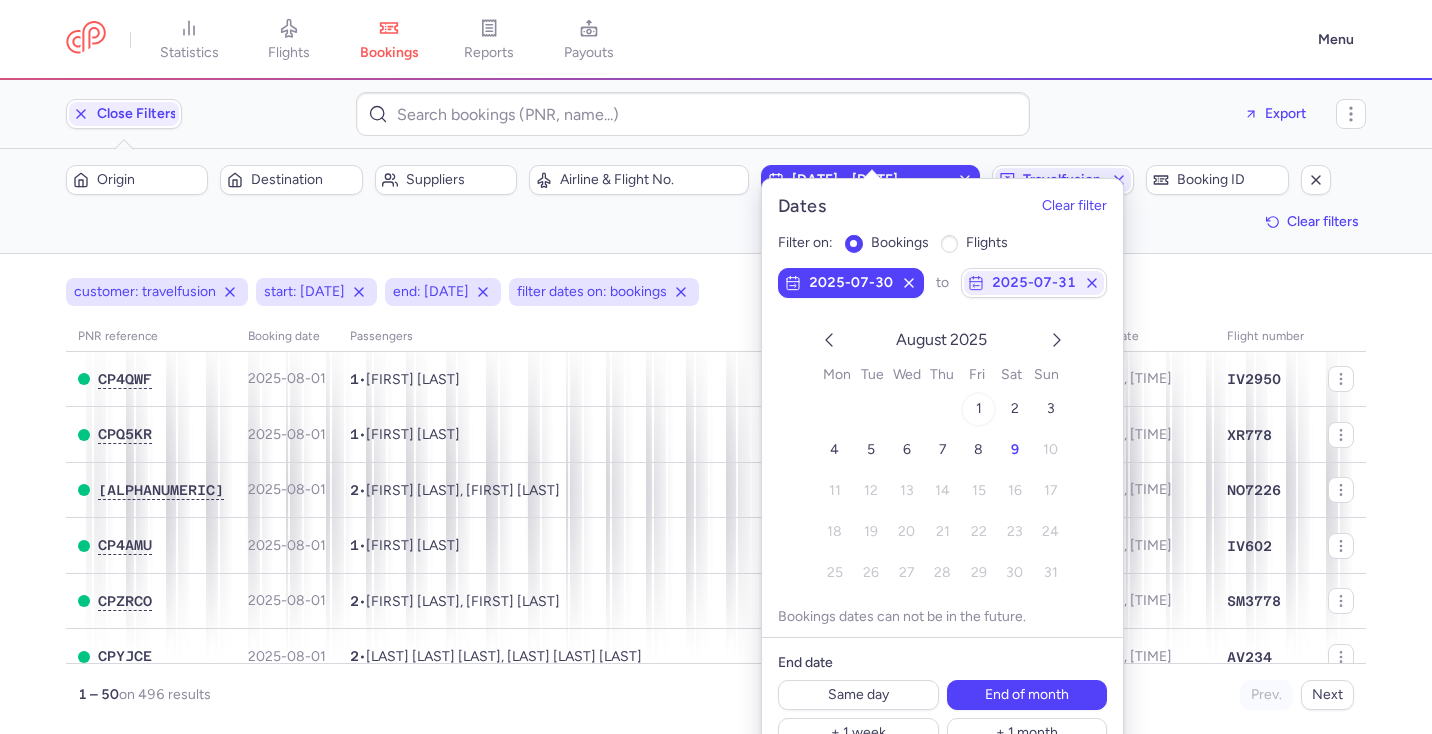 click on "1" at bounding box center (978, 408) 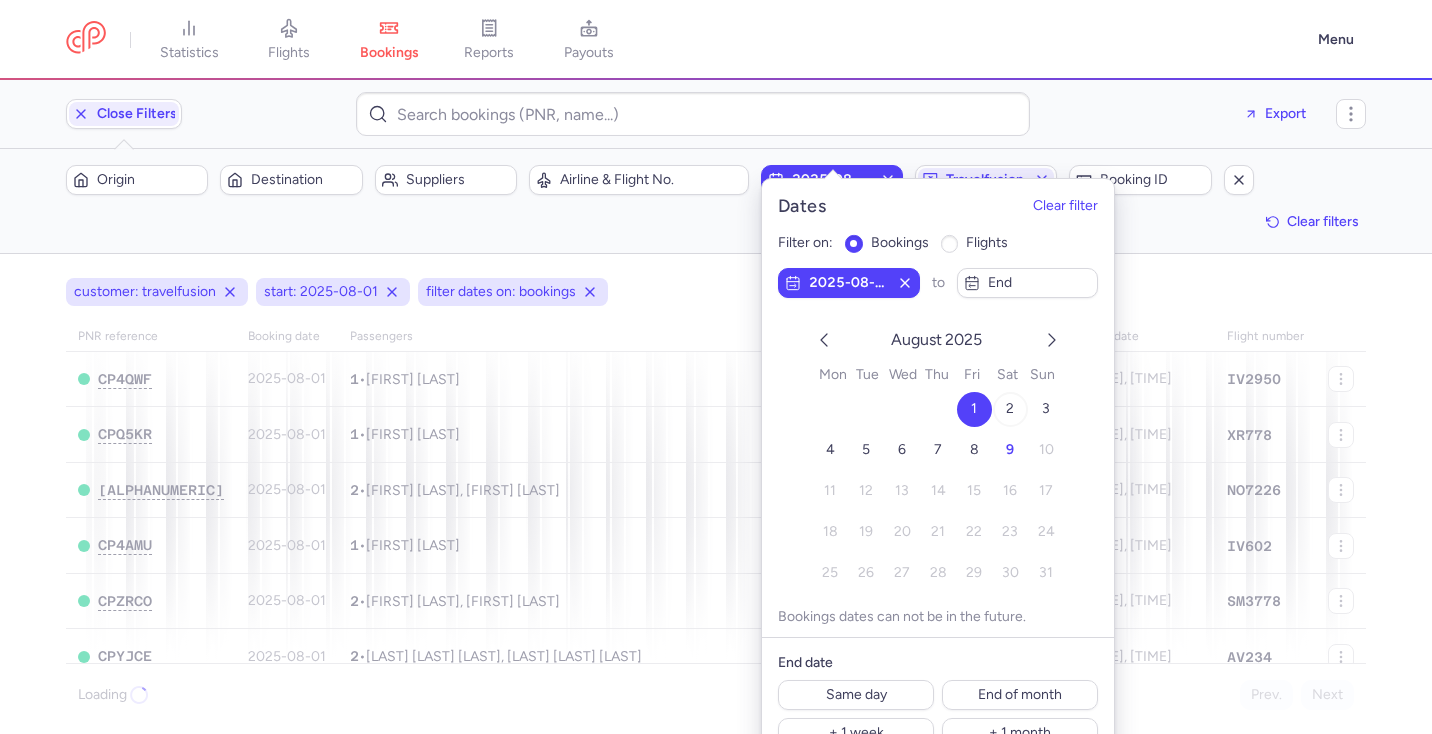 click on "2" at bounding box center (1010, 408) 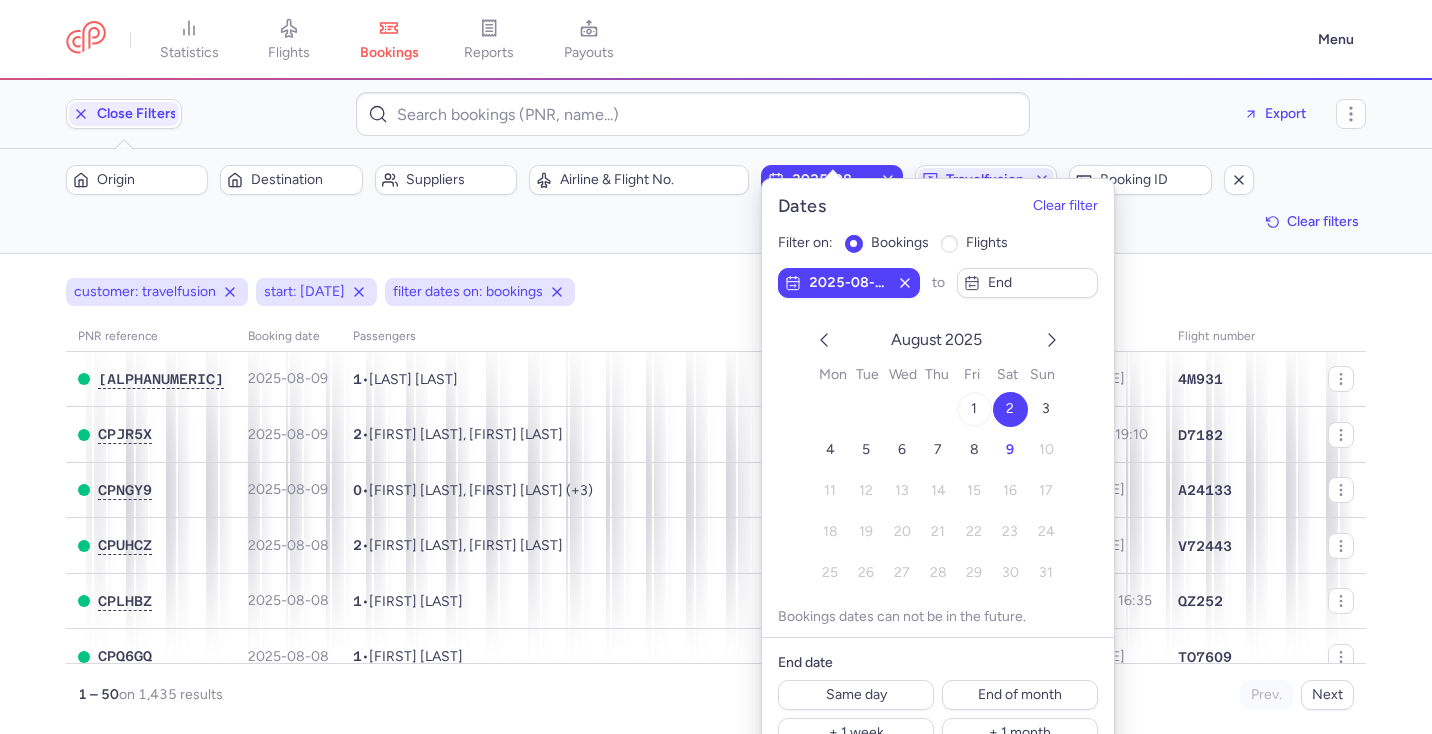 click on "1" at bounding box center (974, 408) 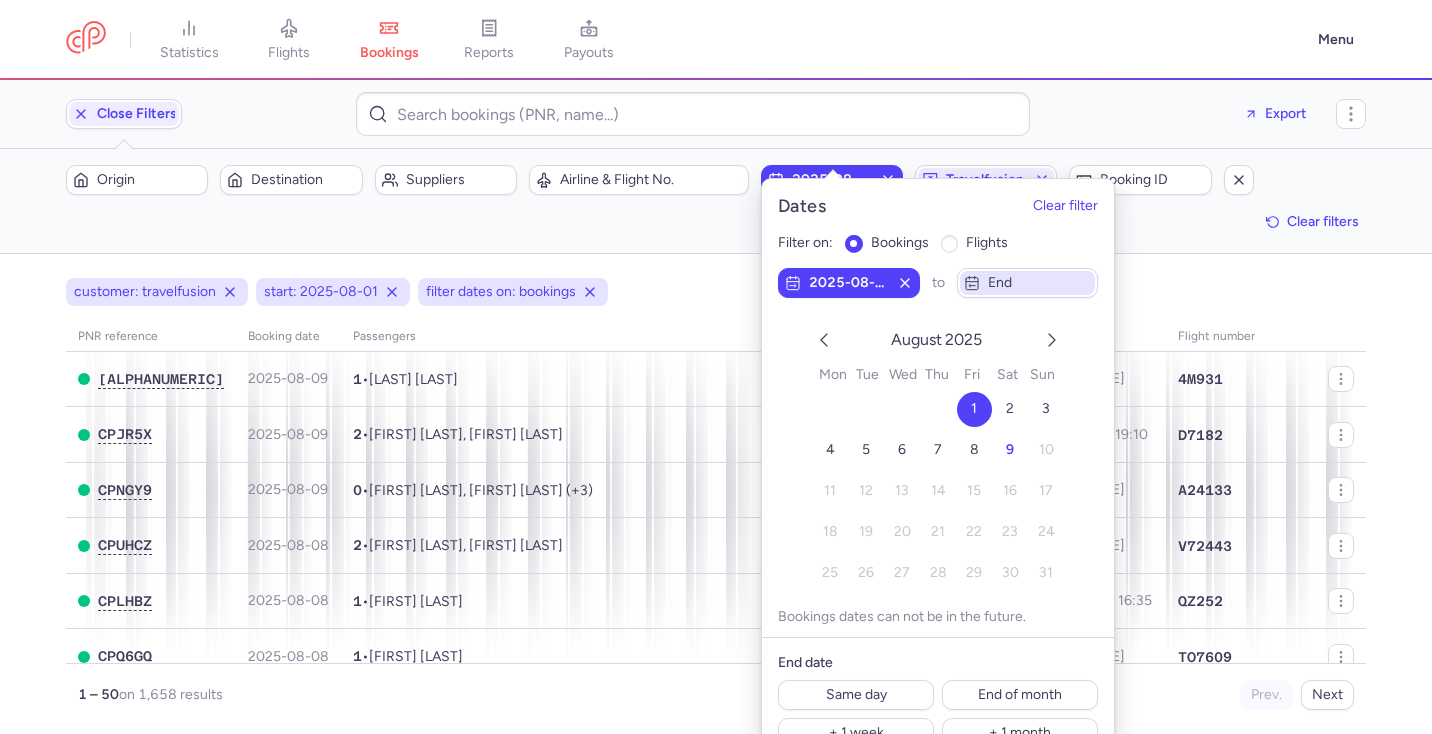 click on "end" at bounding box center (1039, 283) 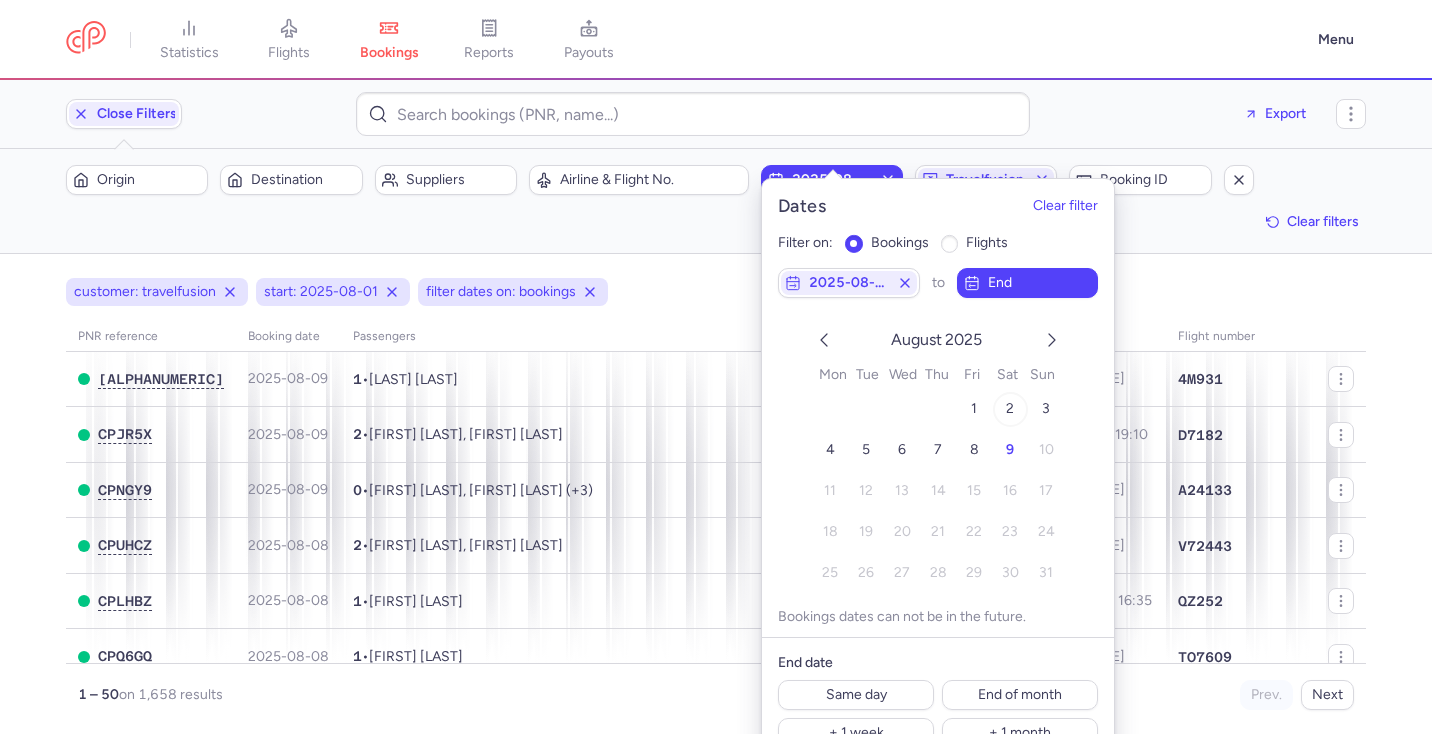 click on "2" at bounding box center (1009, 409) 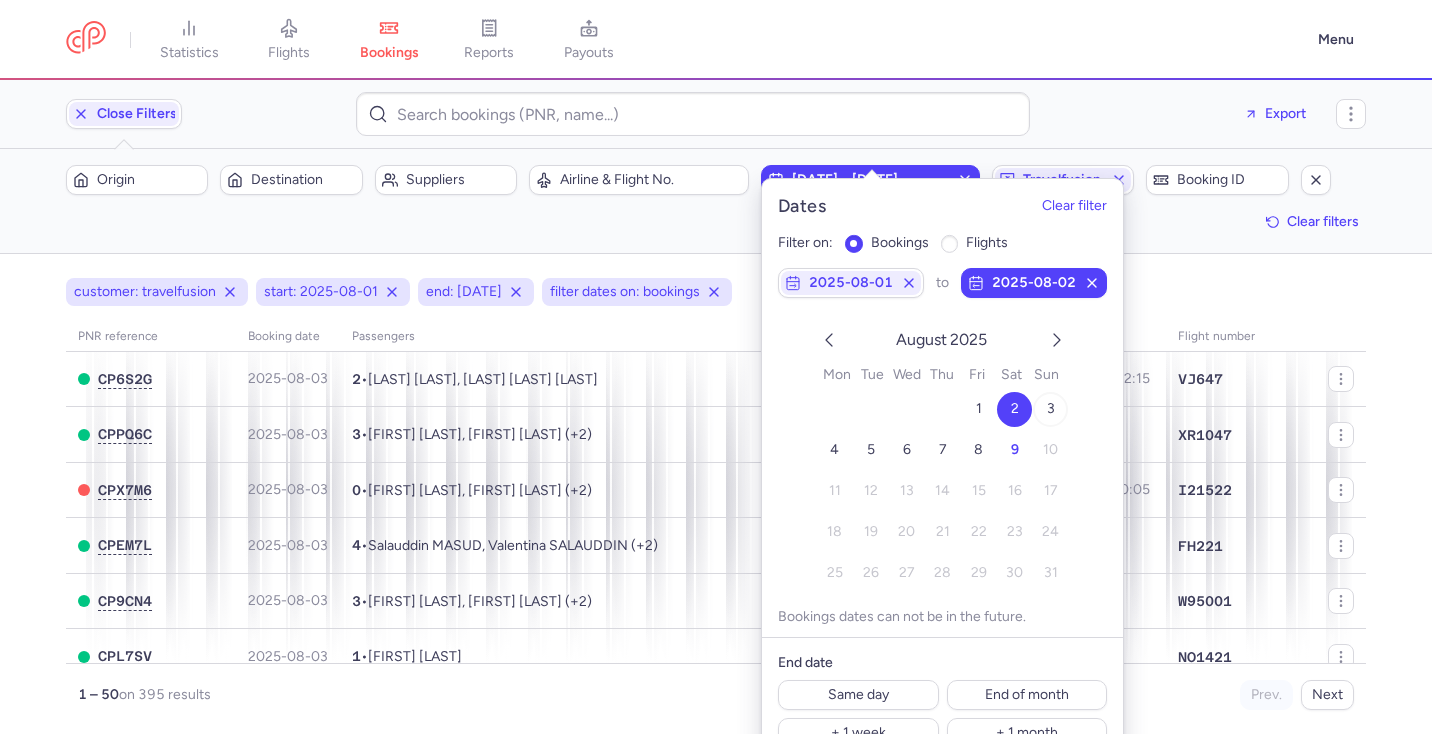 click on "3" at bounding box center [1050, 408] 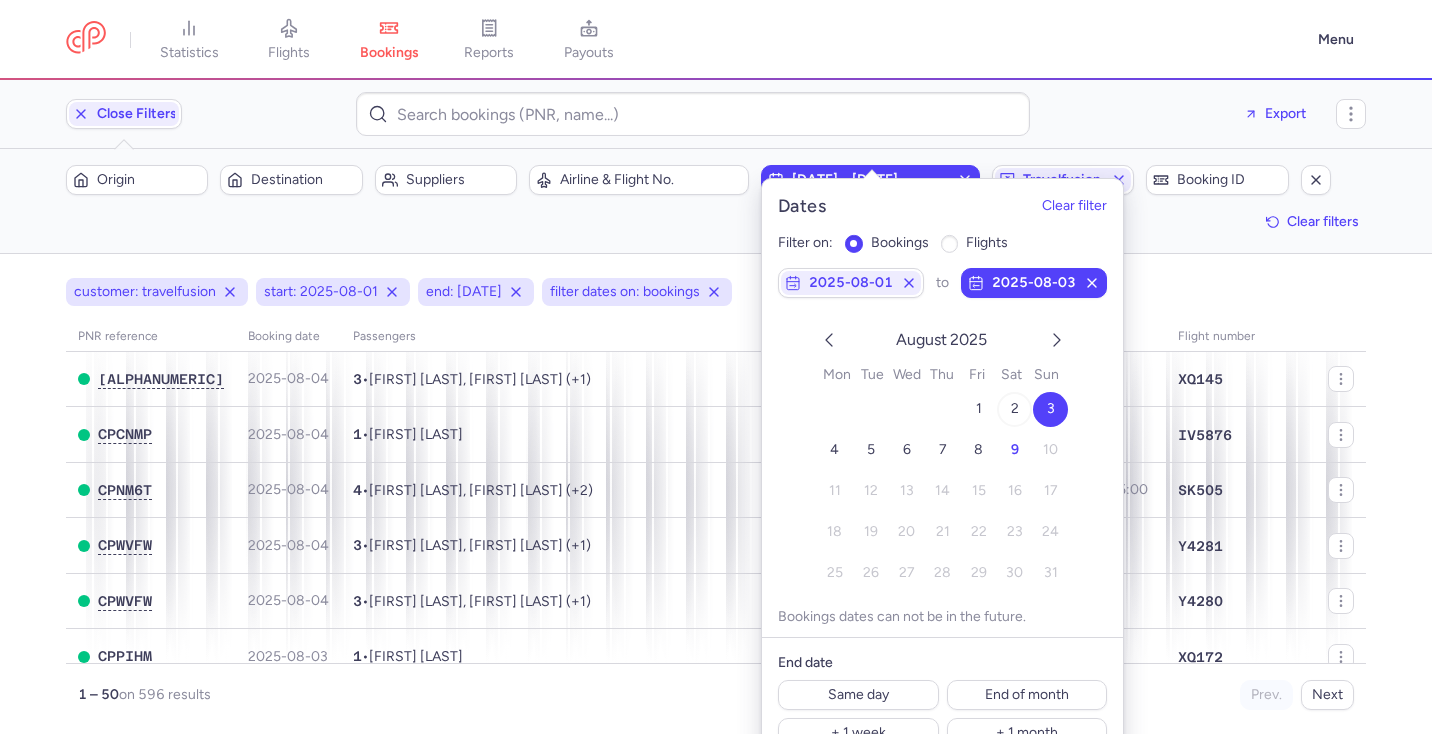 click on "2" at bounding box center (1014, 409) 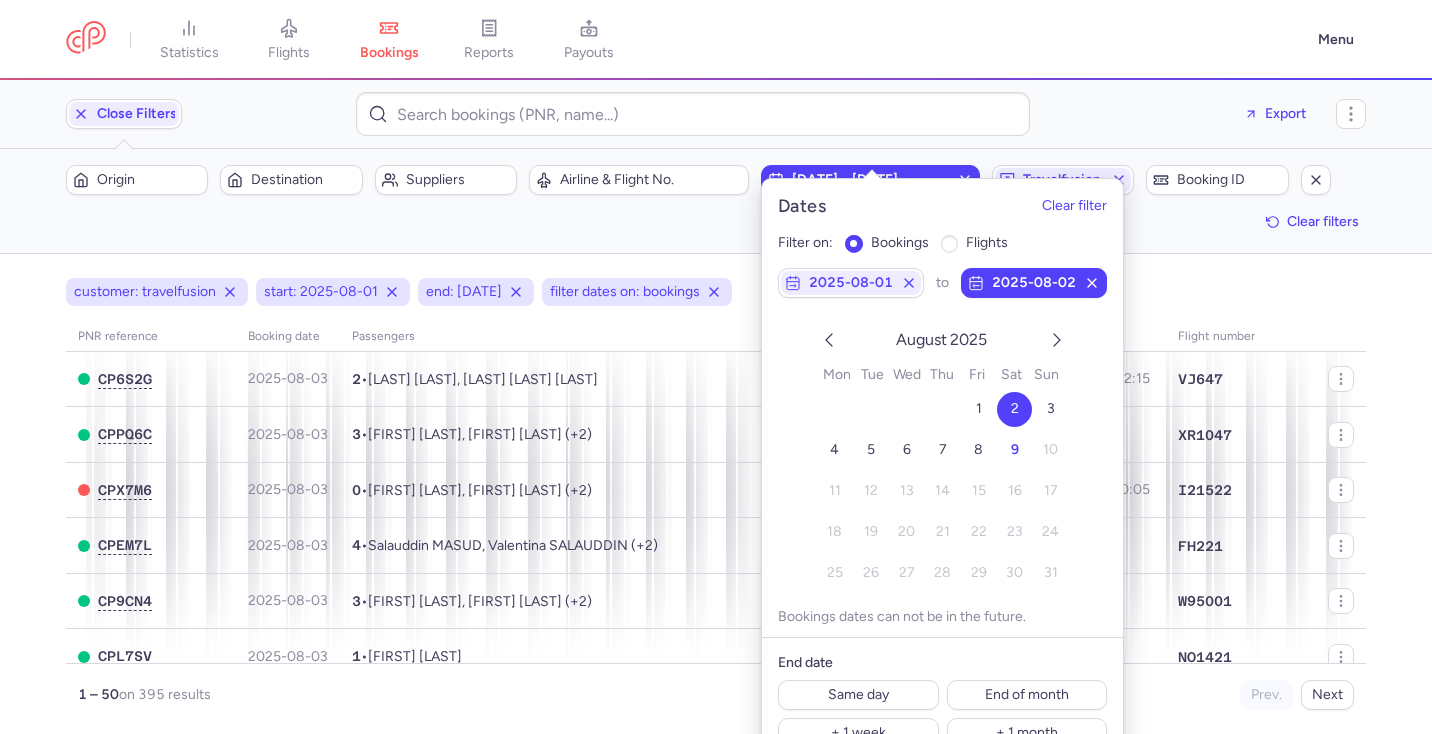 click on "Origin  Destination Suppliers   Airline & Flight No.  [DATE] – [DATE]  travelfusion  Booking ID  Clear filters" at bounding box center [716, 201] 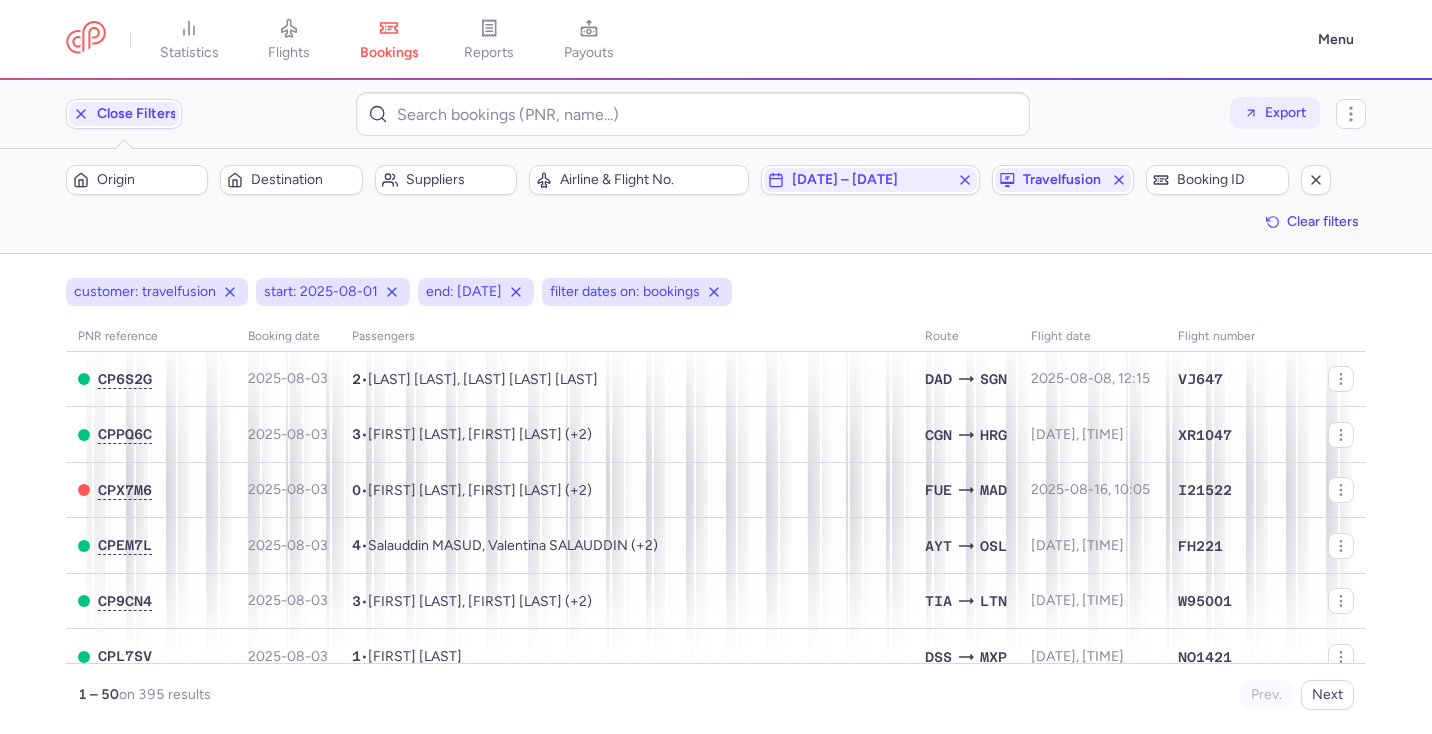 scroll, scrollTop: 0, scrollLeft: 0, axis: both 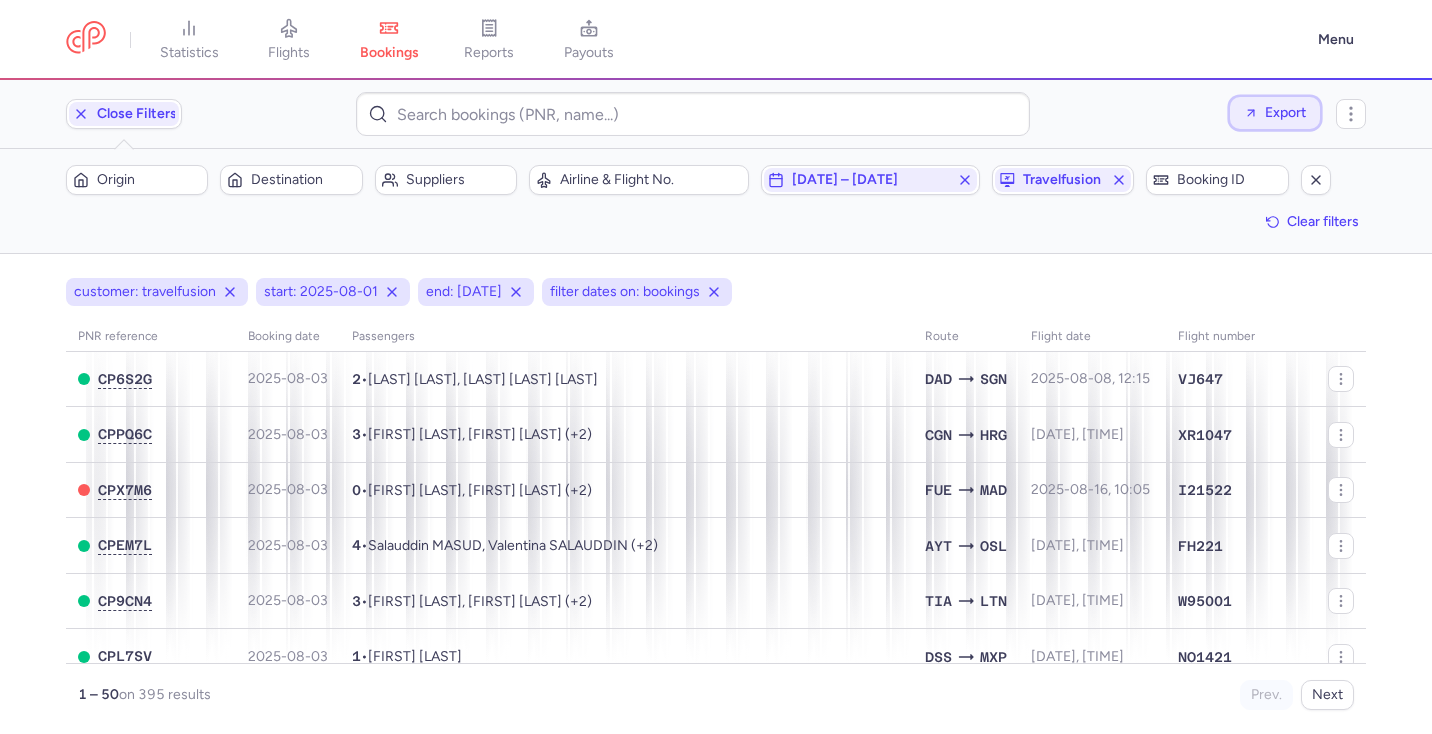 click on "Export" at bounding box center (1285, 112) 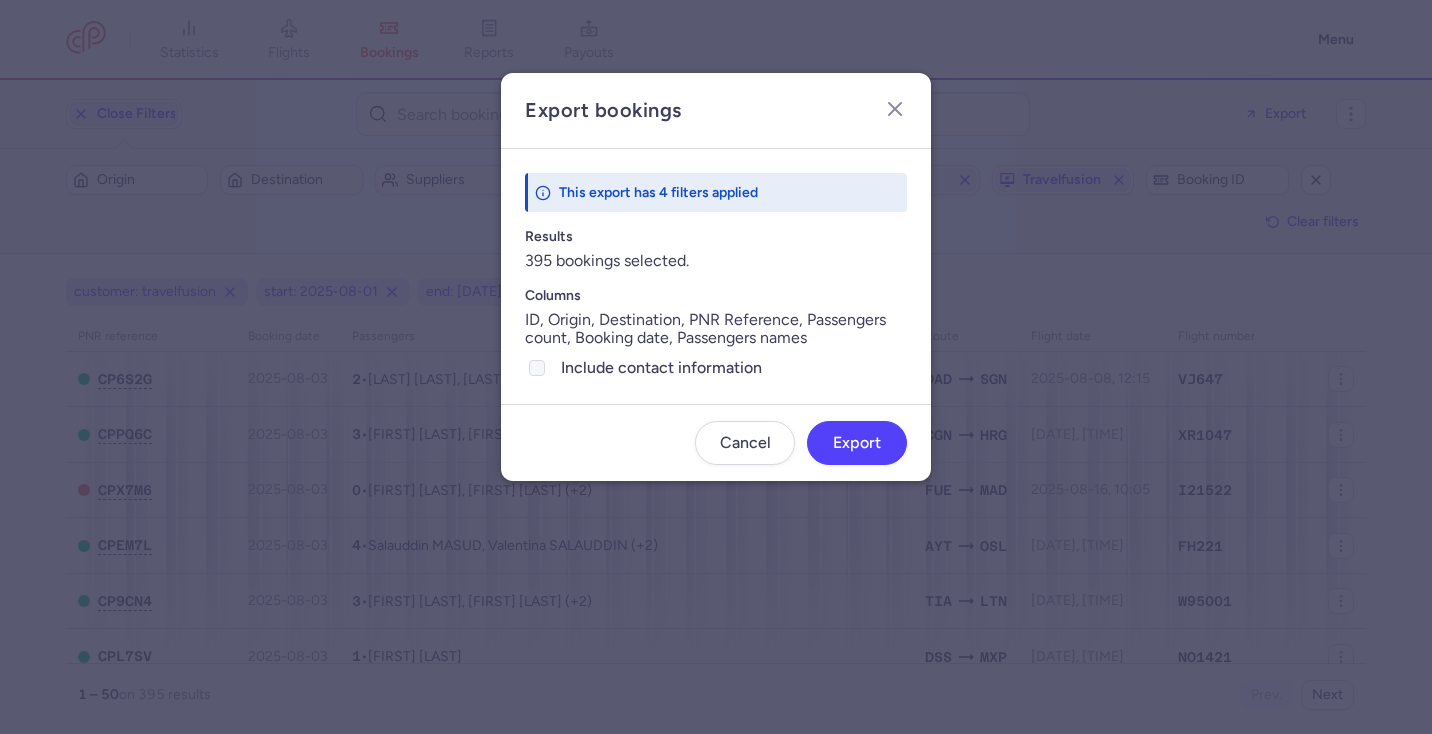 click on "Include contact information" 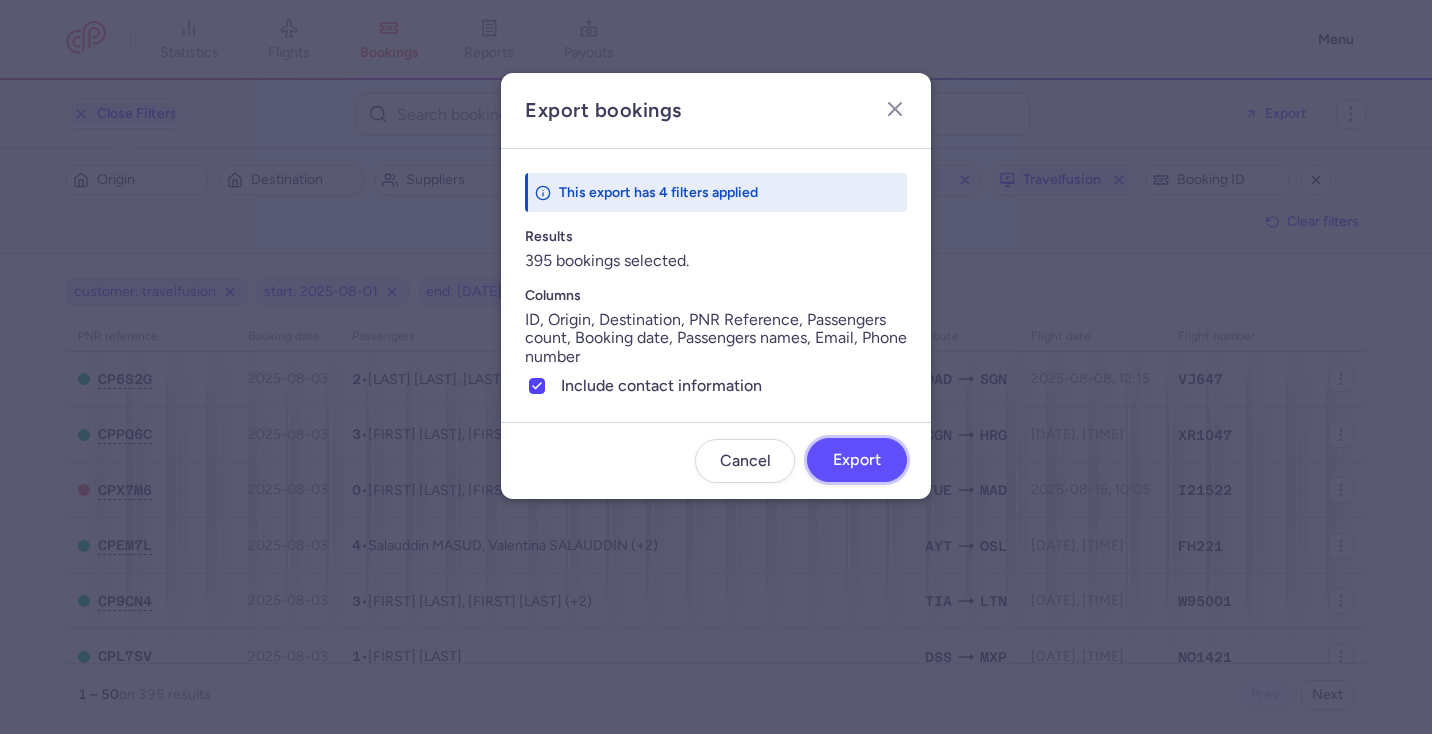 click on "Export" at bounding box center (857, 460) 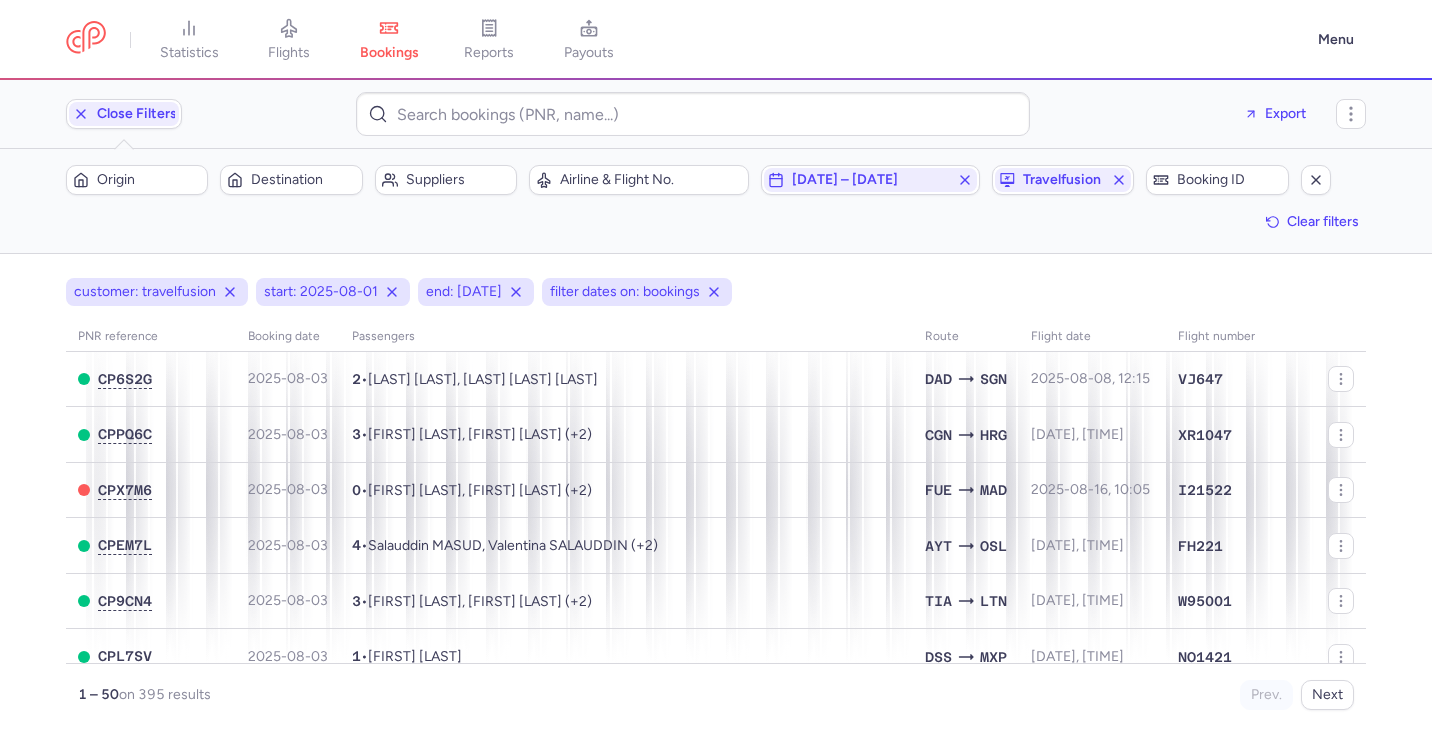 click on "customer: travelfusion start: [DATE] end: [DATE] filter dates on: bookings" at bounding box center (716, 292) 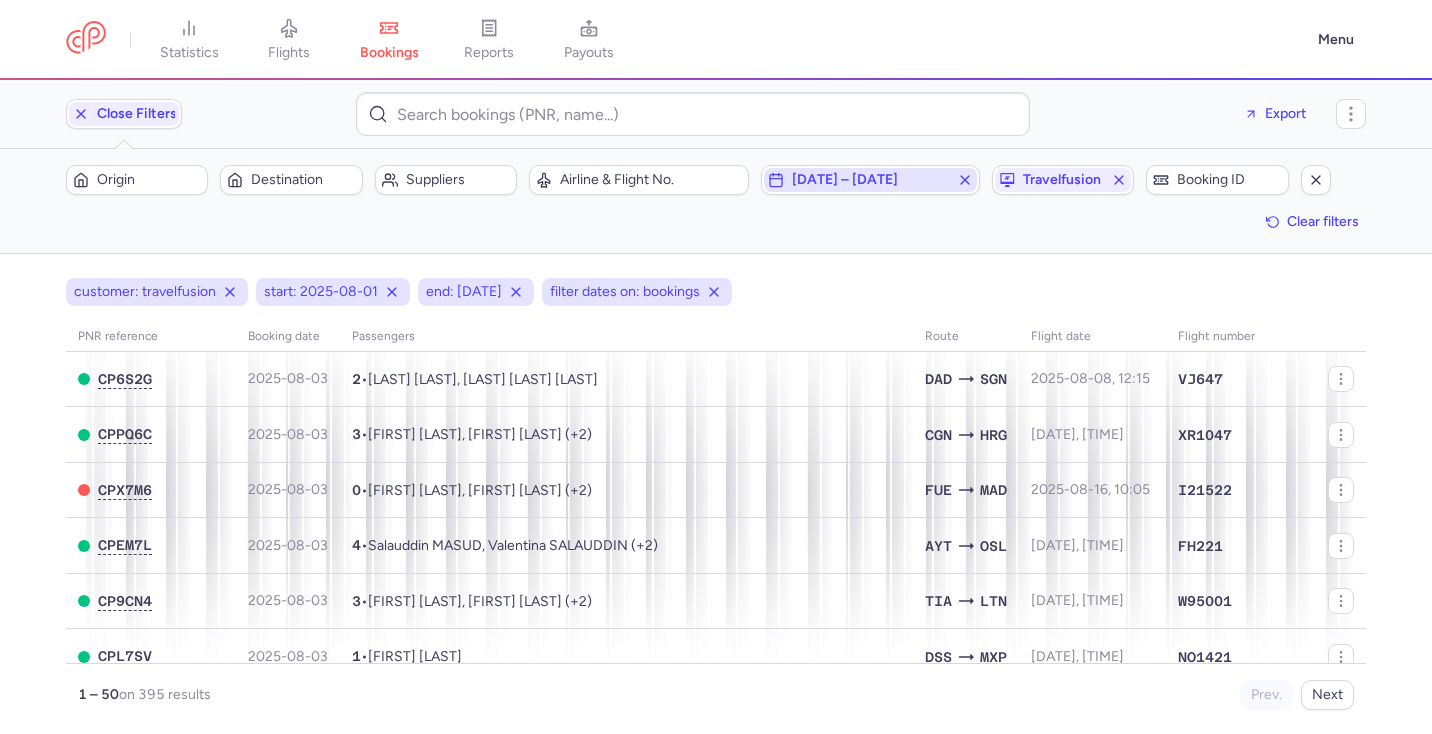 click on "[DATE] – [DATE]" at bounding box center [871, 180] 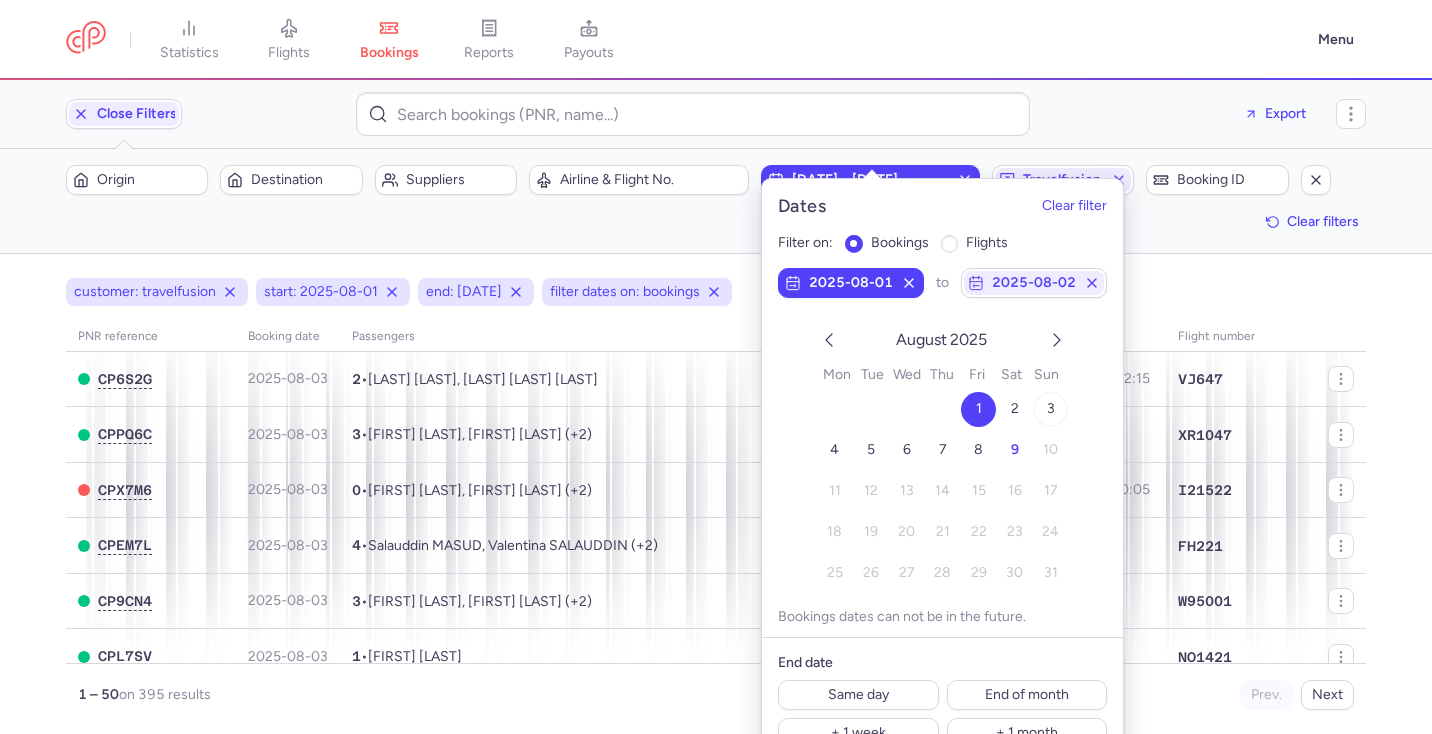 click on "3" at bounding box center (1050, 408) 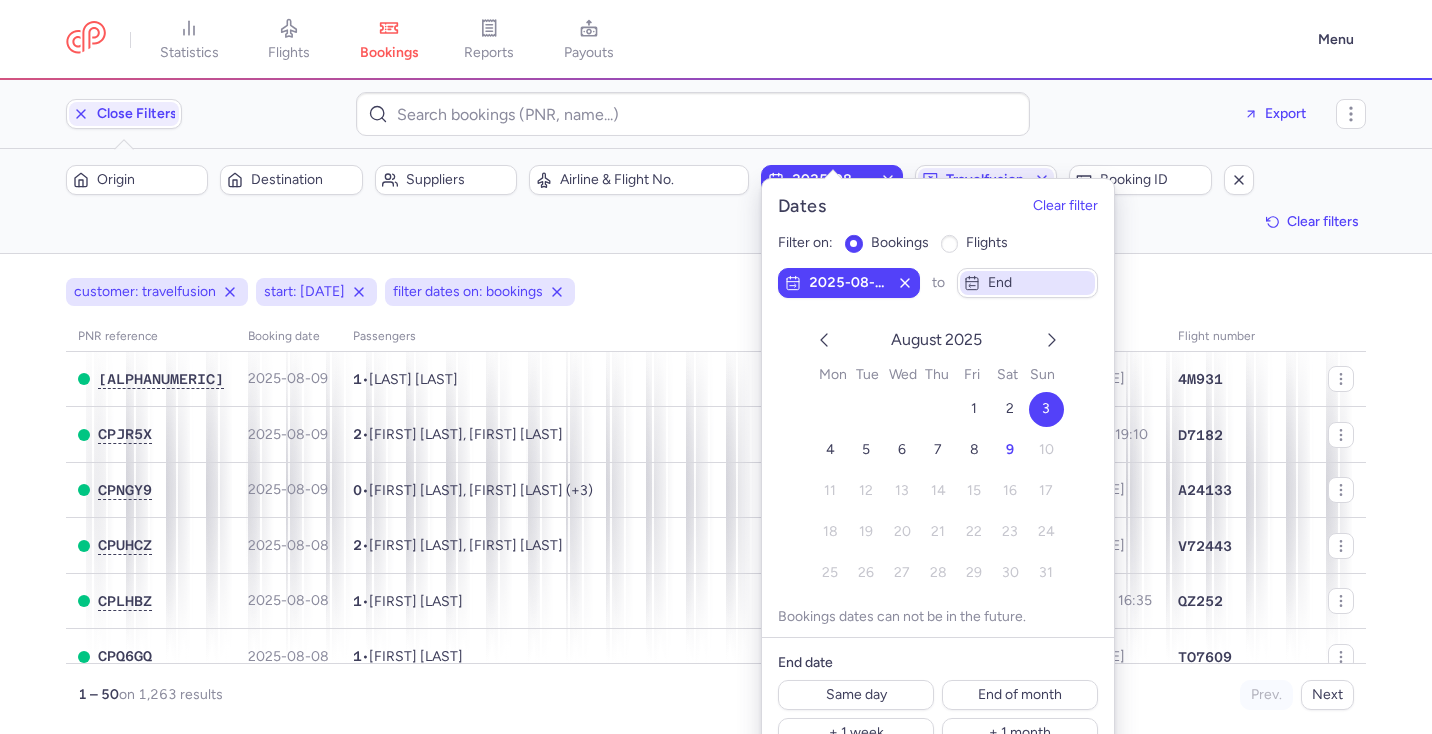 click on "end" at bounding box center (1039, 283) 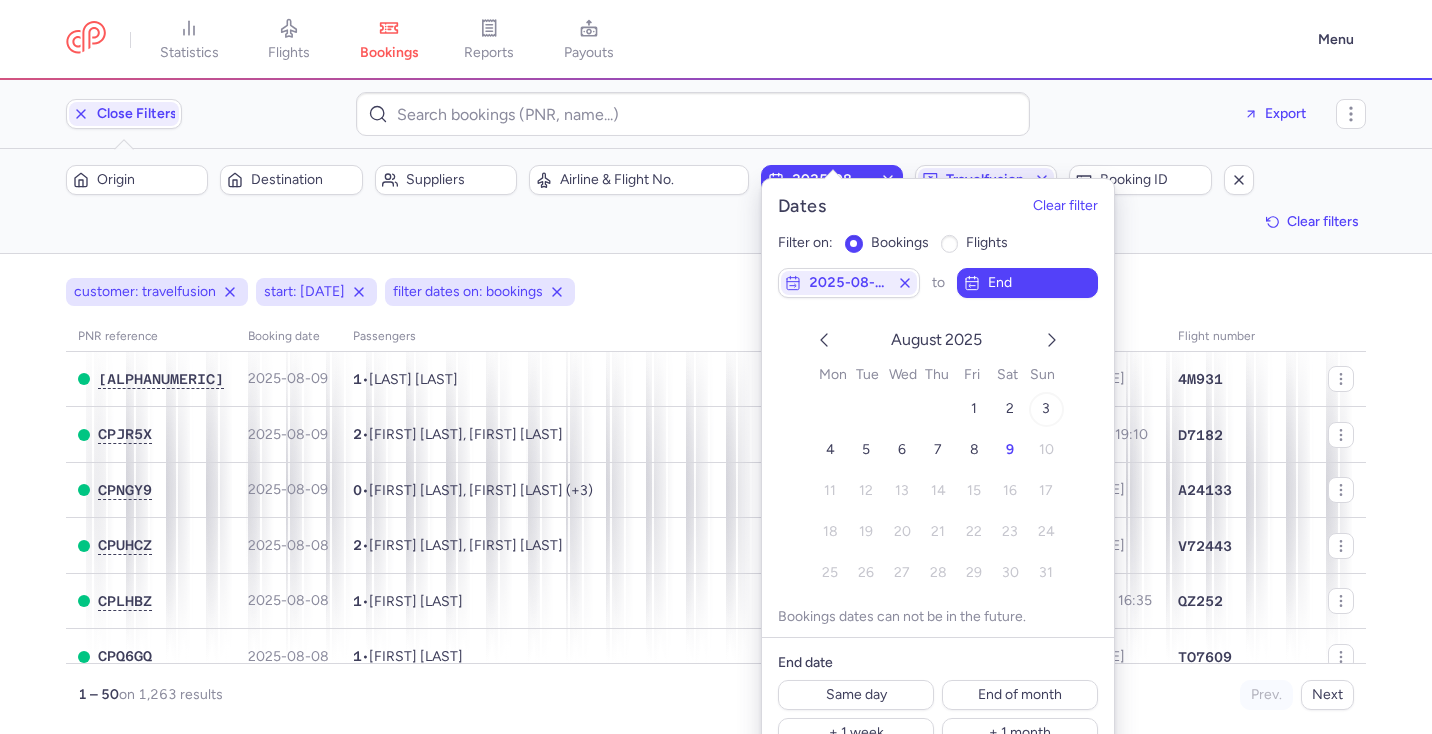 click on "3" at bounding box center (1046, 408) 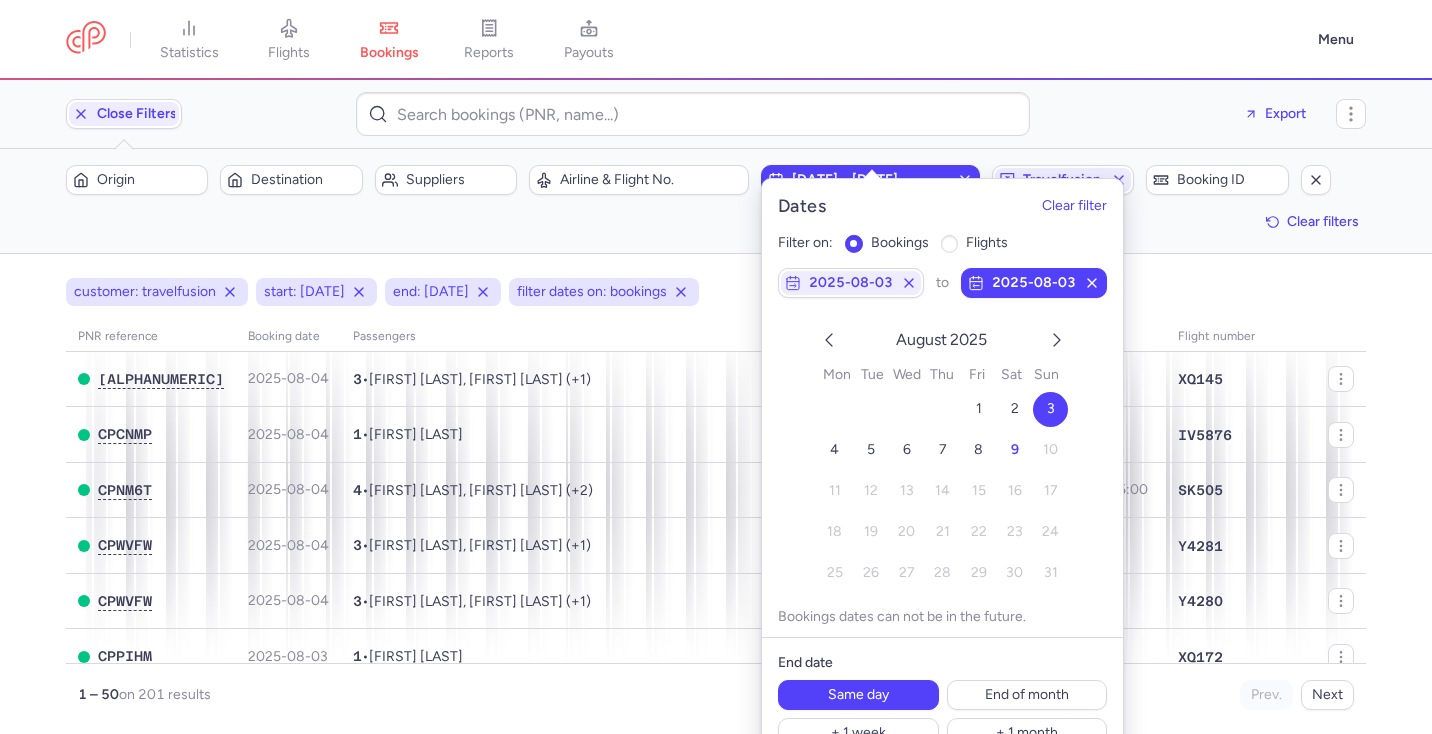 click on "Origin  Destination Suppliers   Airline & Flight No.  [DATE] – [DATE]  travelfusion  Booking ID  Clear filters" at bounding box center (716, 201) 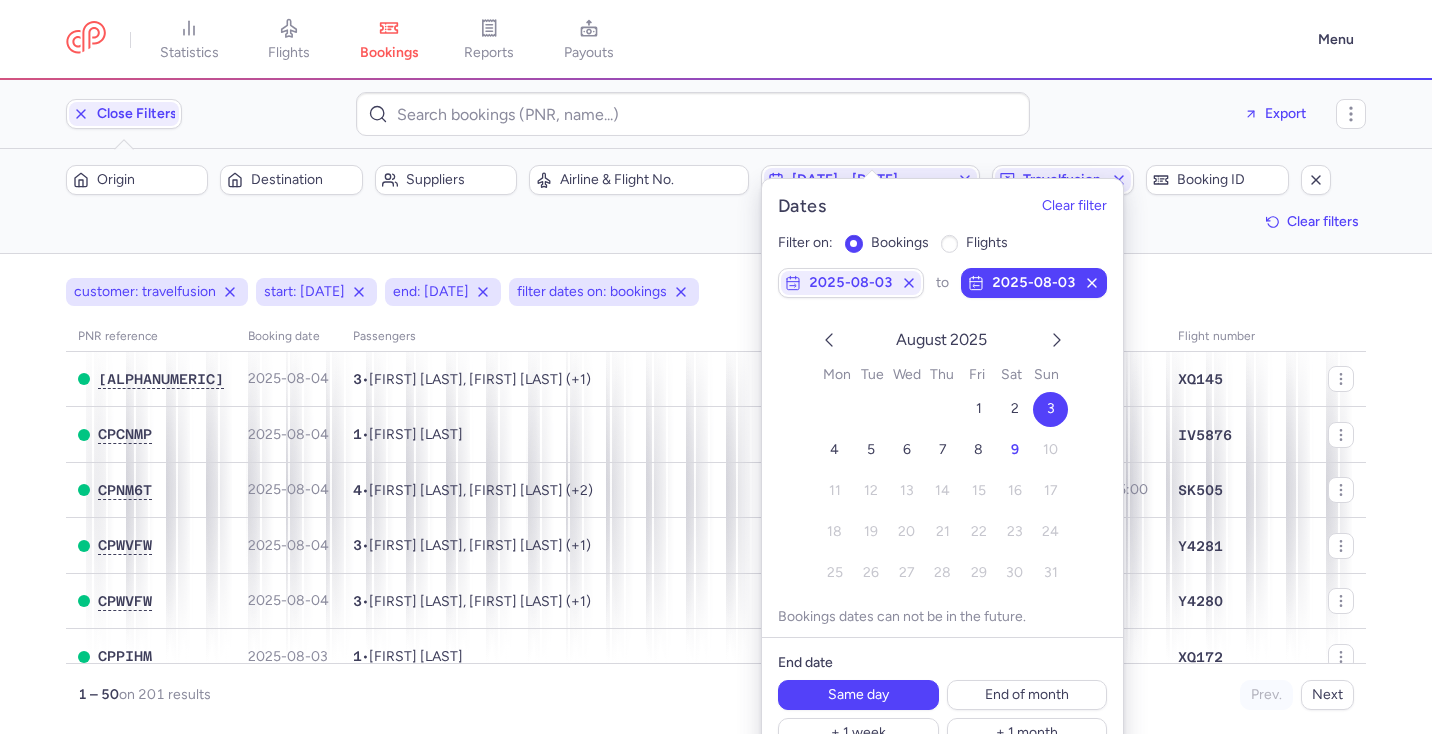 scroll, scrollTop: 0, scrollLeft: 0, axis: both 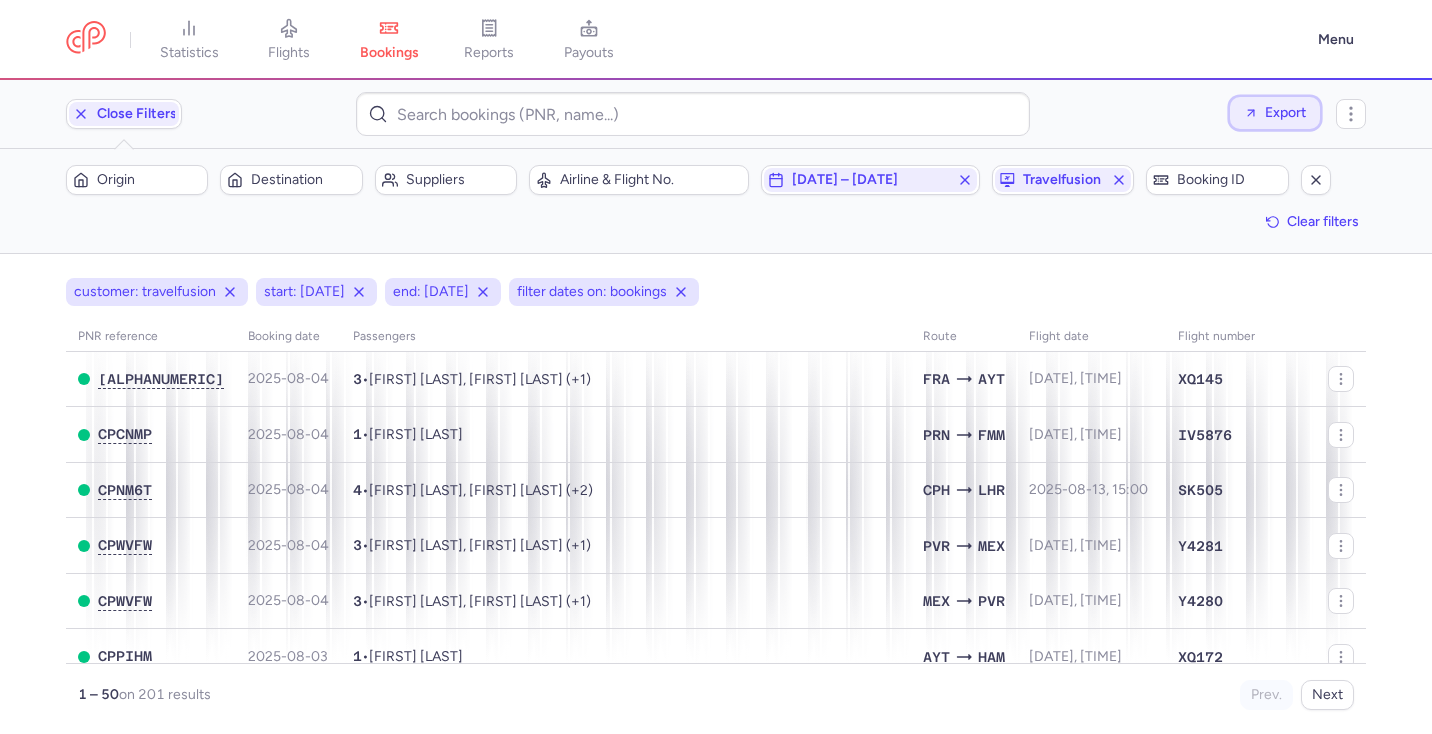 click on "Export" at bounding box center [1285, 112] 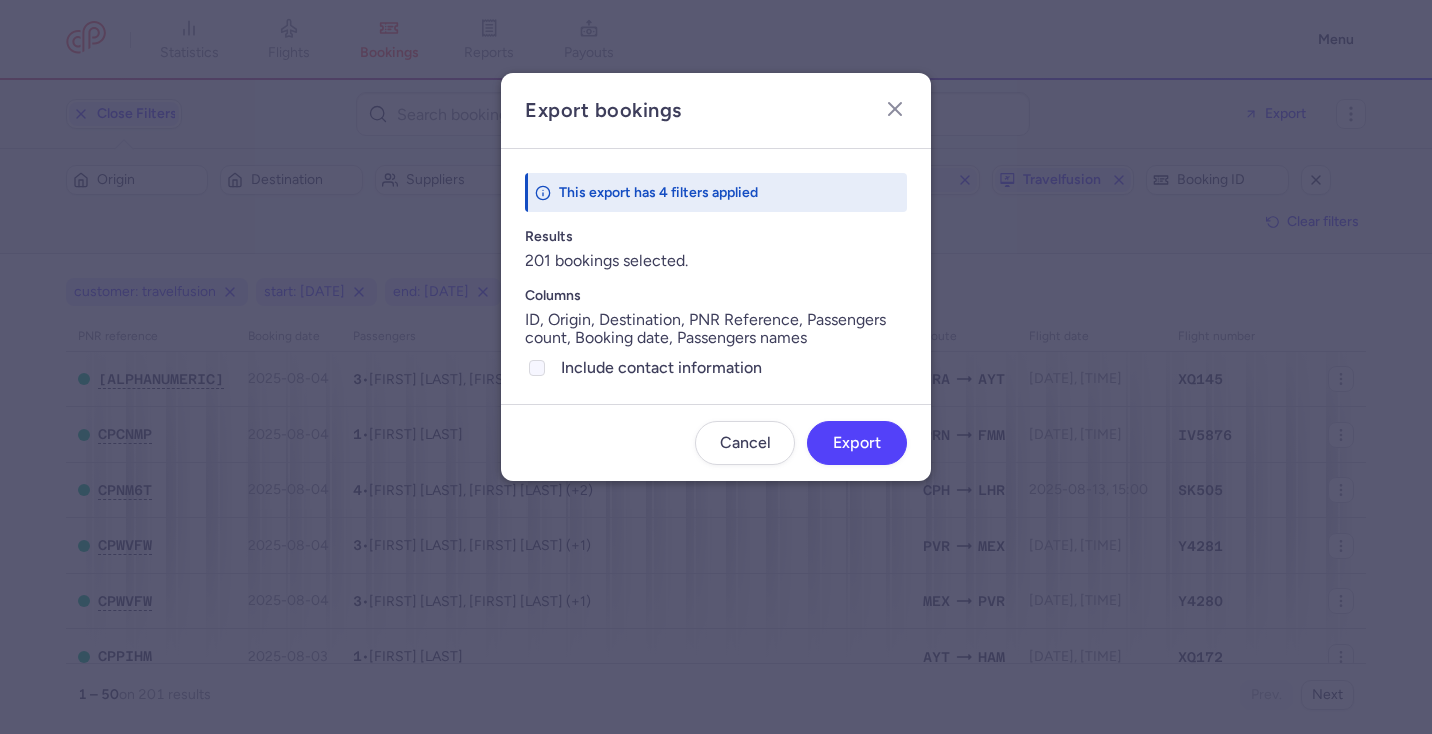 click on "Include contact information" 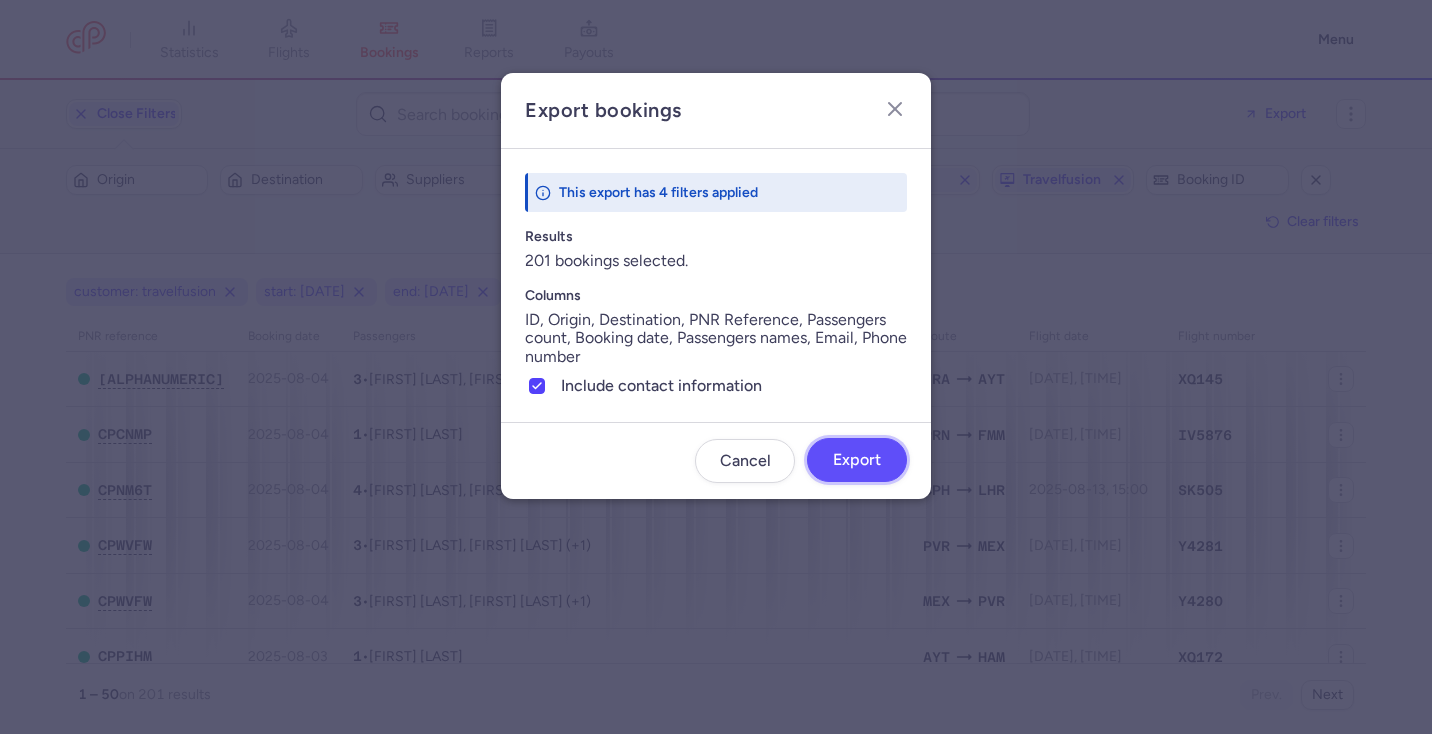 click on "Export" at bounding box center [857, 460] 